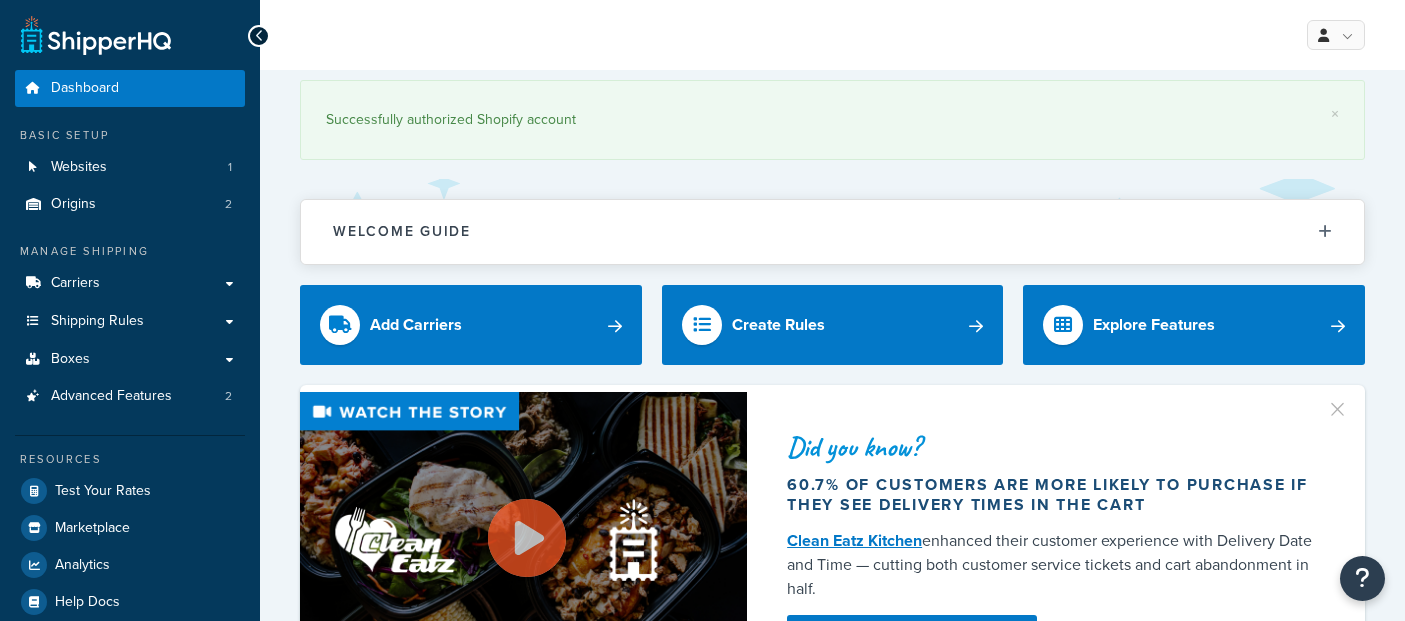 scroll, scrollTop: 0, scrollLeft: 0, axis: both 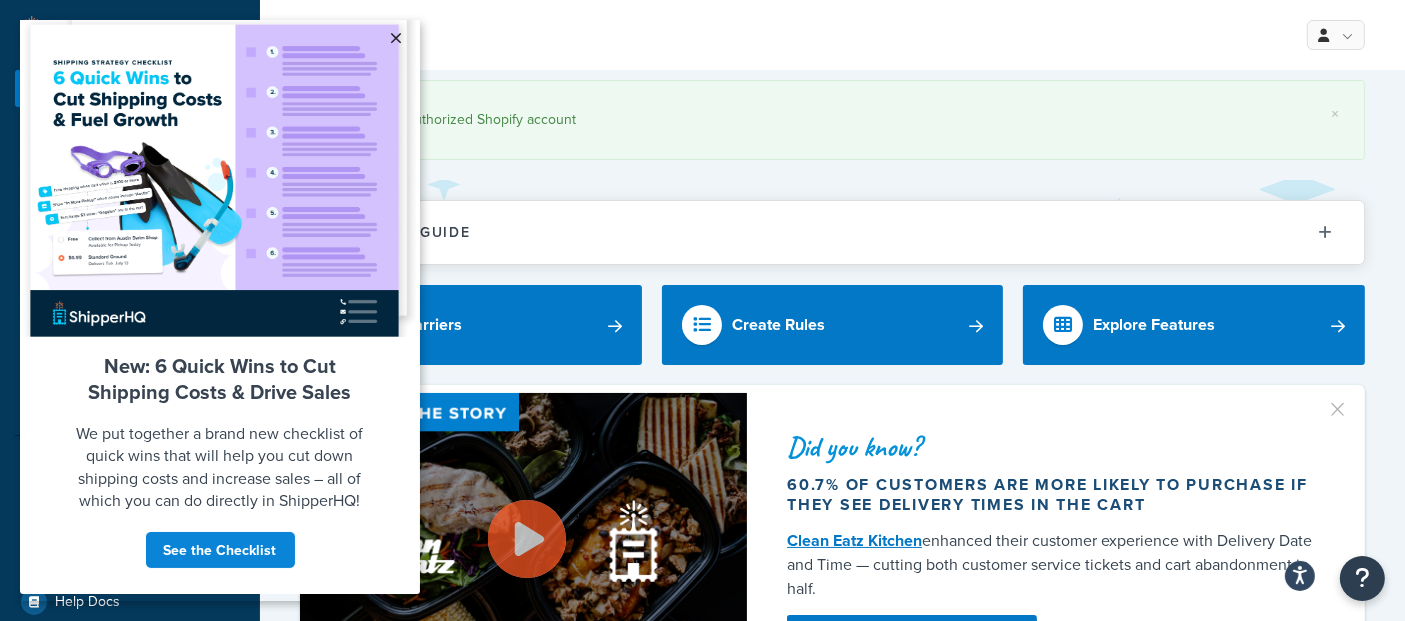 click on "×" at bounding box center (396, 38) 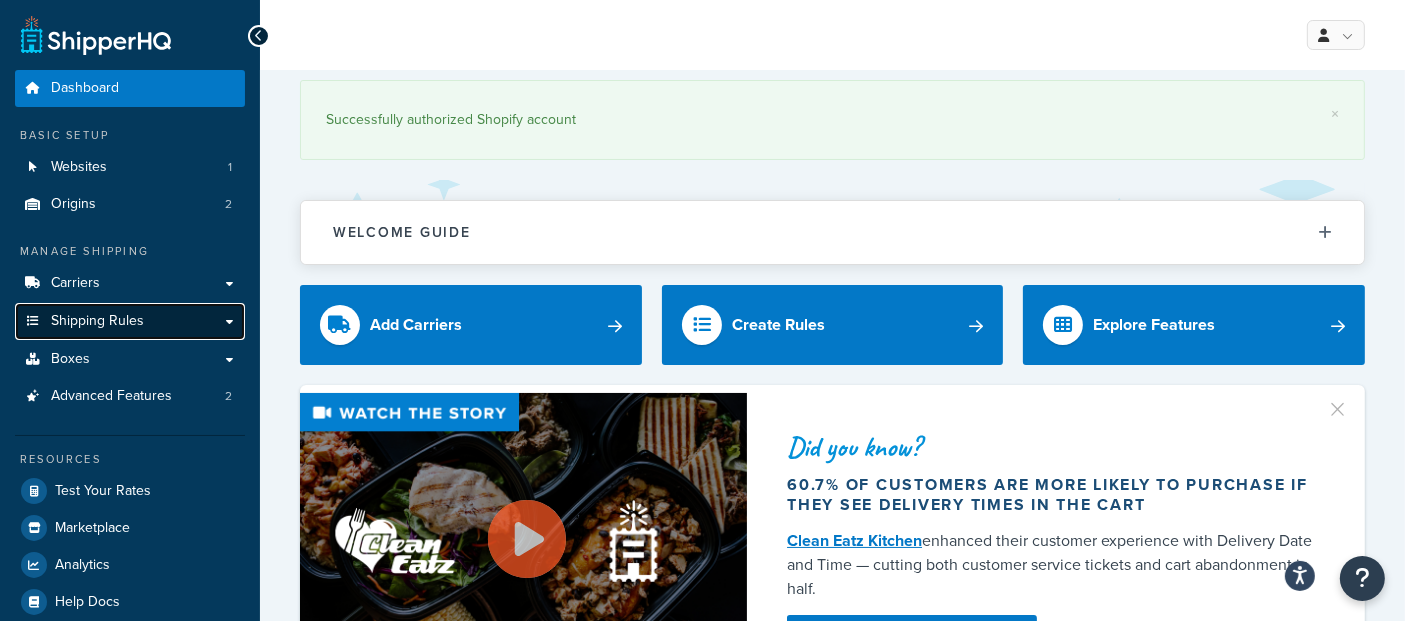click on "Shipping Rules" at bounding box center (97, 321) 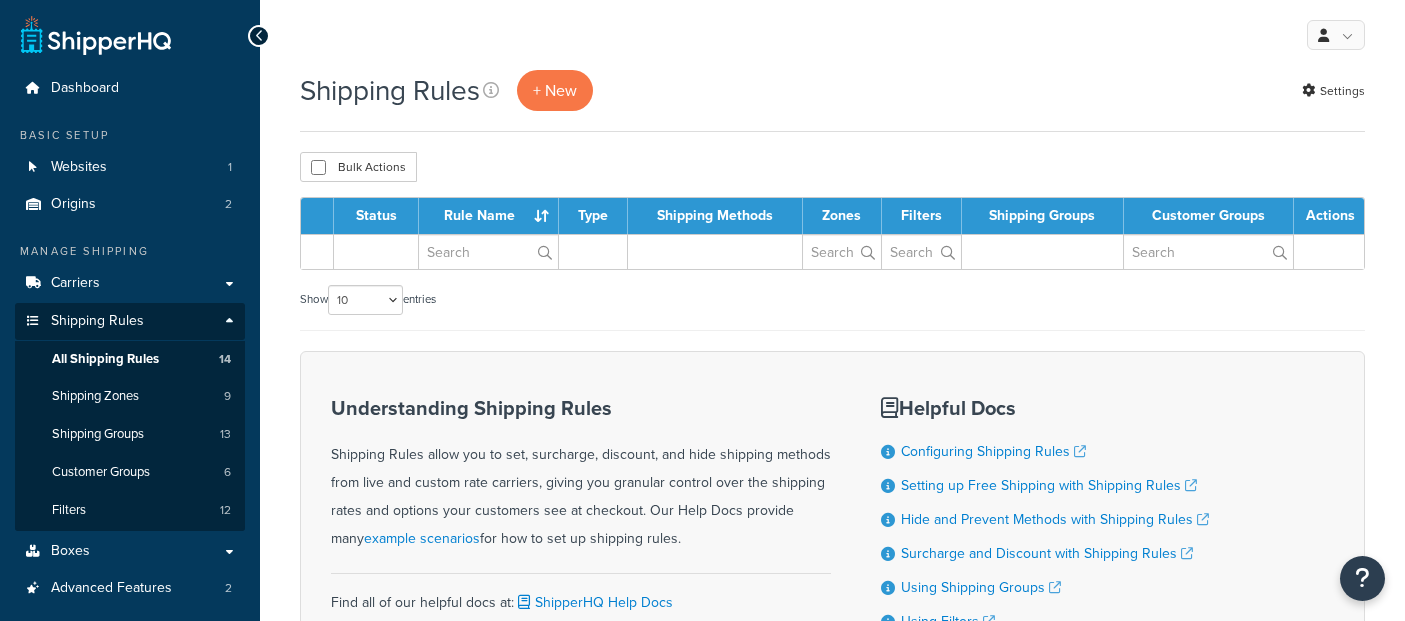 scroll, scrollTop: 0, scrollLeft: 0, axis: both 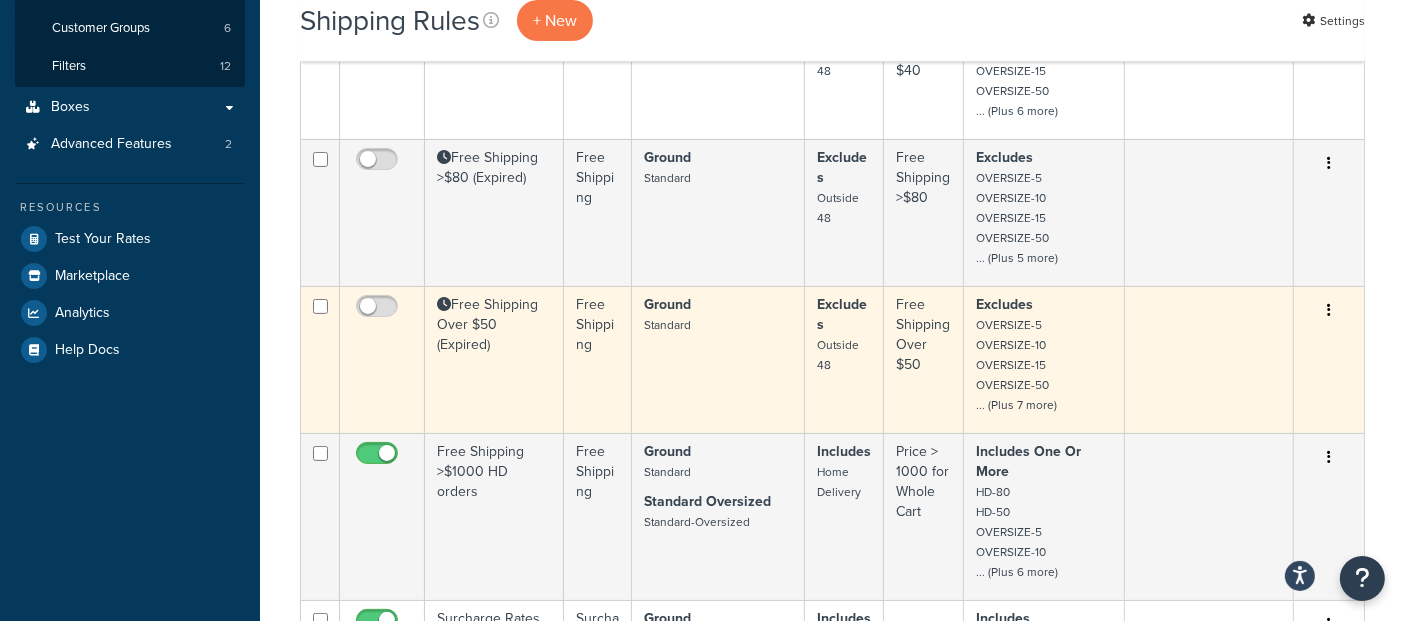 click on "Free Shipping Over $50 (Expired)" at bounding box center [494, 359] 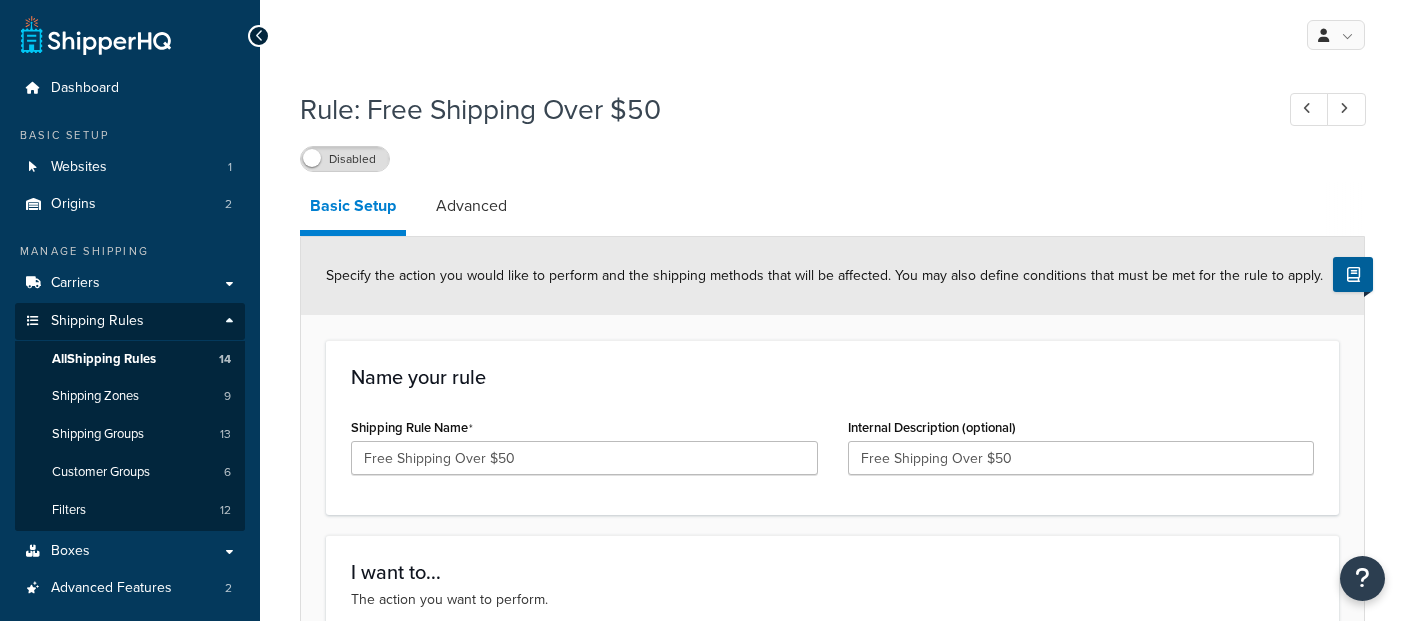 scroll, scrollTop: 0, scrollLeft: 0, axis: both 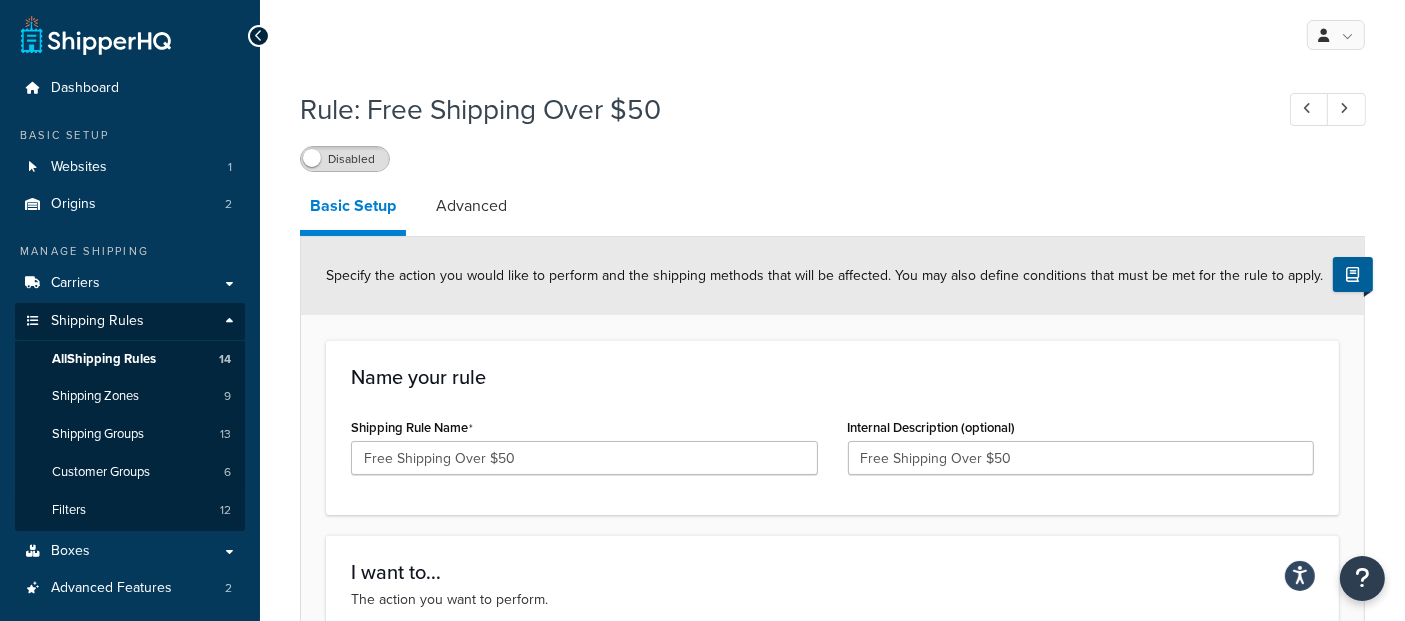 click on "Rule: Free Shipping Over $50 Disabled Basic Setup   Advanced   Specify the action you would like to perform and the shipping methods that will be affected. You may also define conditions that must be met for the rule to apply. Name your rule Shipping Rule Name   Free Shipping Over $50 Internal Description (optional)   Free Shipping Over $50 I want to... The action you want to perform. Hide Methods Override Rates Offer Free Shipping Surcharge Rates Discount Rates Apply Override as a   Flat Rate  Percentage  Flat Rate & Percentage    $ 0.00 Apply This Rate To   Each Shipment in the Cart  Each Origin in the Cart  Each Shipping Group in the Cart  Each Item within a Shipping Group  Each Box per Each Shipping Group  For these shipping methods... The shipping methods this rule will apply to. Shipping Methods to be affected Selected  Methods clear all Ground Standard - Standard Add  Methods When these conditions are met... Add all of the conditions that must be met for the action to apply. Price filter: Edit Remove" at bounding box center [832, 1207] 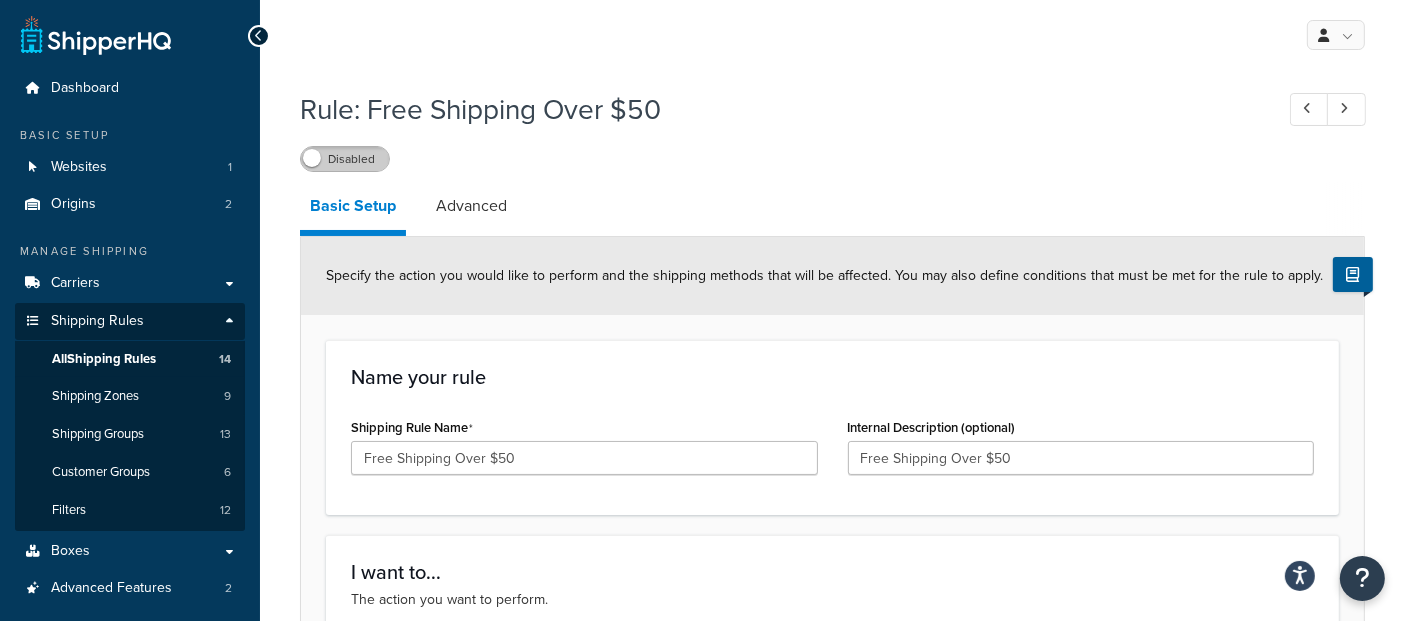 click on "Disabled" at bounding box center [345, 159] 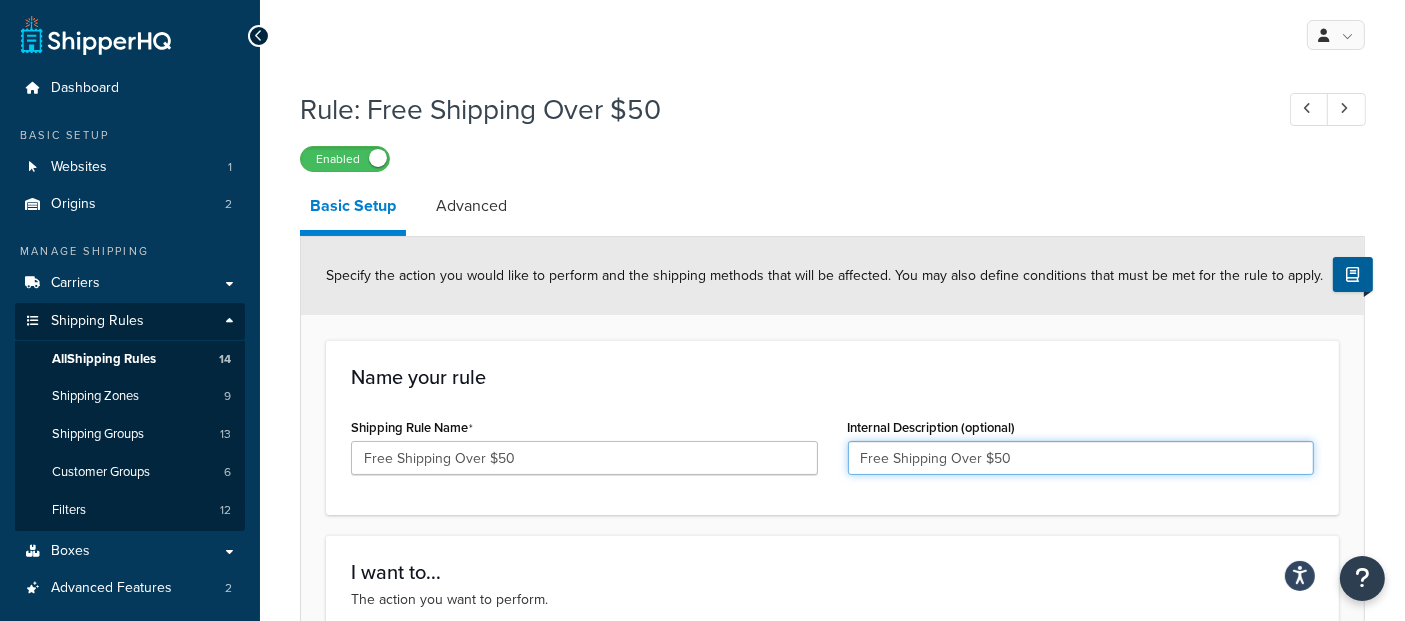 click on "Free Shipping Over $50" at bounding box center (1081, 458) 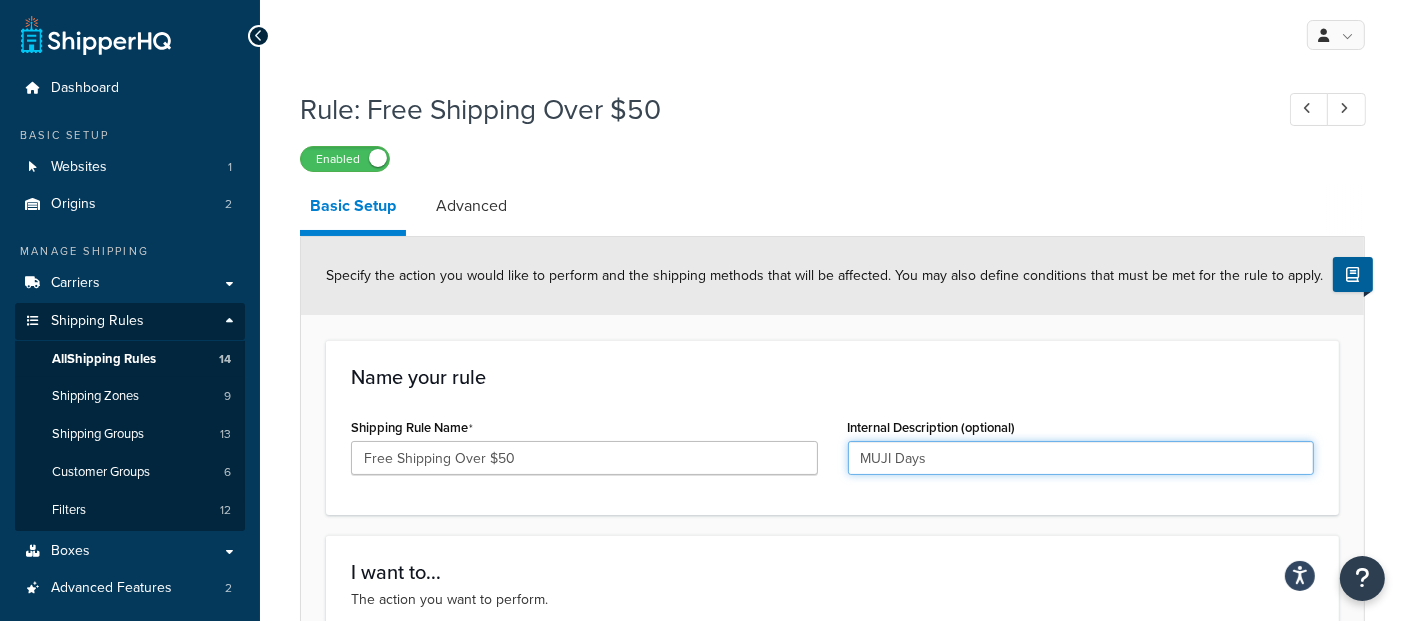 type on "MUJI Days" 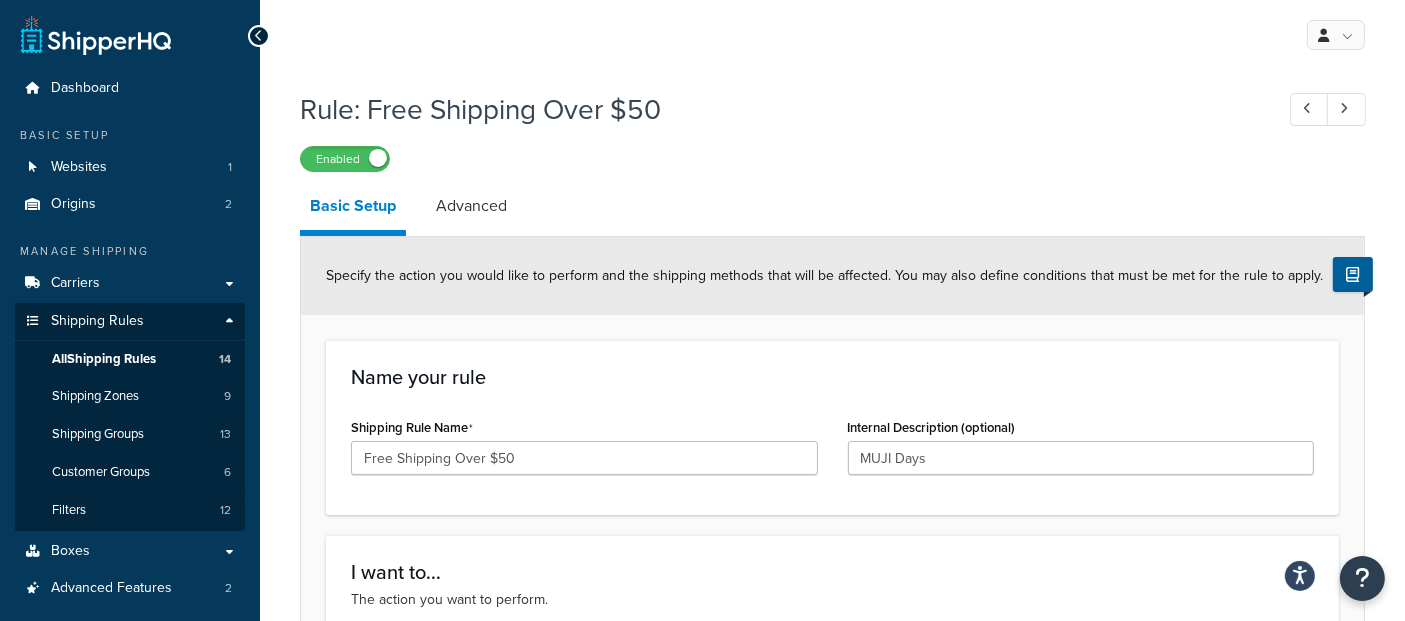 click on "Name your rule Shipping Rule Name   Free Shipping Over $50 Internal Description (optional)   MUJI Days" at bounding box center (832, 427) 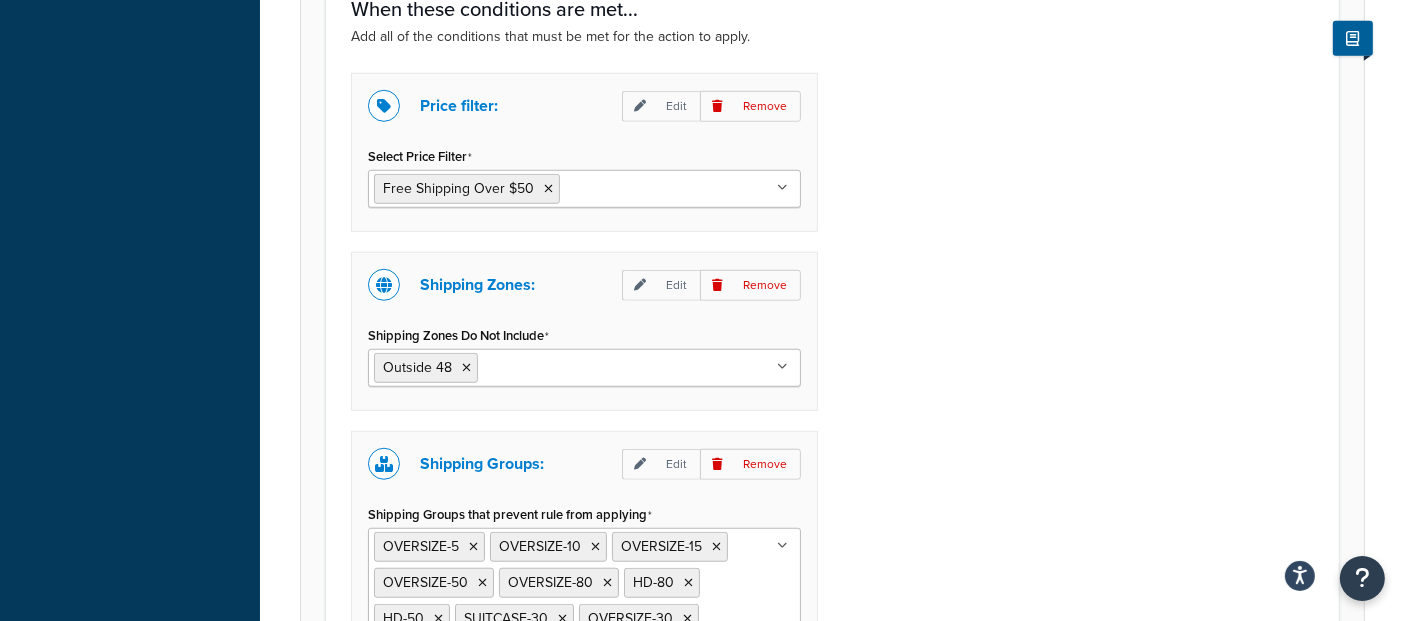 scroll, scrollTop: 1666, scrollLeft: 0, axis: vertical 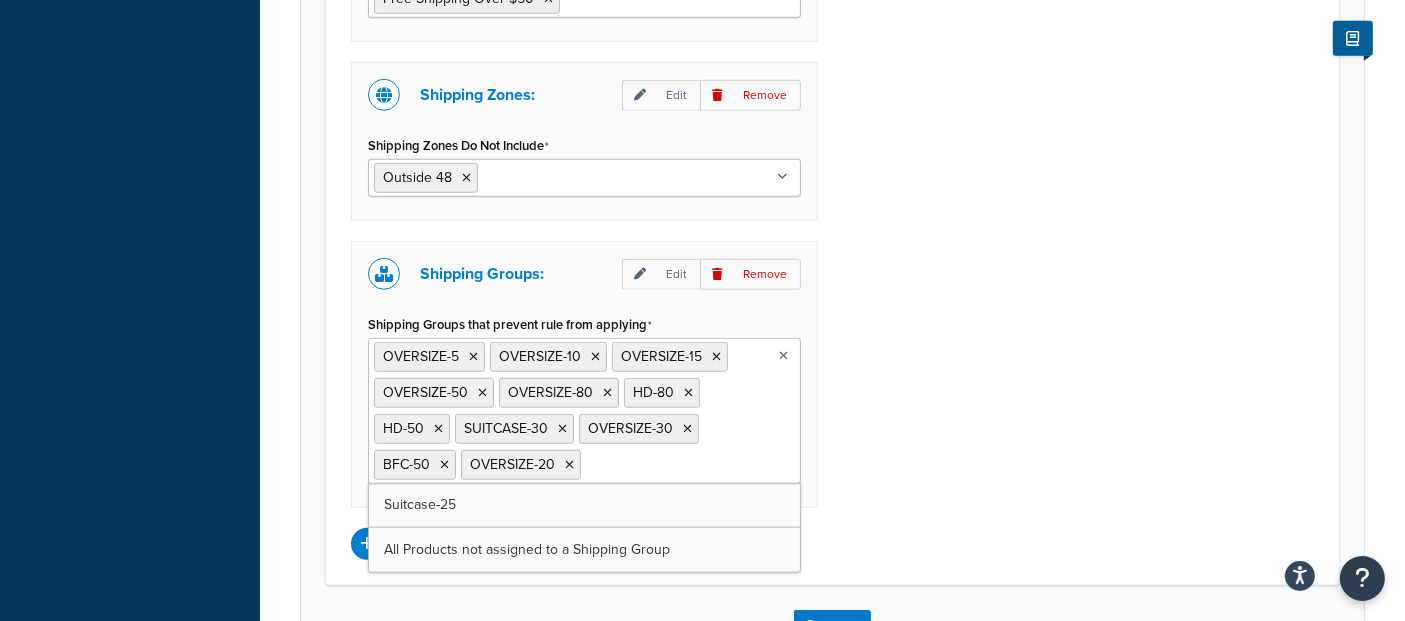 click on "Shipping Groups that prevent rule from applying" at bounding box center (674, 464) 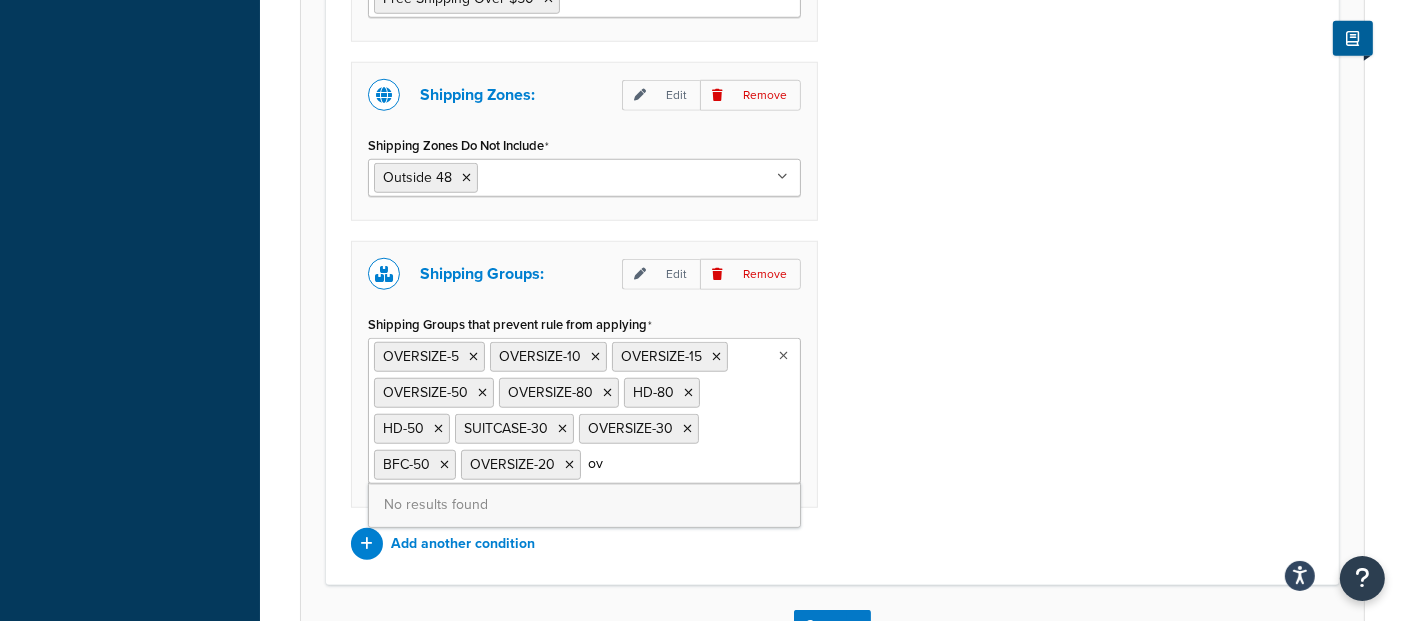 type on "o" 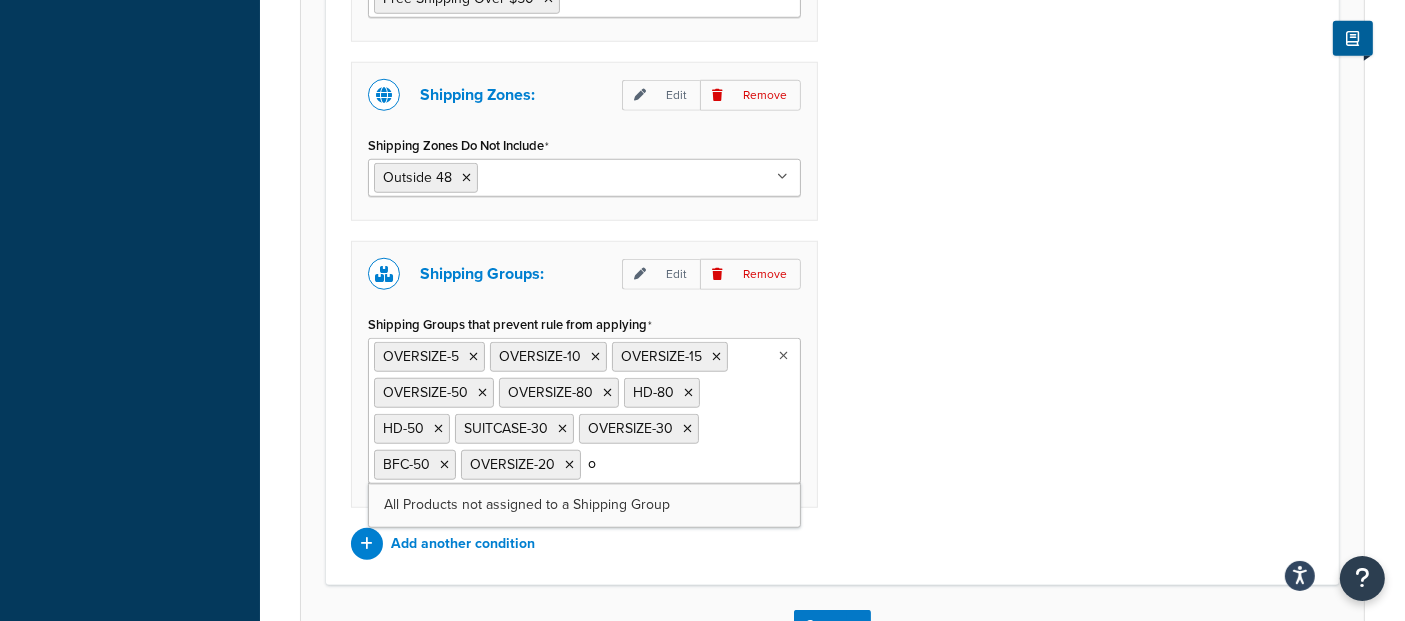type 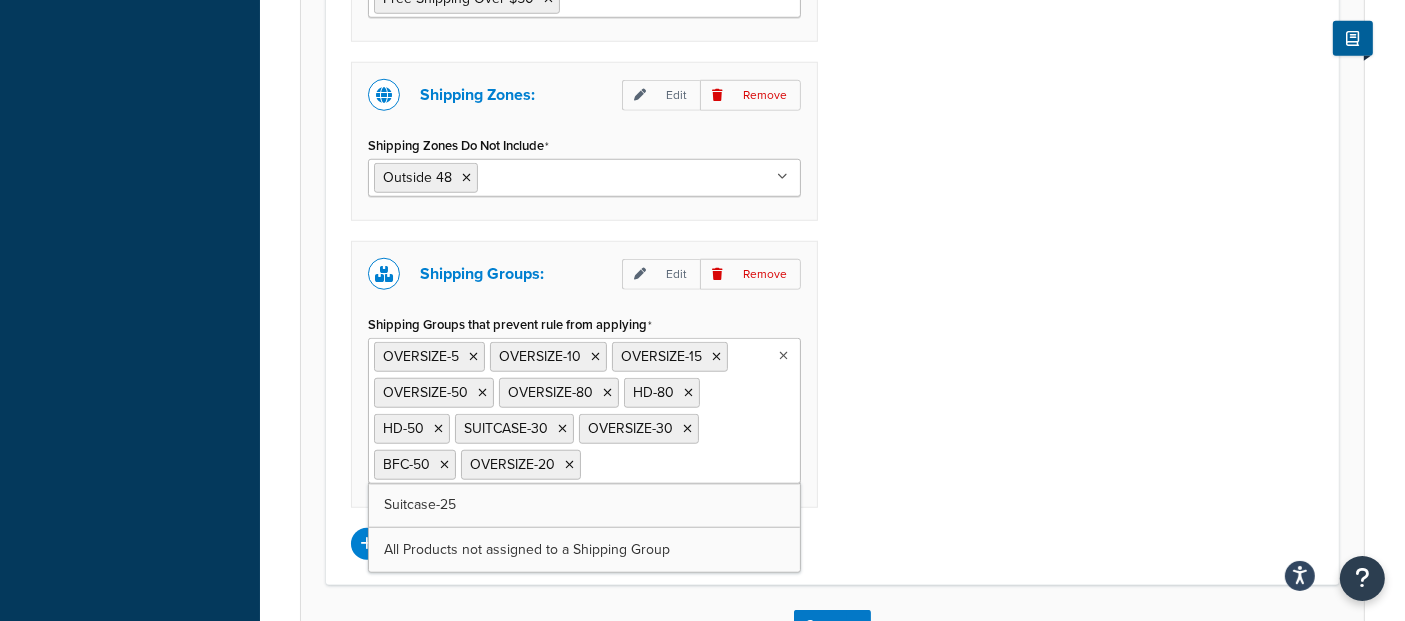 click on "Price filter: Edit Remove Select Price Filter   Free Shipping Over $50   Free Shipping Over $60 Free Shipping >$80 Price > 1000 for Whole Cart Price ≥ 50 for Whole Cart Price > 100 for Whole Cart Free Shipping Over $25 Free Shipping Over $40 Free Shipping Over $20 Shipping Zones: Edit Remove Shipping Zones Do Not Include   Outside 48   US 48 US APO US Home Delivery California Massachusetts/Washington/Oregon/Texas/Illinois/California Mexico US POBox Shipping Groups: Edit Remove Shipping Groups that prevent rule from applying   OVERSIZE-5   OVERSIZE-10   OVERSIZE-15   OVERSIZE-50   OVERSIZE-80   HD-80   HD-50   SUITCASE-30   OVERSIZE-30   BFC-50   OVERSIZE-20   Suitcase-25 All Products not assigned to a Shipping Group Add another condition" at bounding box center (832, 221) 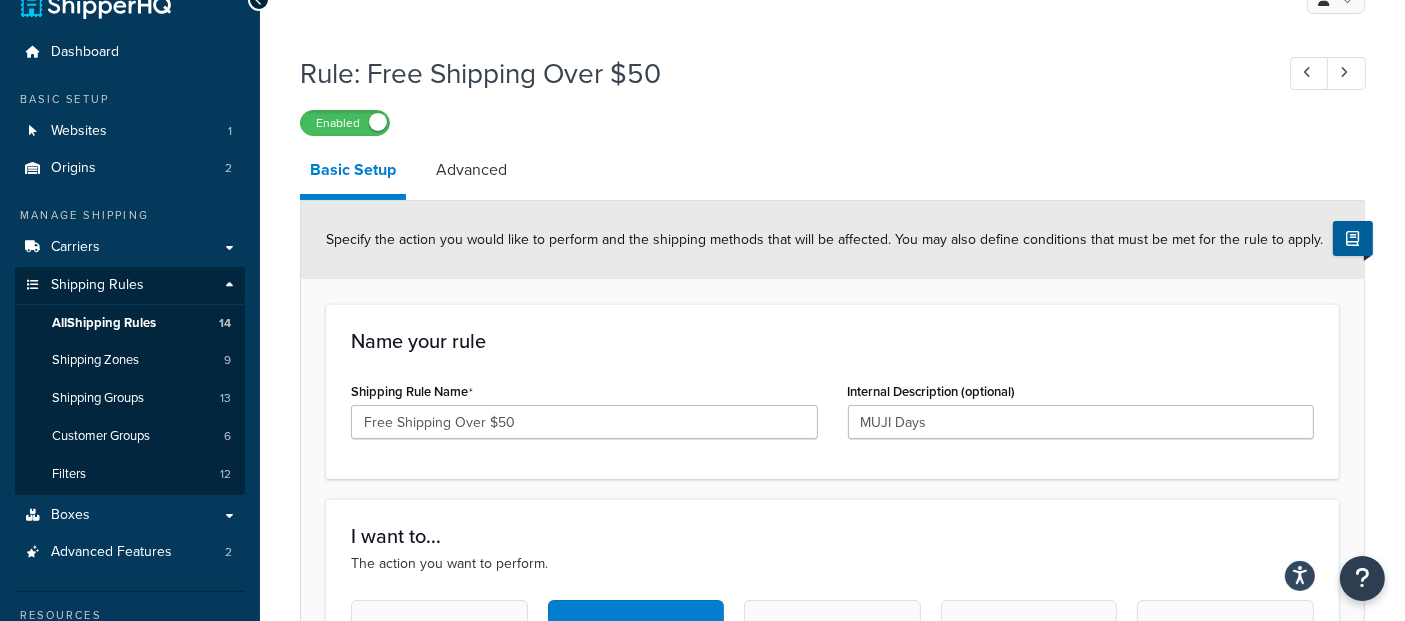 scroll, scrollTop: 0, scrollLeft: 0, axis: both 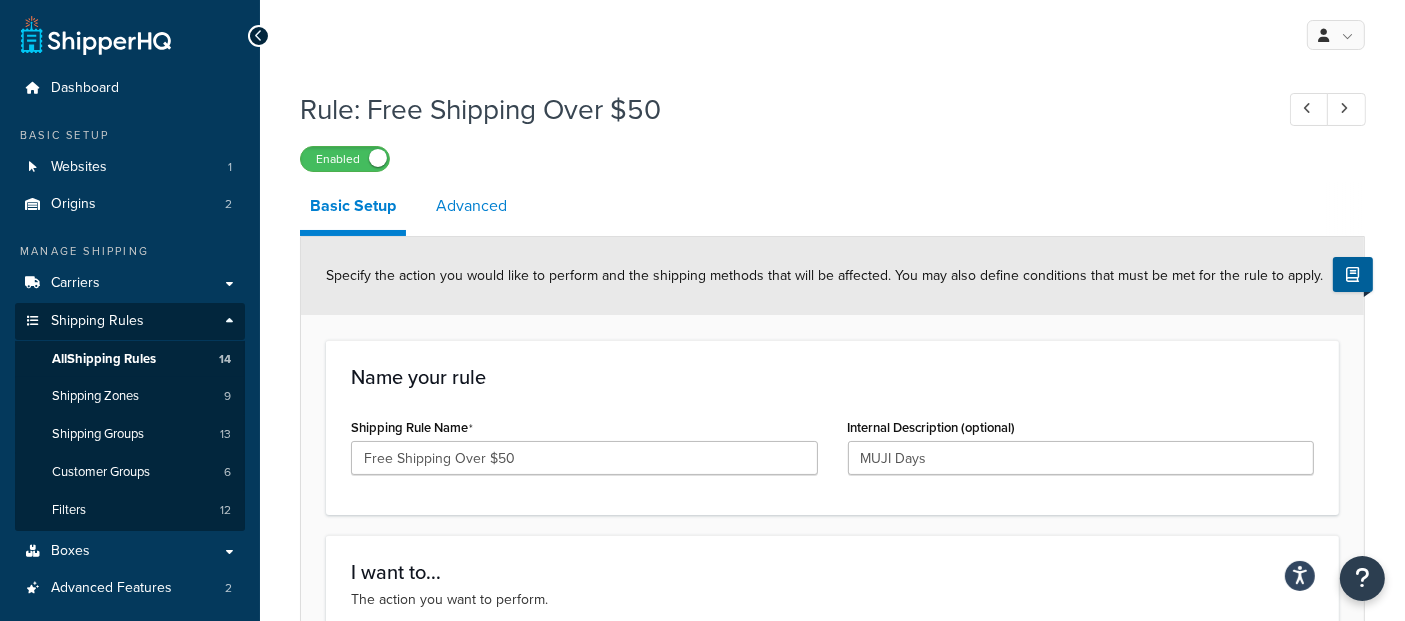 click on "Advanced" at bounding box center (471, 206) 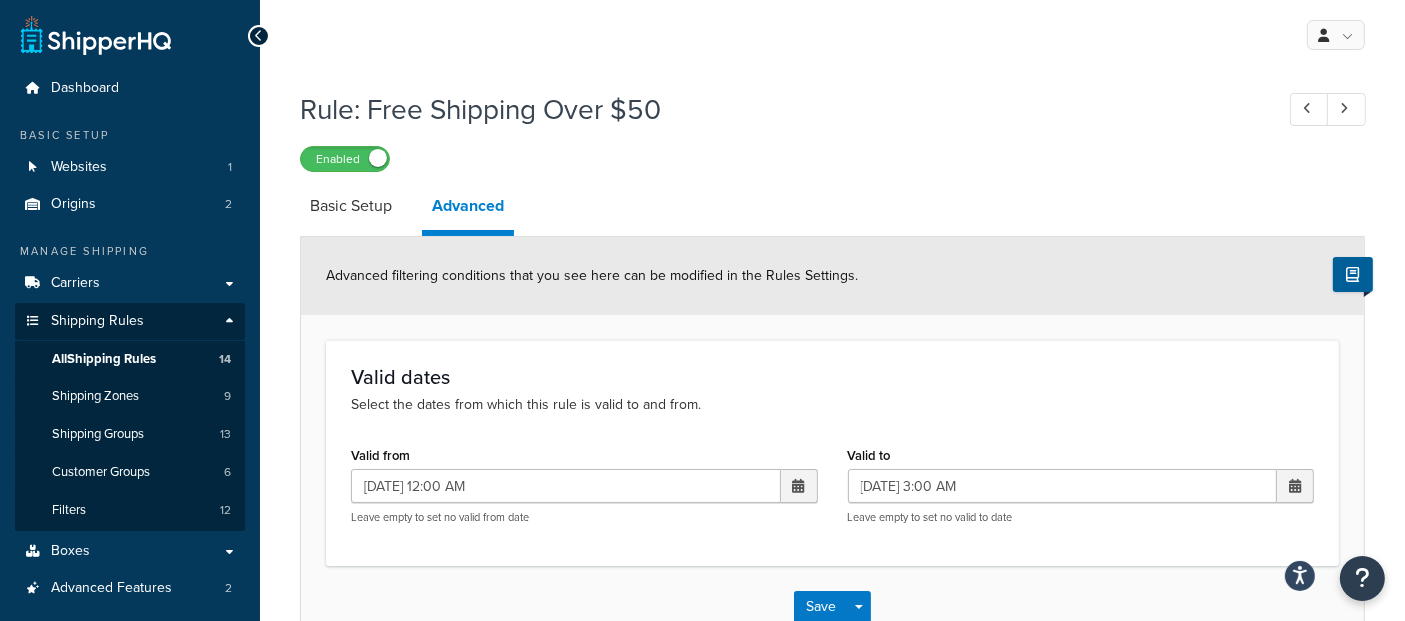click at bounding box center (799, 486) 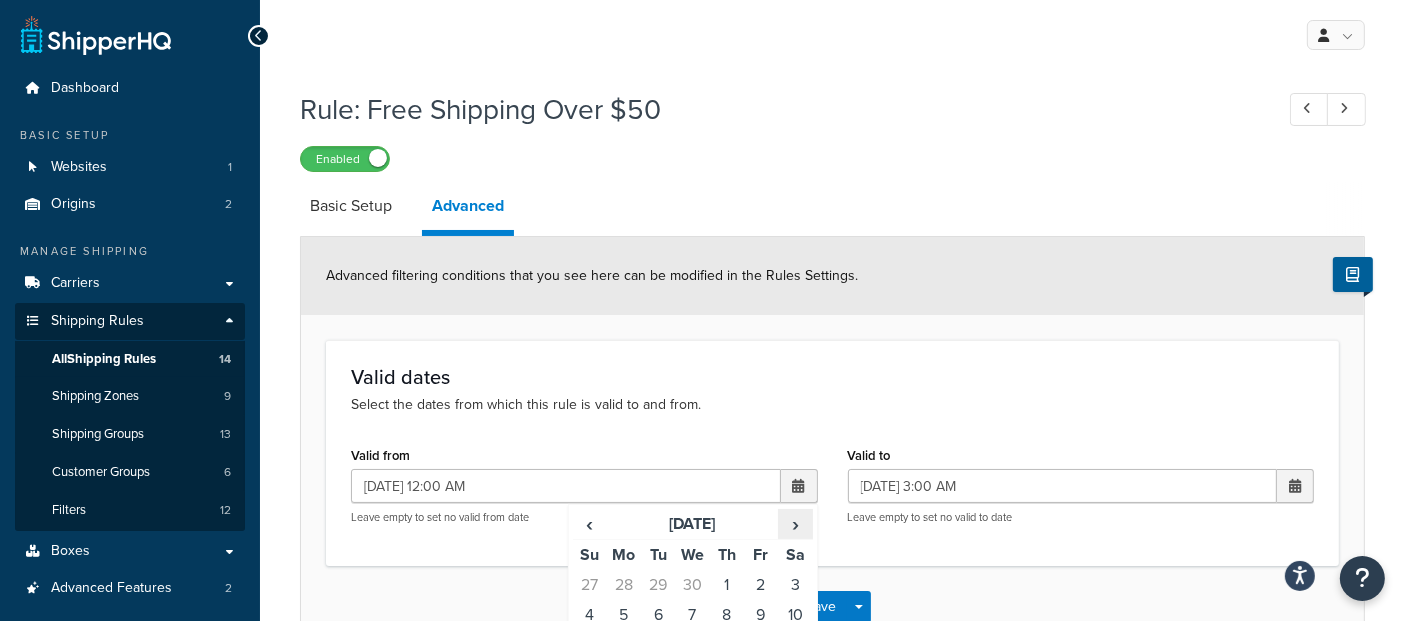 click on "›" at bounding box center [795, 524] 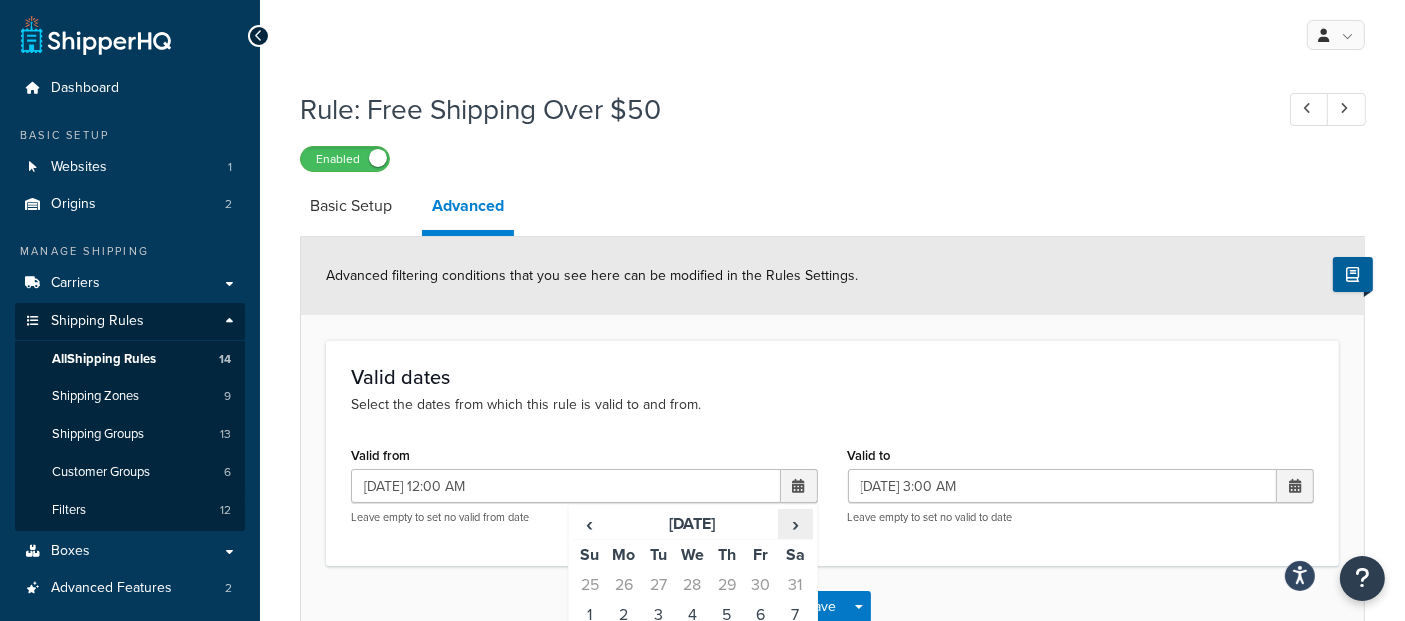 click on "›" at bounding box center (795, 524) 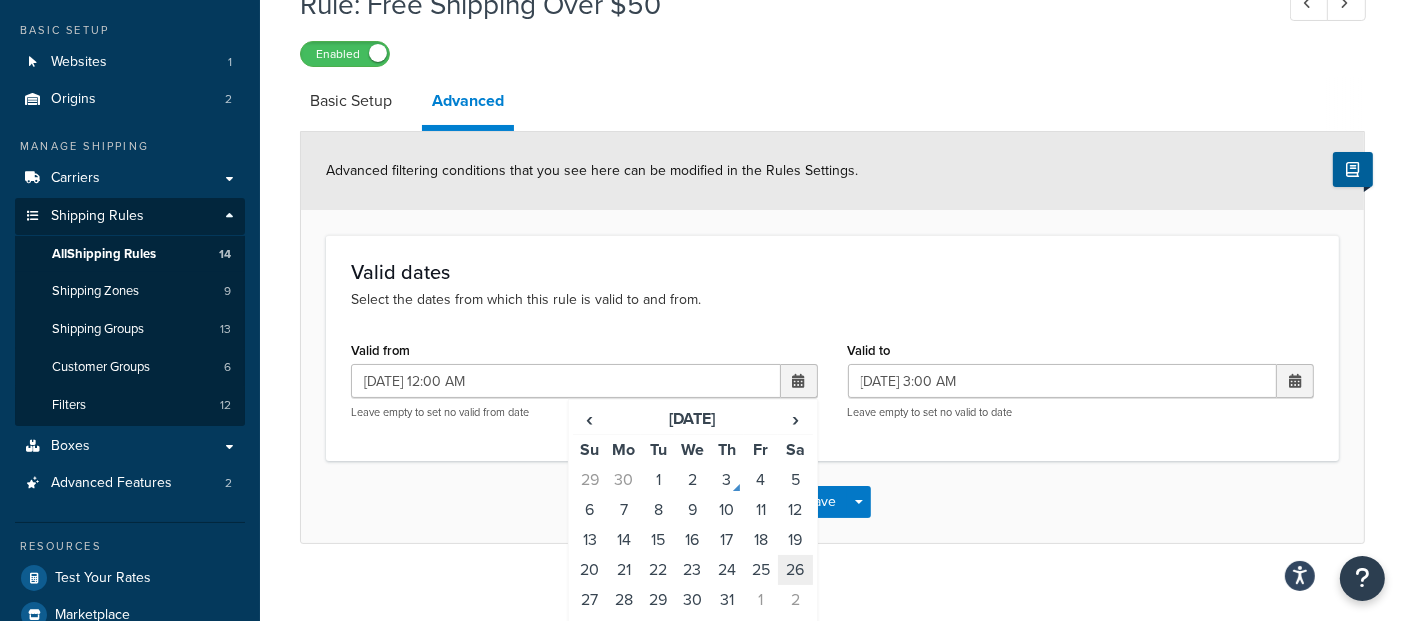 scroll, scrollTop: 214, scrollLeft: 0, axis: vertical 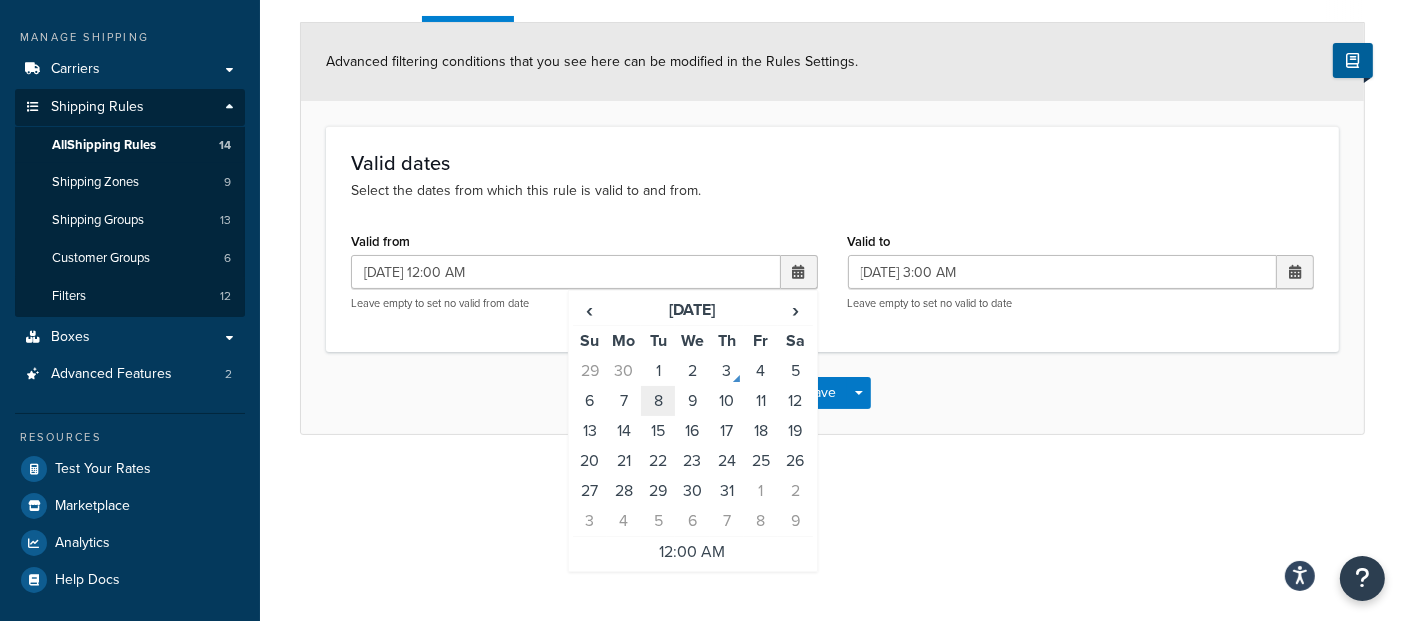 click on "8" at bounding box center [658, 401] 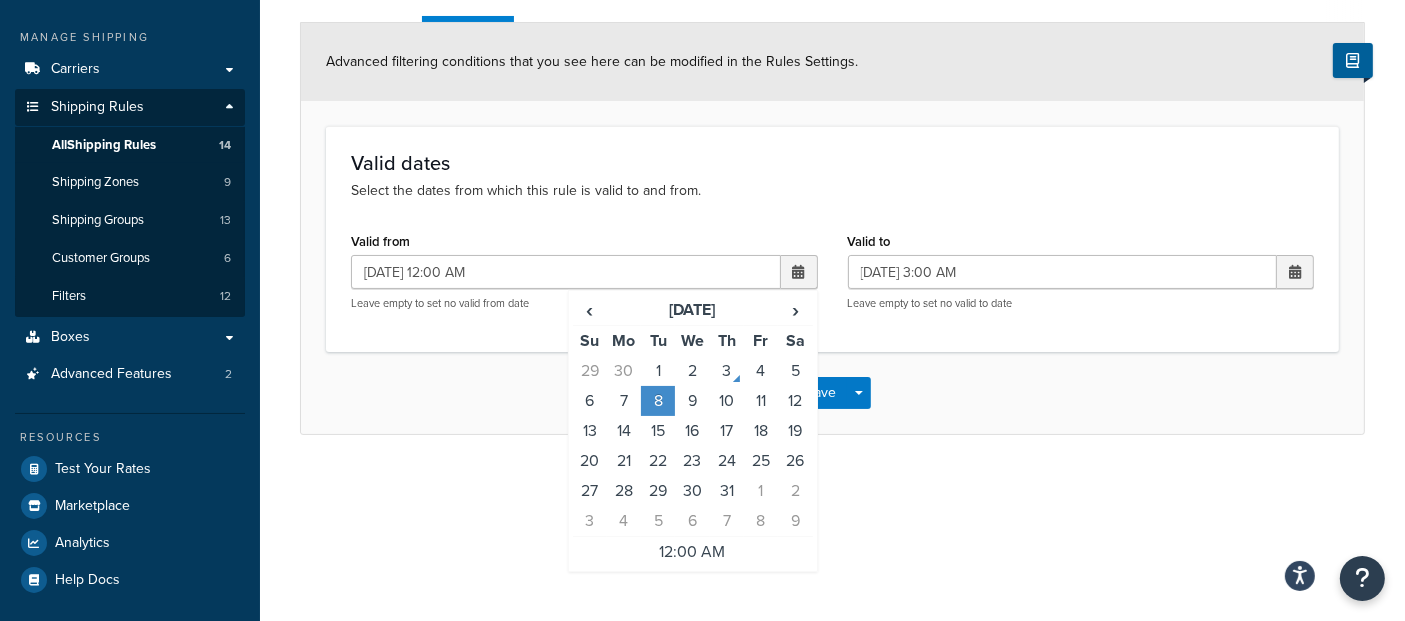 drag, startPoint x: 1082, startPoint y: 247, endPoint x: 1094, endPoint y: 254, distance: 13.892444 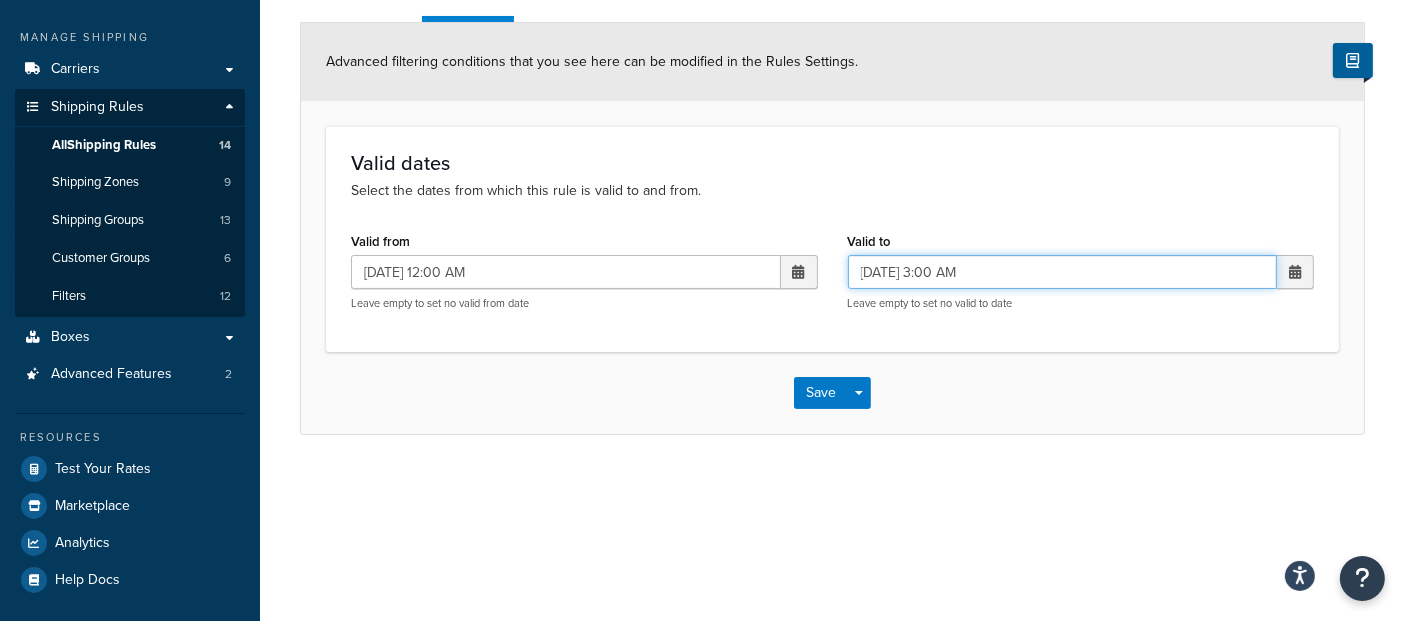 click on "05/19/2025 3:00 AM" at bounding box center [1063, 272] 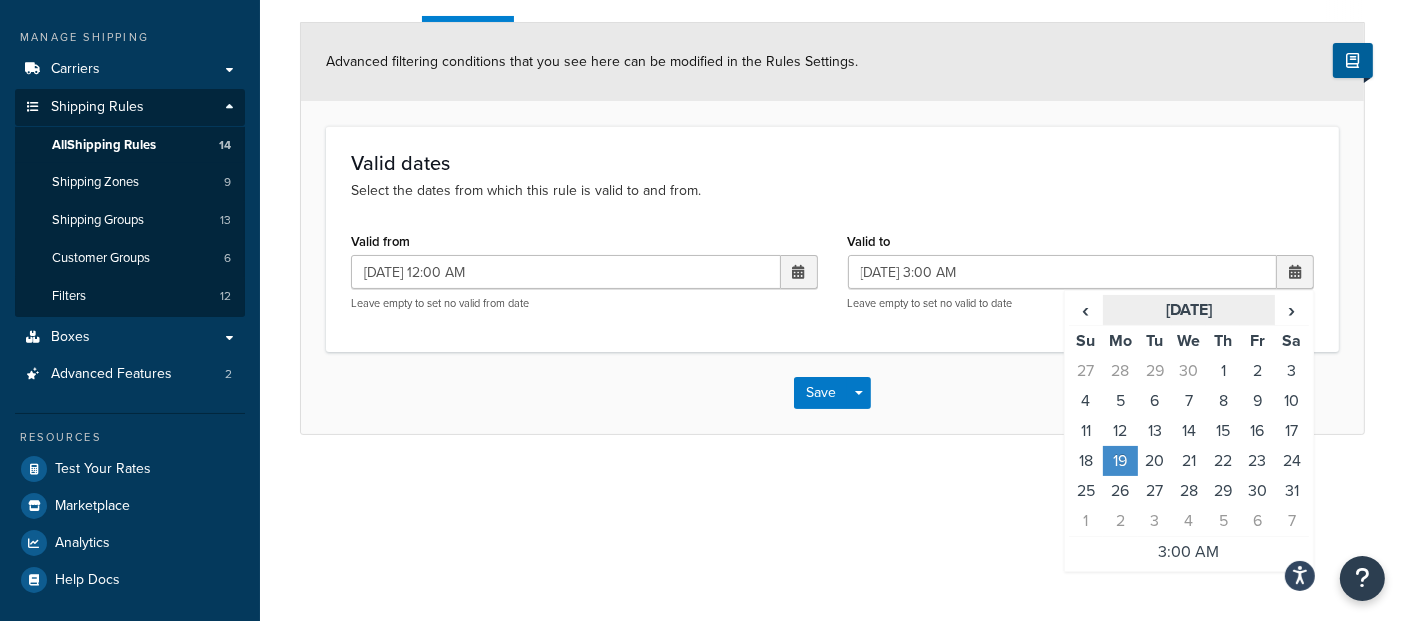 click on "May 2025" at bounding box center [1188, 310] 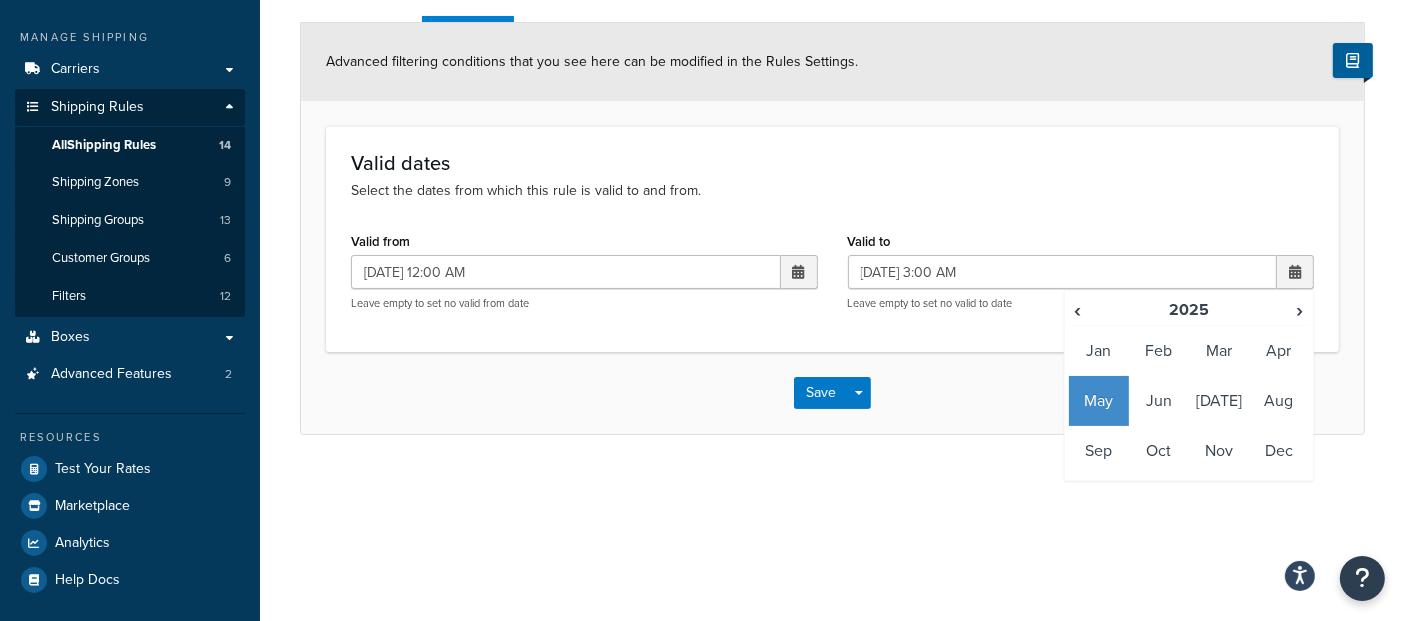 click on "2025" at bounding box center [1188, 310] 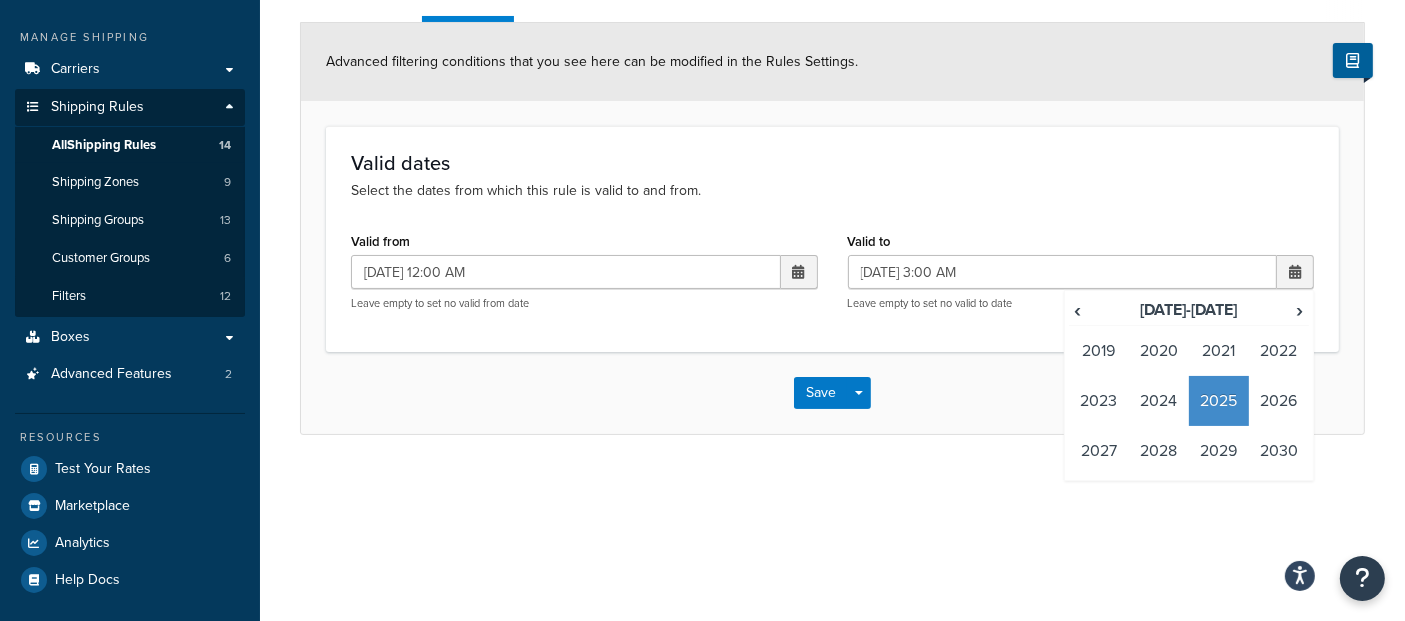 click on "‹ 2020-2029 › 2019 2020 2021 2022 2023 2024 2025 2026 2027 2028 2029 2030" at bounding box center (1189, 385) 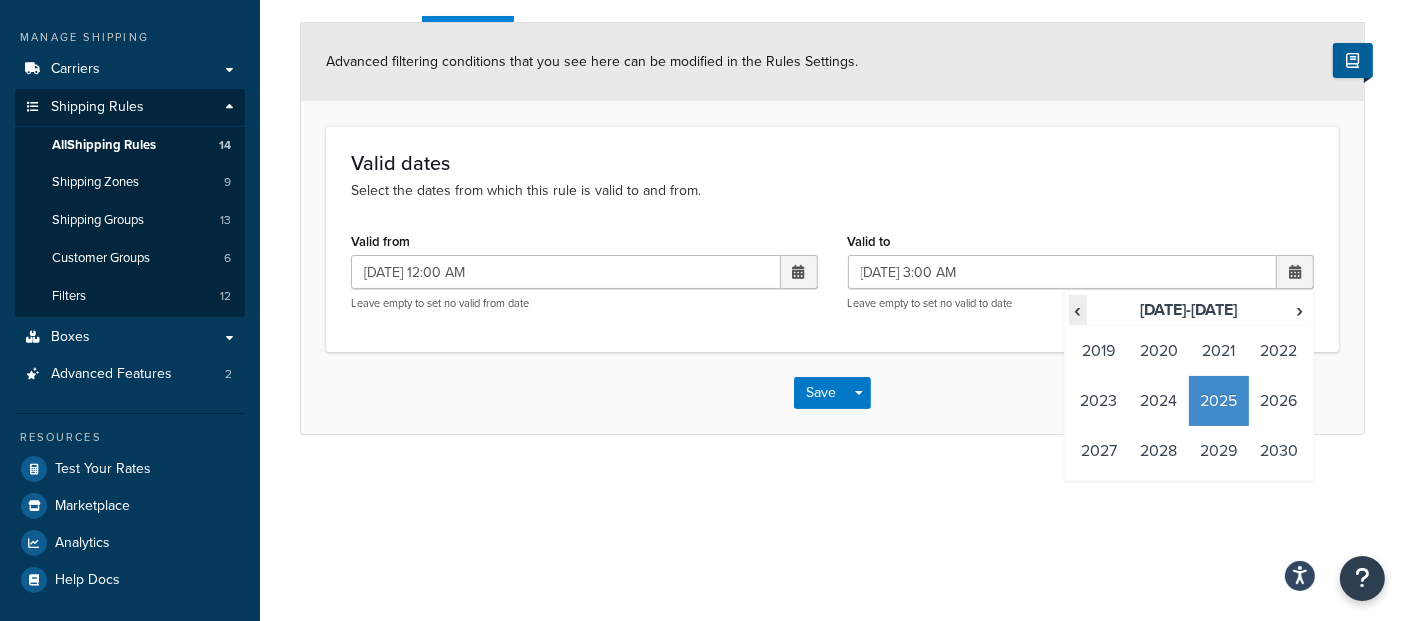click on "‹" at bounding box center (1078, 310) 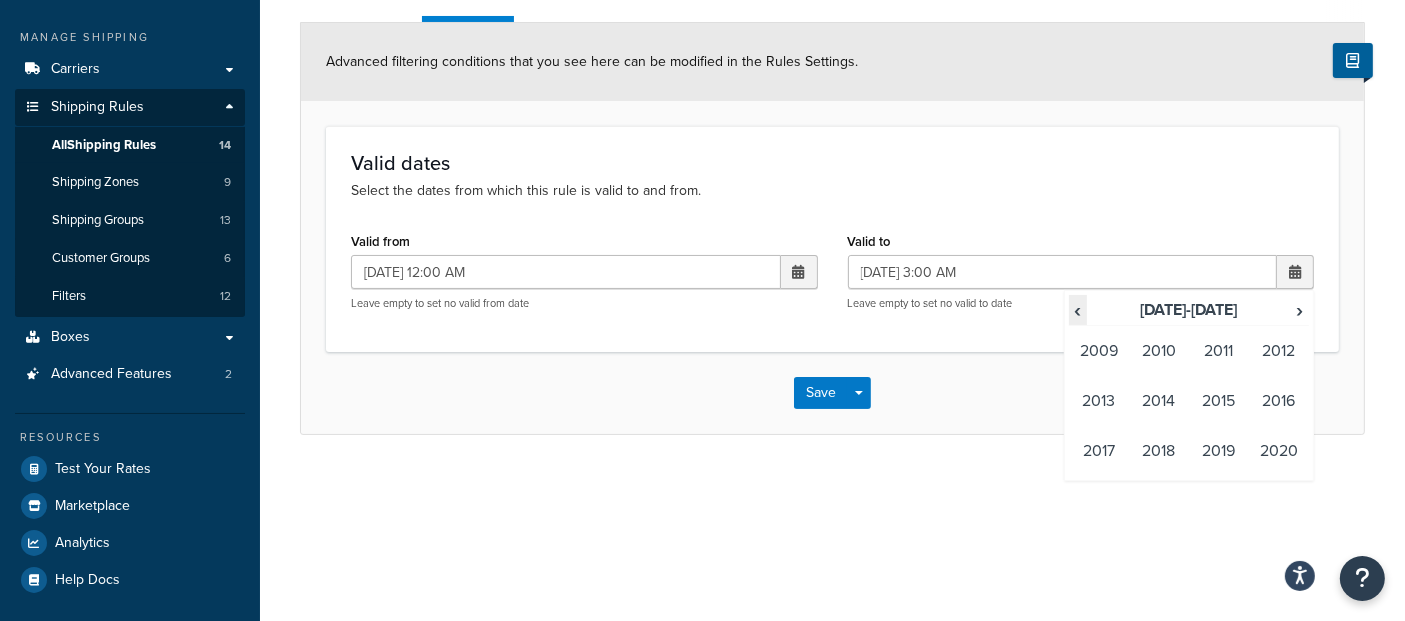 click on "‹" at bounding box center [1078, 310] 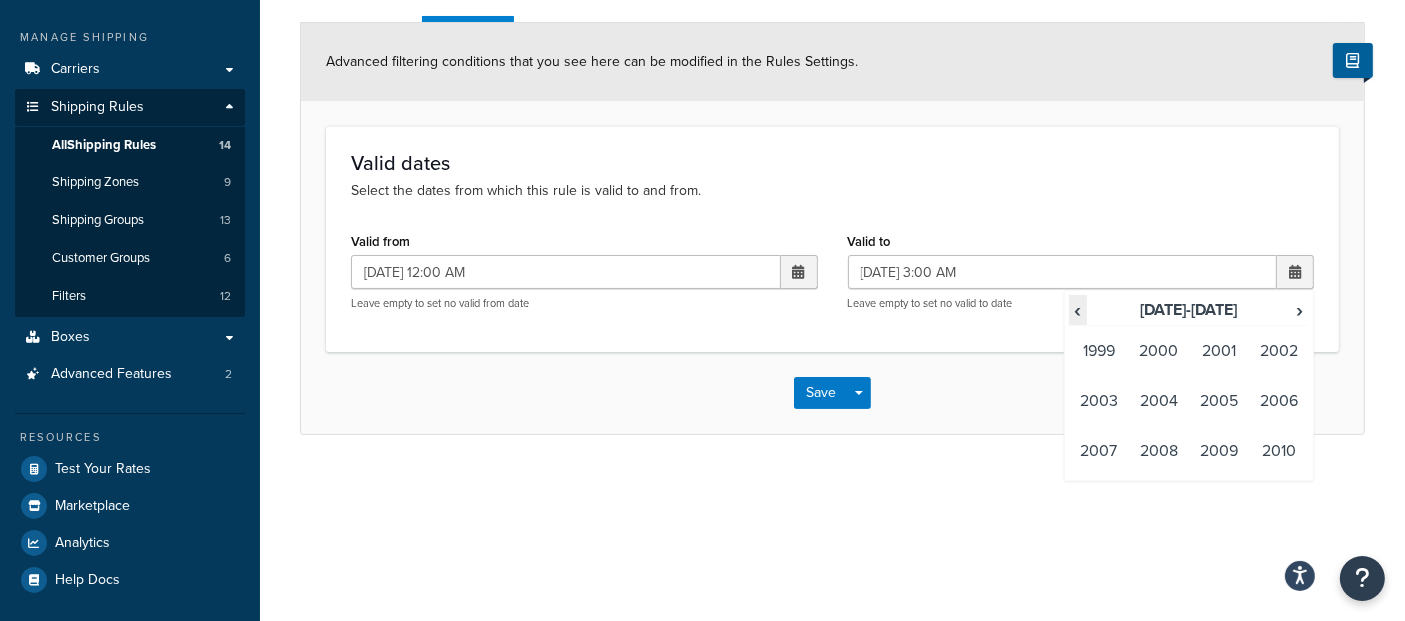 click on "‹" at bounding box center (1078, 310) 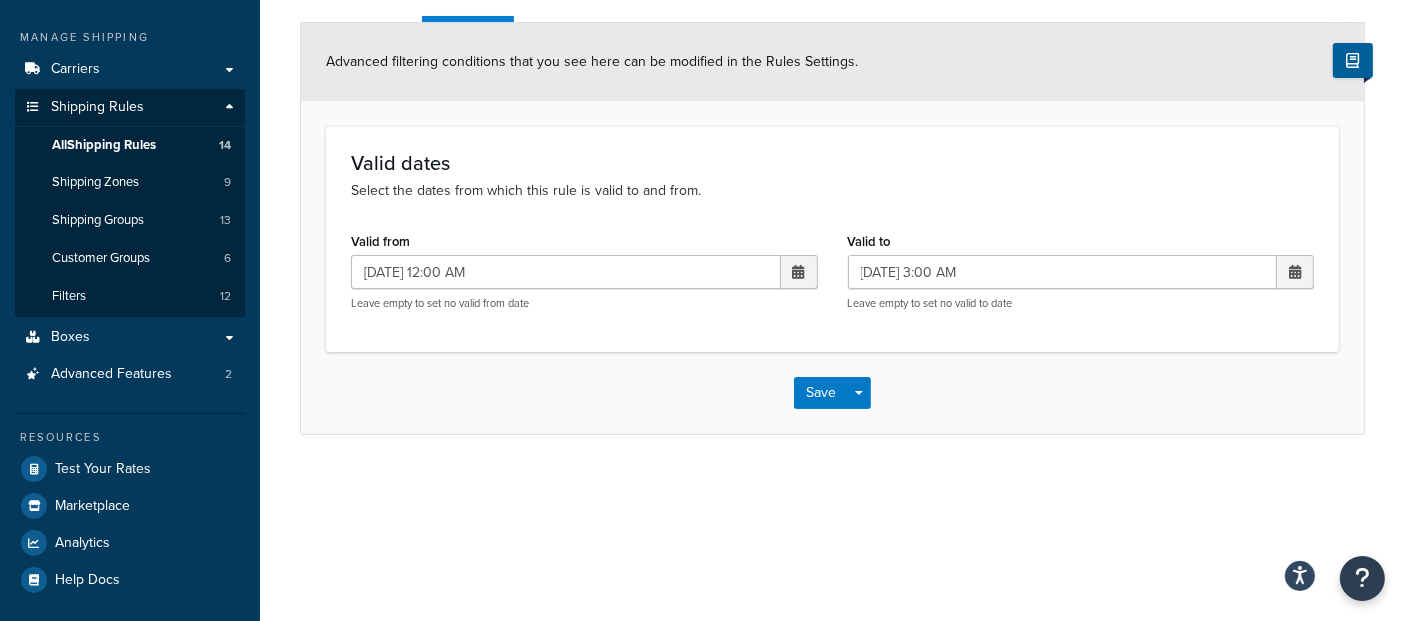click on "Valid dates Select the dates from which this rule is valid to and from. Valid from   07/08/2025 12:00 AM ‹ July 2025 › Su Mo Tu We Th Fr Sa 29 30 1 2 3 4 5 6 7 8 9 10 11 12 13 14 15 16 17 18 19 20 21 22 23 24 25 26 27 28 29 30 31 1 2 3 4 5 6 7 8 9 12:00 AM Leave empty to set no valid from date Valid to   05/19/2025 3:00 AM ‹ 1990-1999 › 1989 1990 1991 1992 1993 1994 1995 1996 1997 1998 1999 2000 Leave empty to set no valid to date" at bounding box center (832, 238) 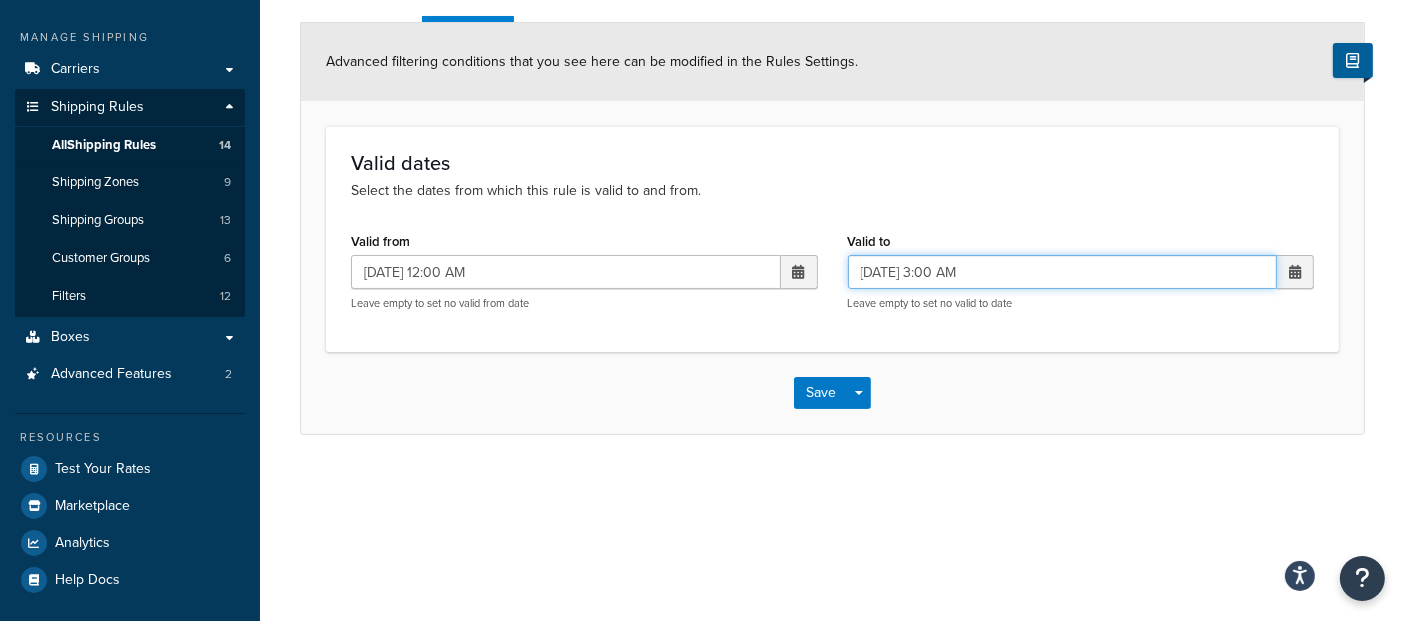 click on "05/19/2025 3:00 AM" at bounding box center (1063, 272) 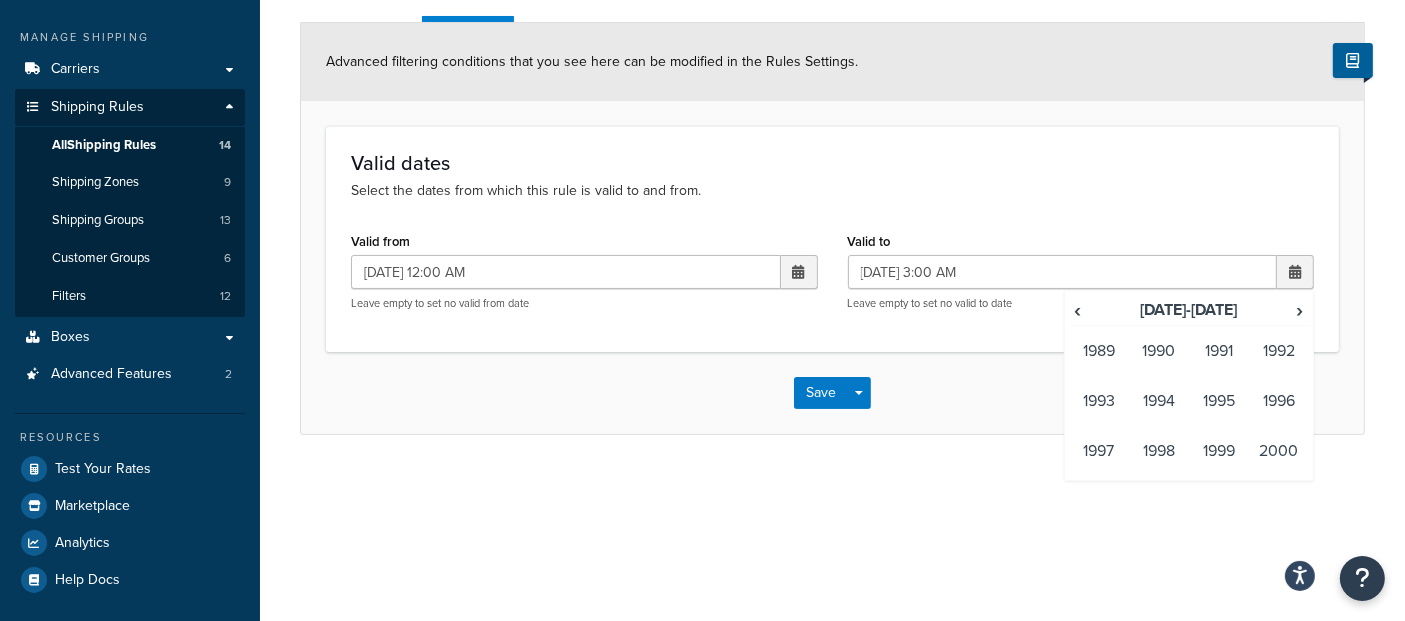 click at bounding box center [1295, 272] 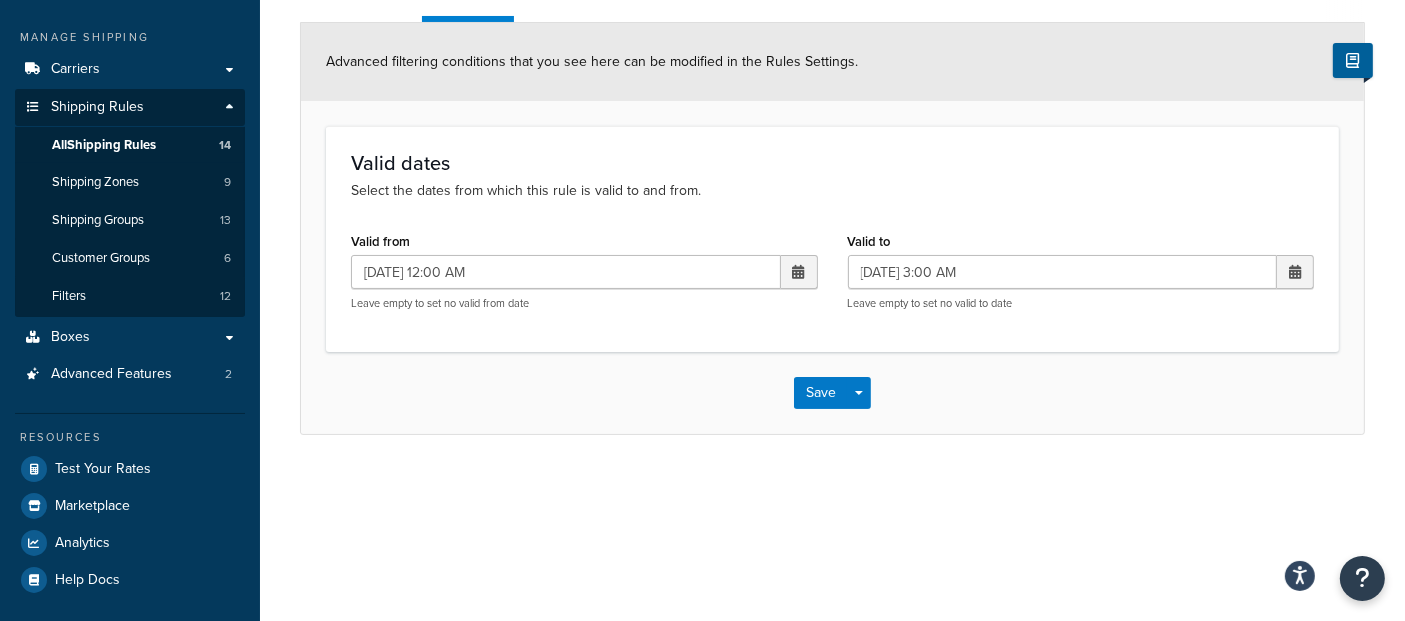 click at bounding box center [1295, 272] 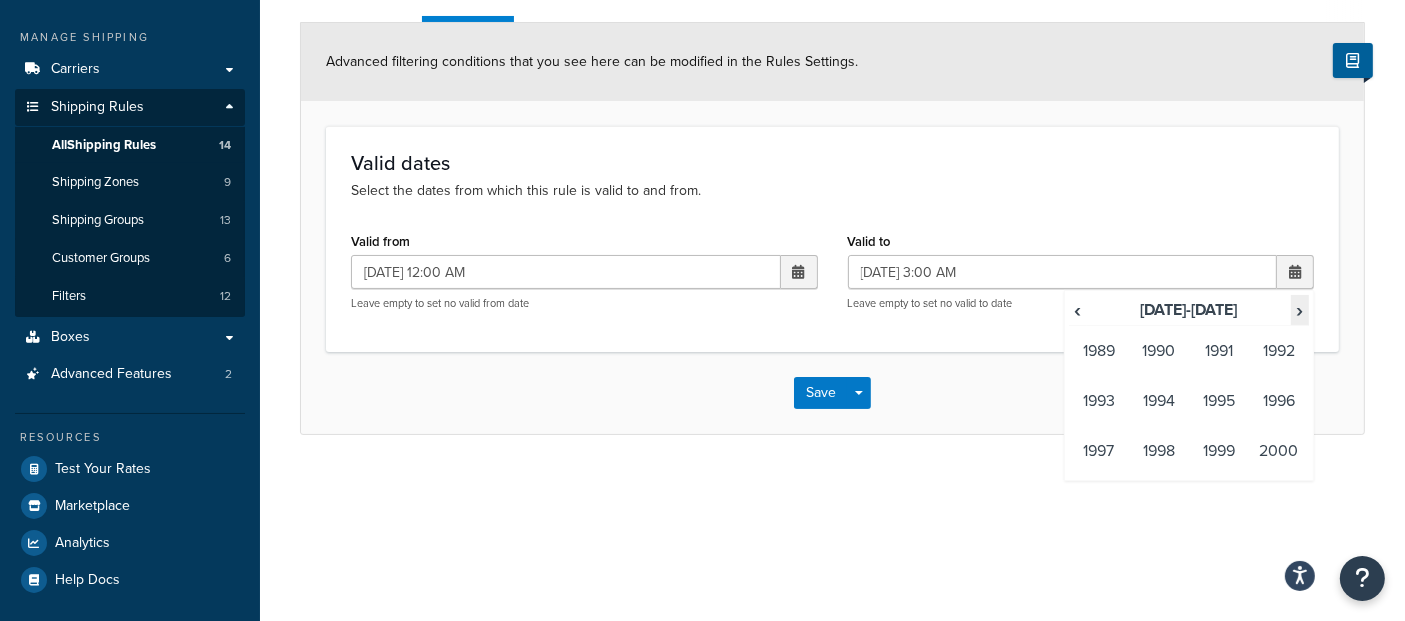 click on "›" at bounding box center [1300, 310] 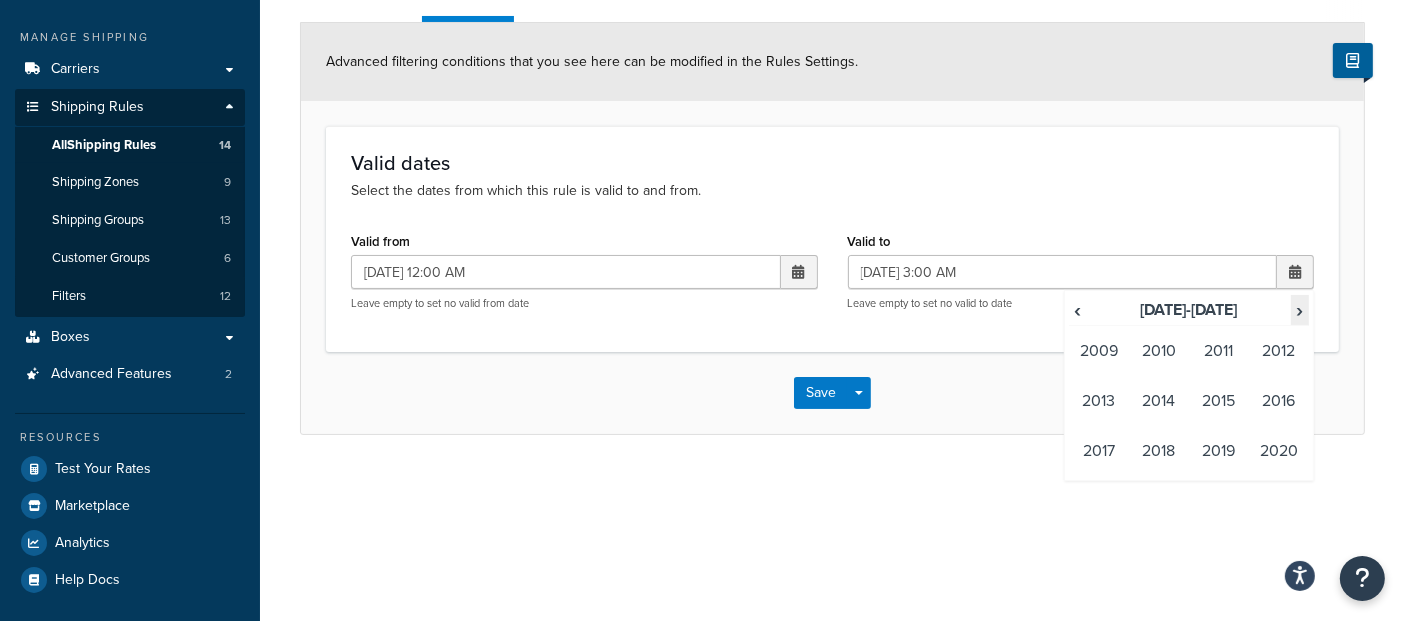 click on "›" at bounding box center (1300, 310) 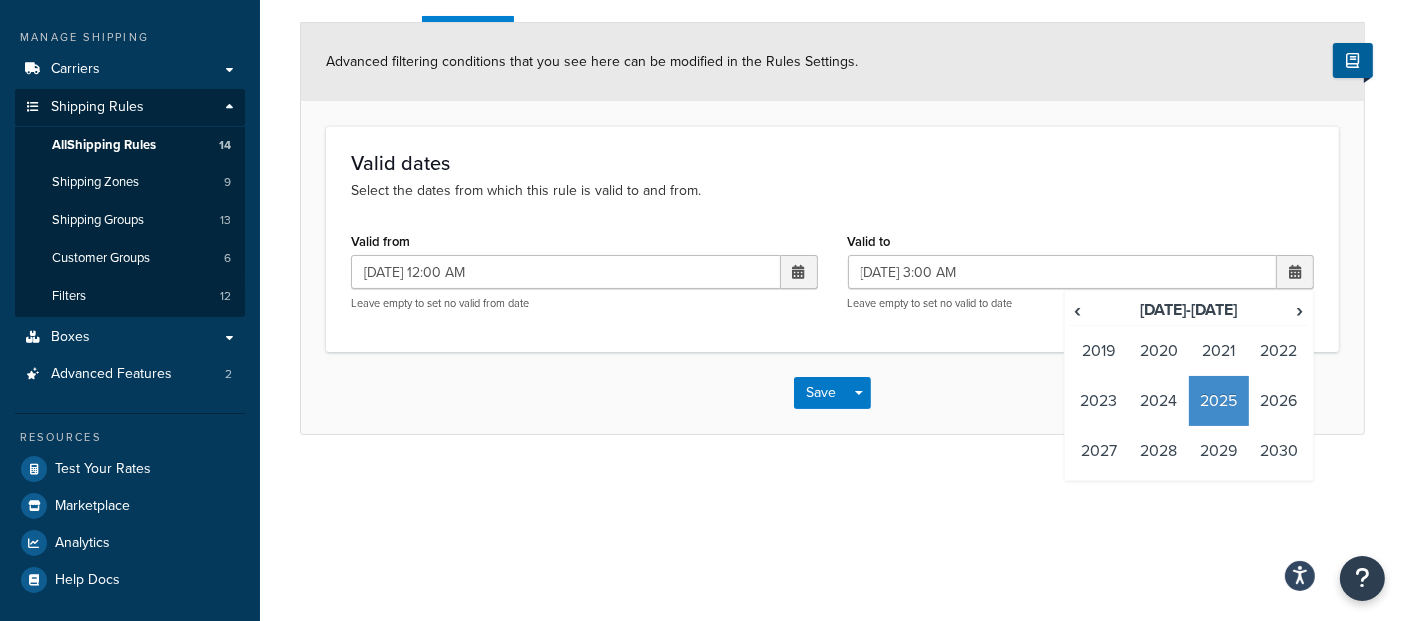 click on "2025" at bounding box center [1219, 401] 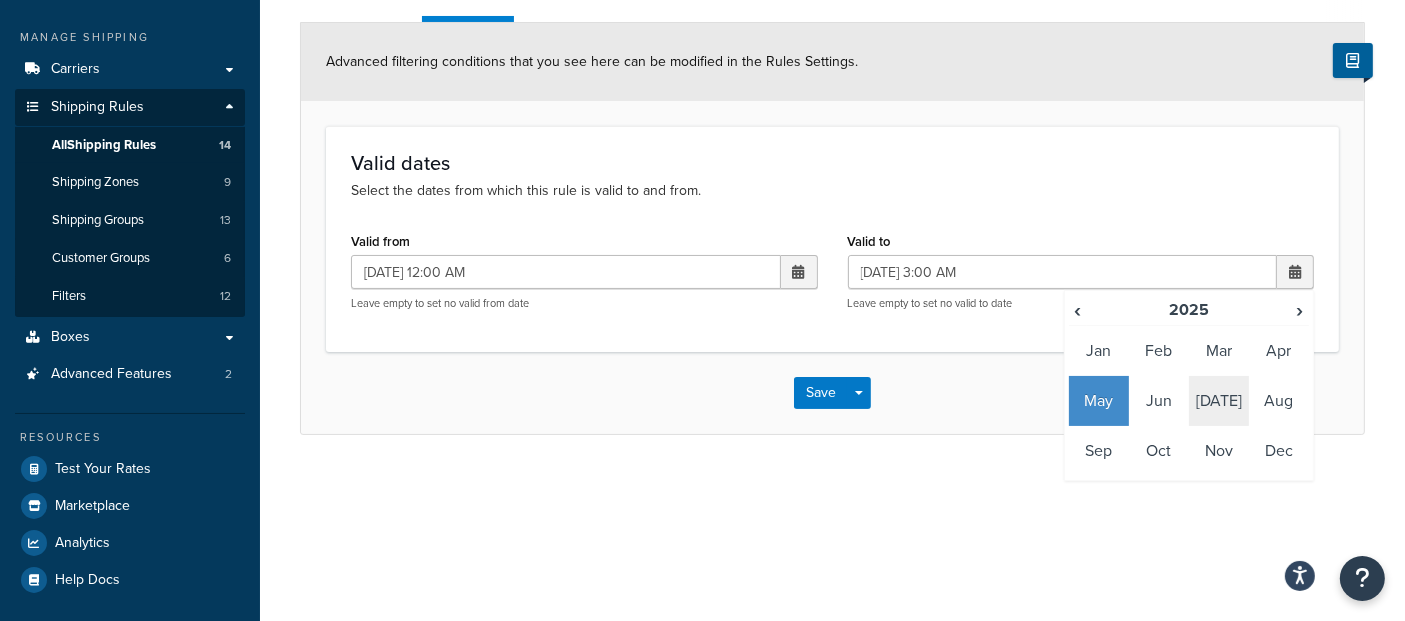 click on "Jul" at bounding box center [1219, 401] 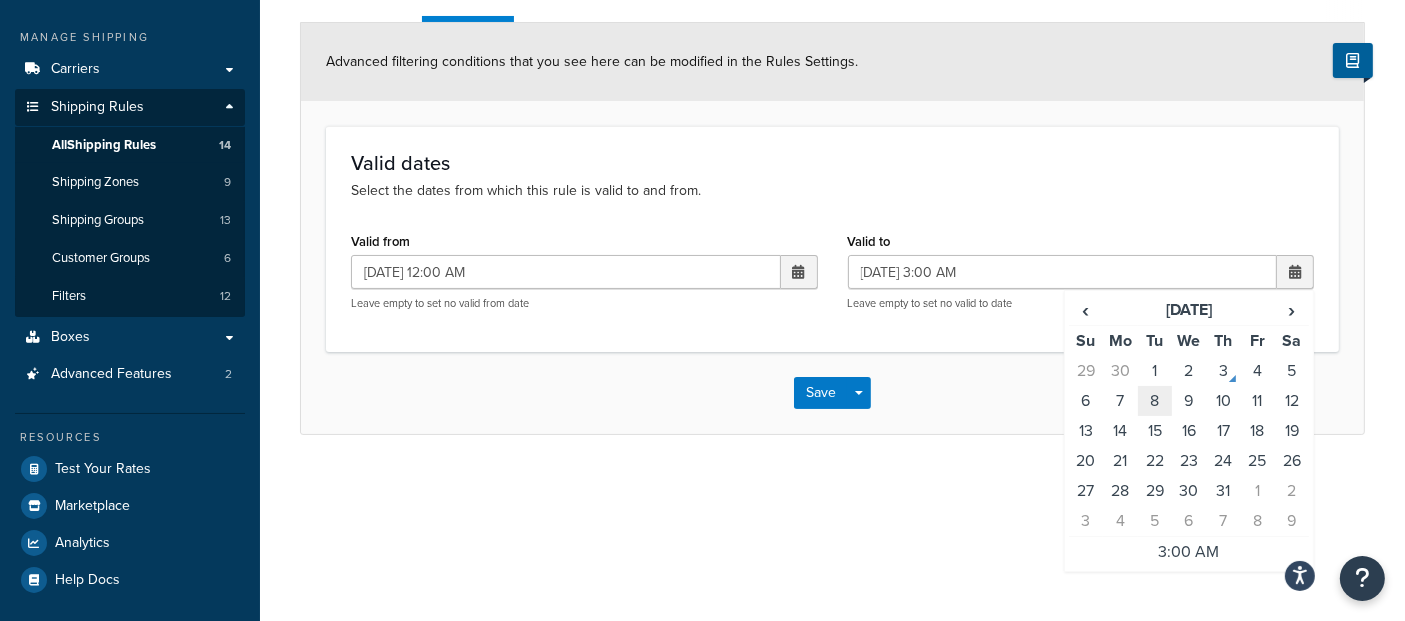 click on "8" at bounding box center [1155, 401] 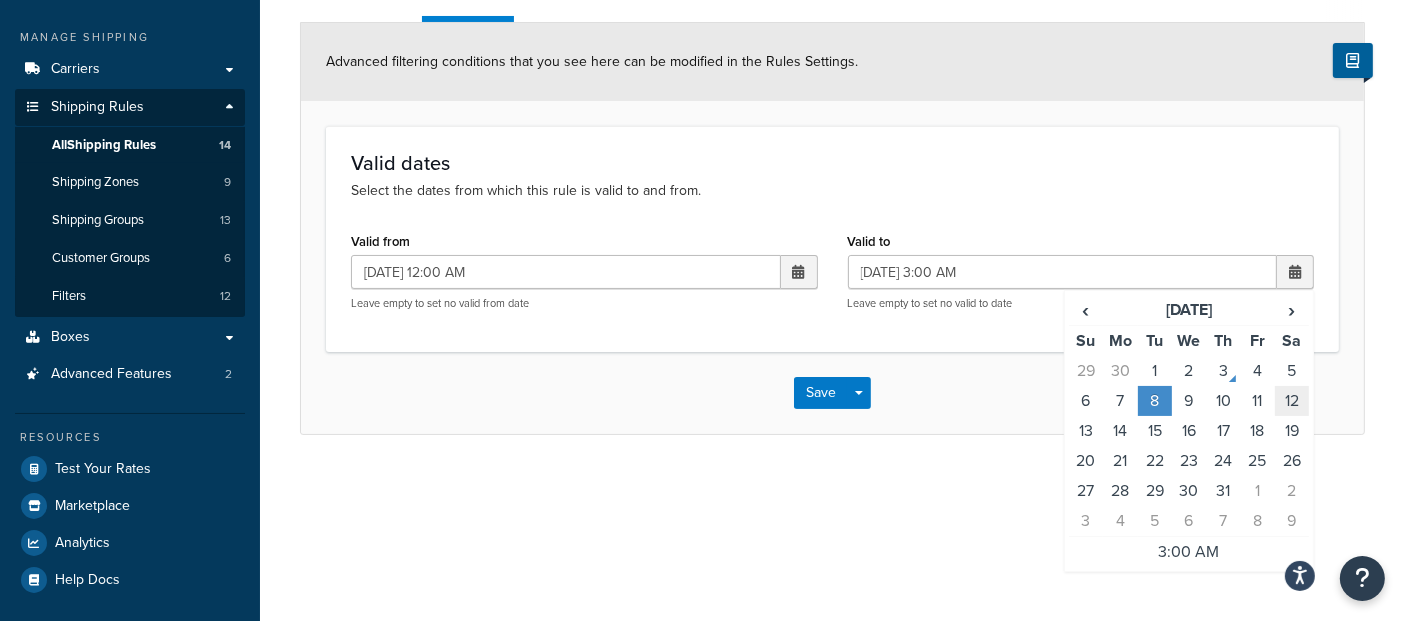 click on "12" at bounding box center [1292, 401] 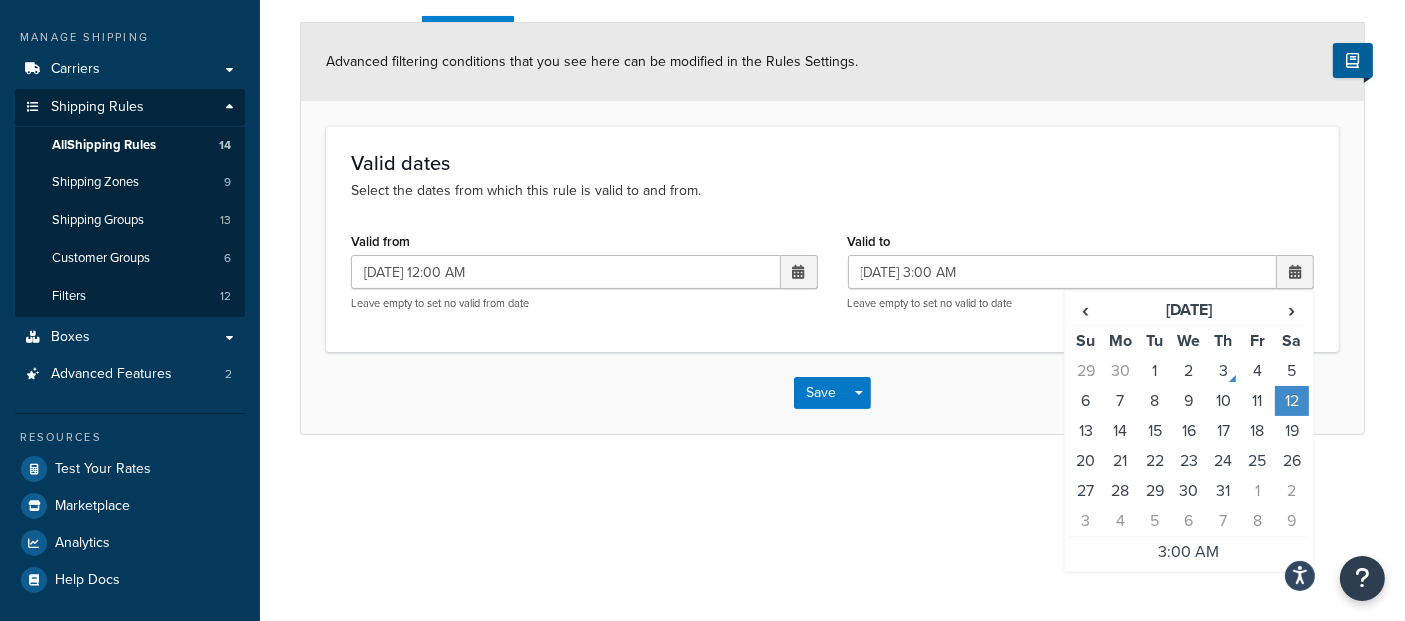 click on "Save Save Dropdown Save and Edit   Save and Duplicate   Save and Create New" at bounding box center (832, 393) 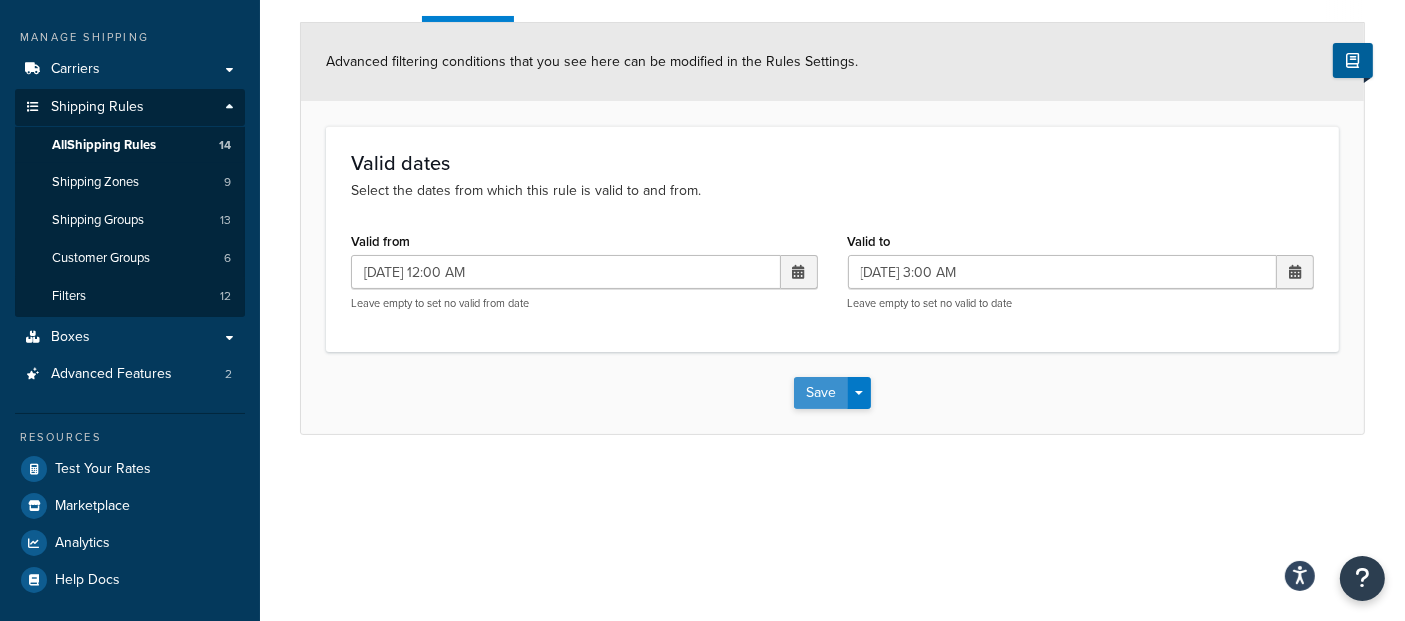 click on "Save" at bounding box center (821, 393) 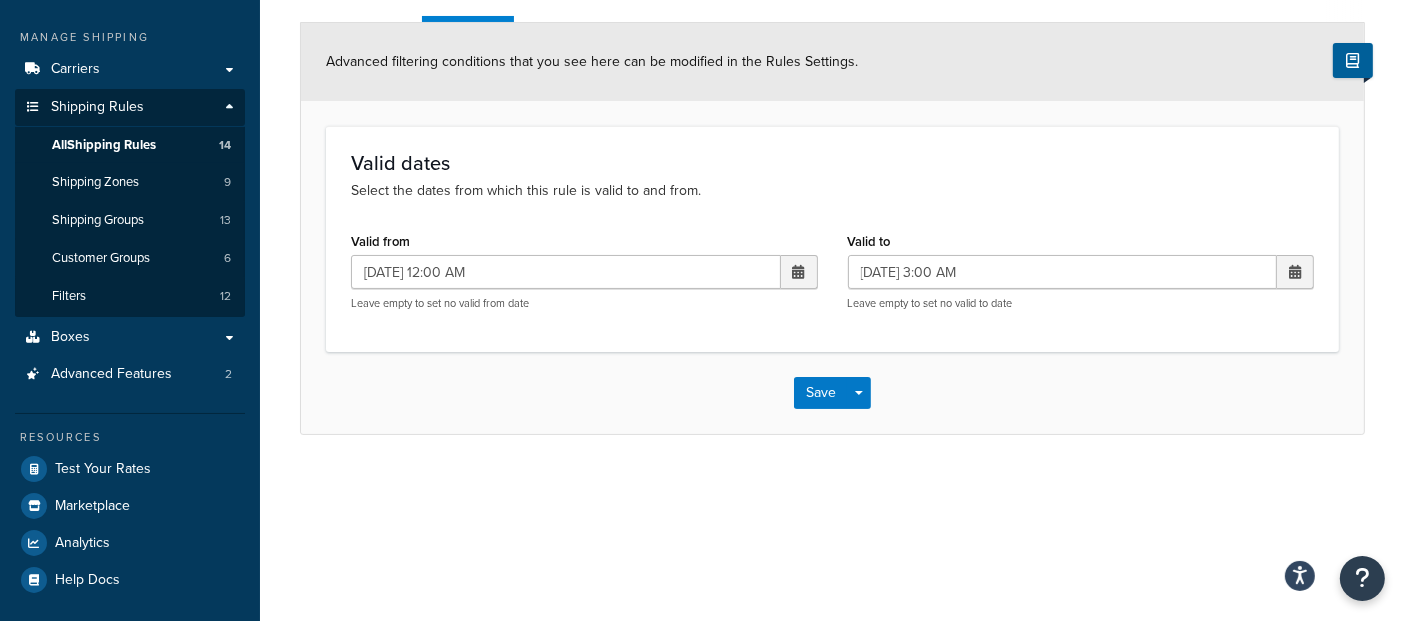 scroll, scrollTop: 0, scrollLeft: 0, axis: both 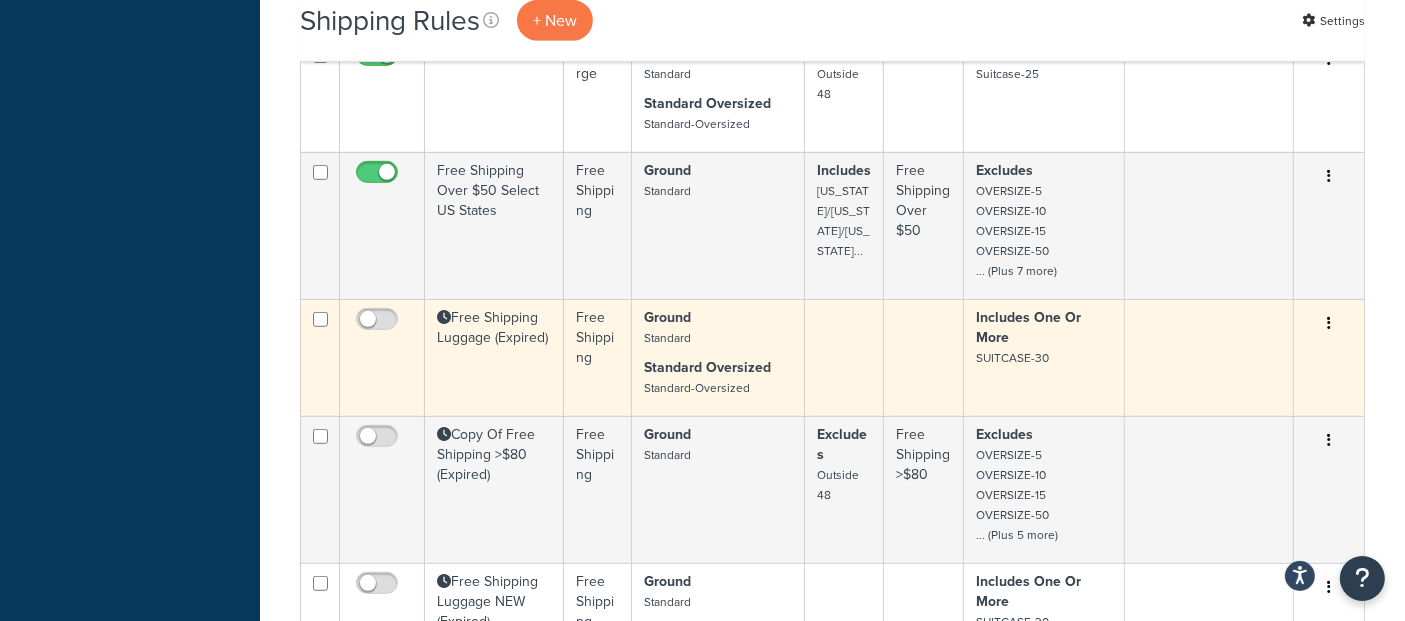 click on "Free Shipping Luggage (Expired)" at bounding box center [494, 357] 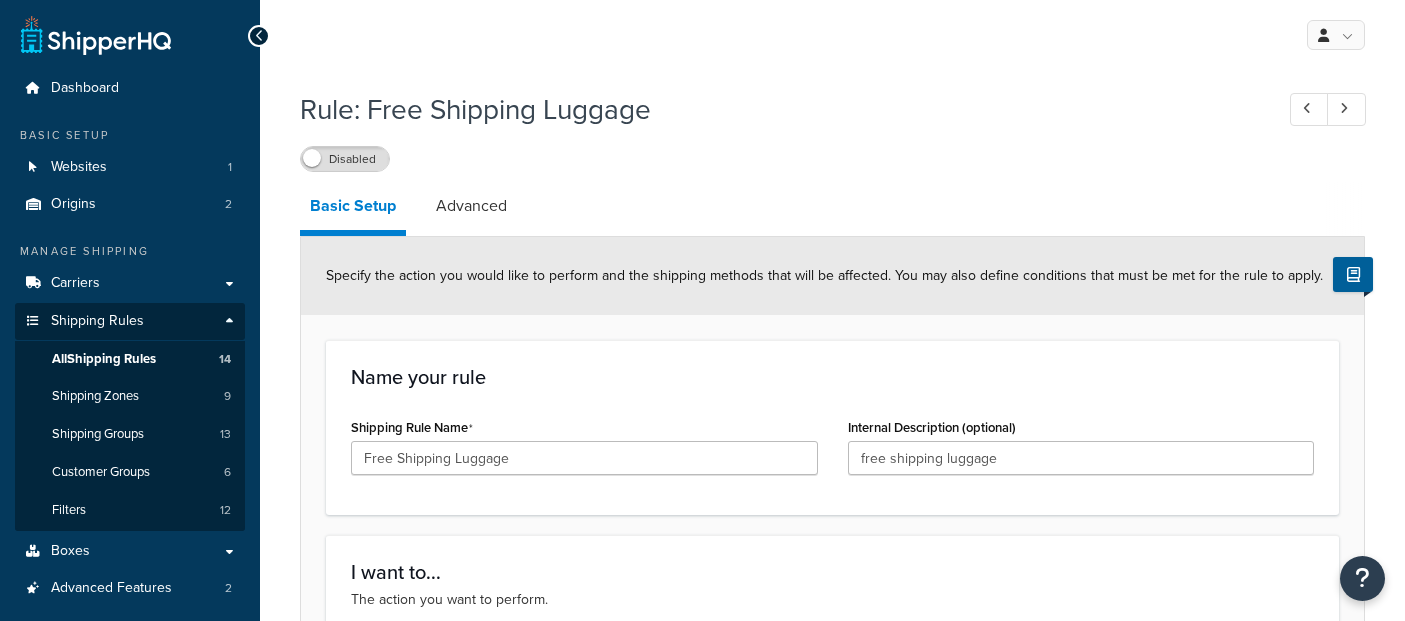 scroll, scrollTop: 0, scrollLeft: 0, axis: both 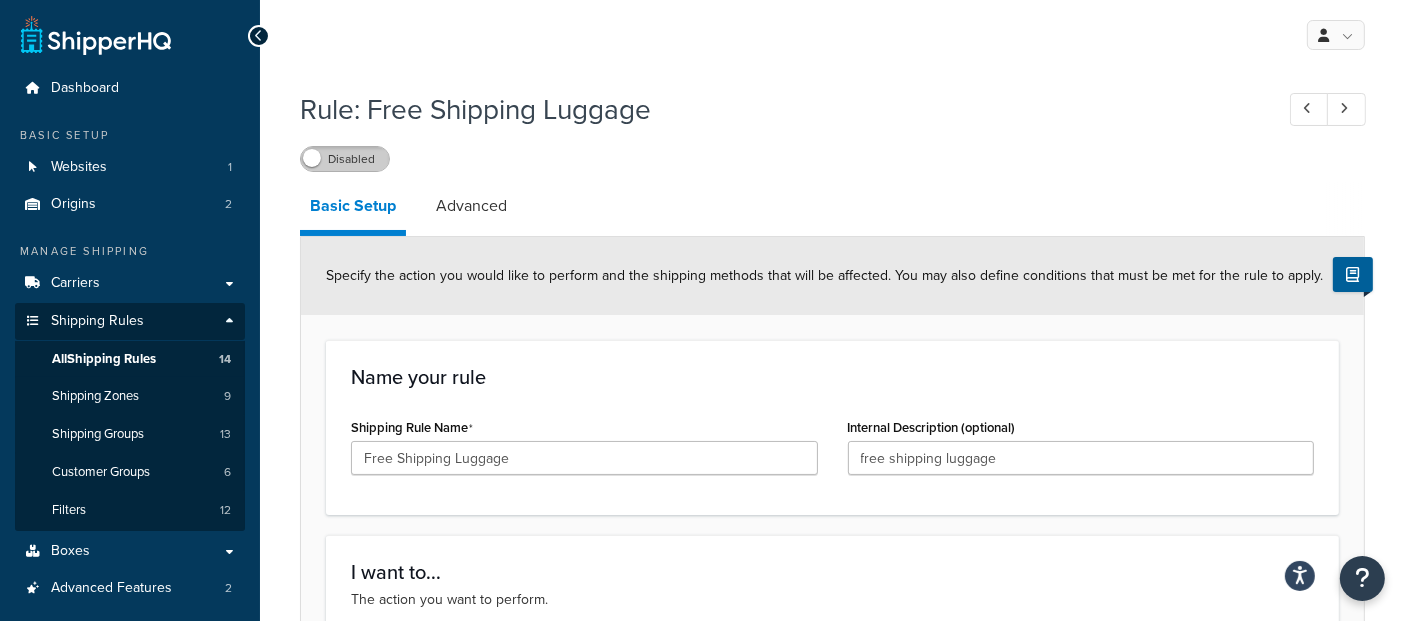 drag, startPoint x: 347, startPoint y: 172, endPoint x: 348, endPoint y: 161, distance: 11.045361 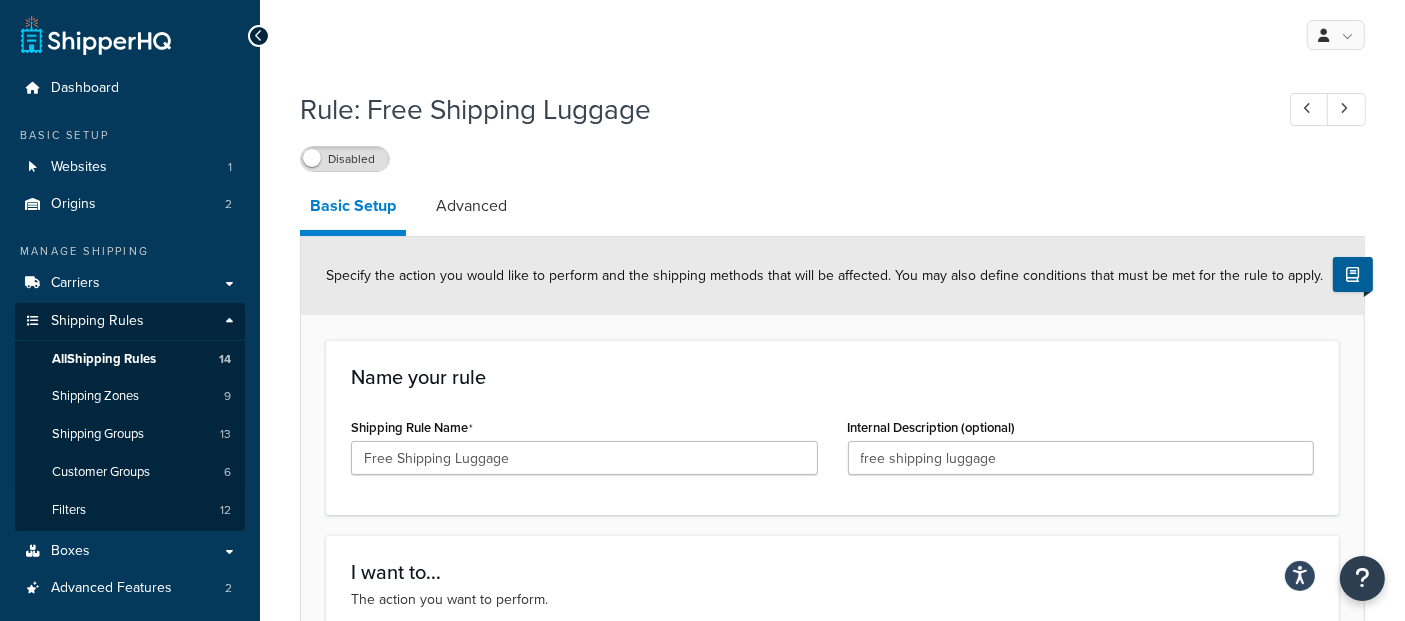 click on "Disabled" at bounding box center [345, 159] 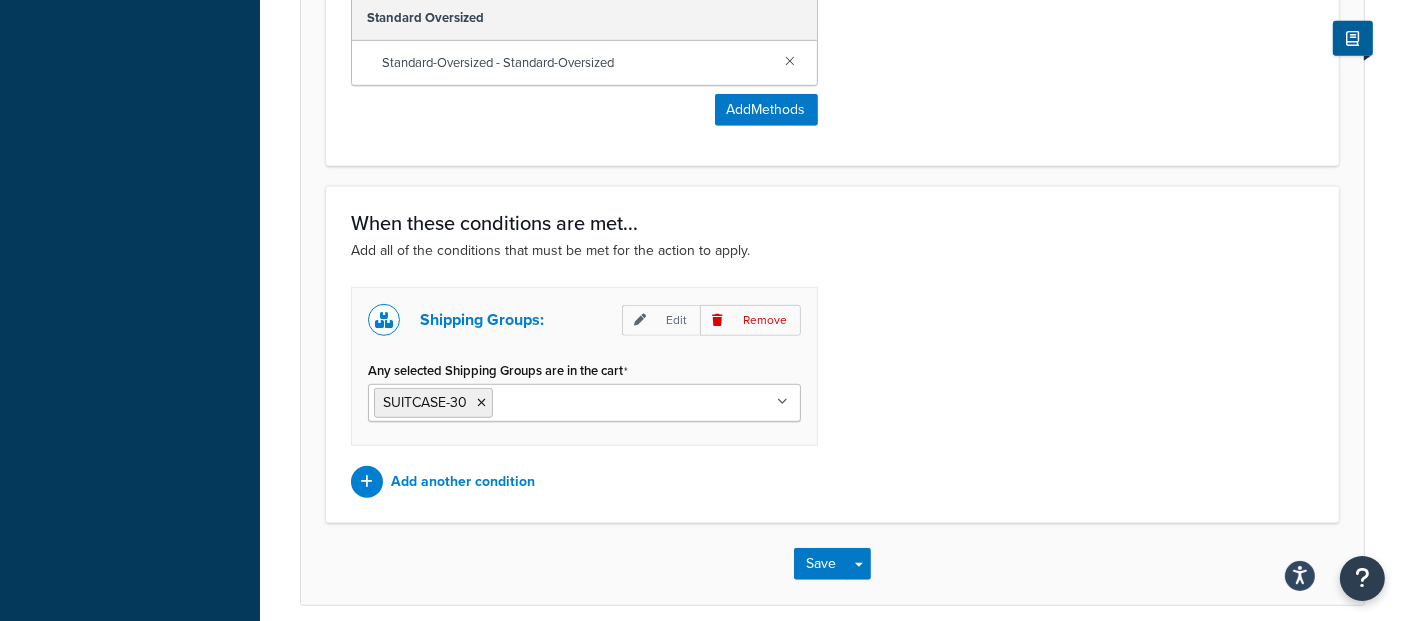 scroll, scrollTop: 1305, scrollLeft: 0, axis: vertical 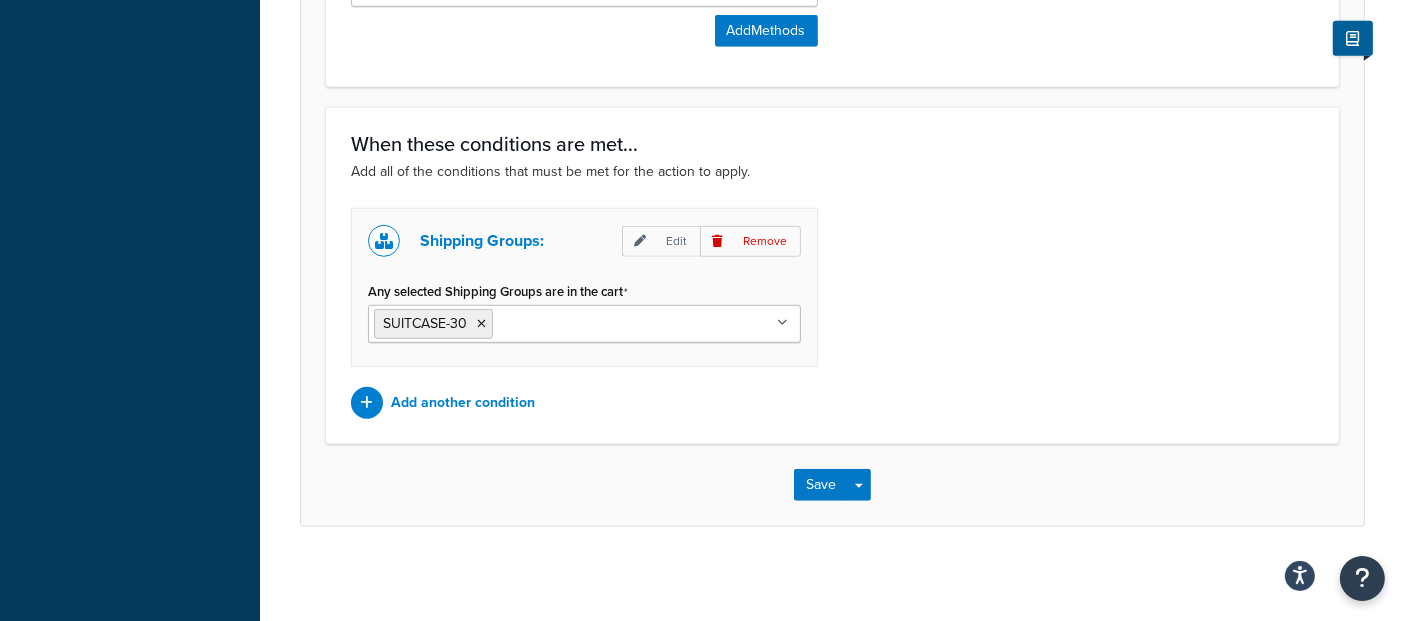 click on "Shipping Groups: Edit Remove Any selected Shipping Groups are in the cart   SUITCASE-30   OVERSIZE-5 OVERSIZE-10 OVERSIZE-15 OVERSIZE-50 OVERSIZE-80 HD-80 HD-50 Suitcase-25 OVERSIZE-30 BFC-50 OVERSIZE-20 All Products not assigned to a Shipping Group Add another condition" at bounding box center (832, 313) 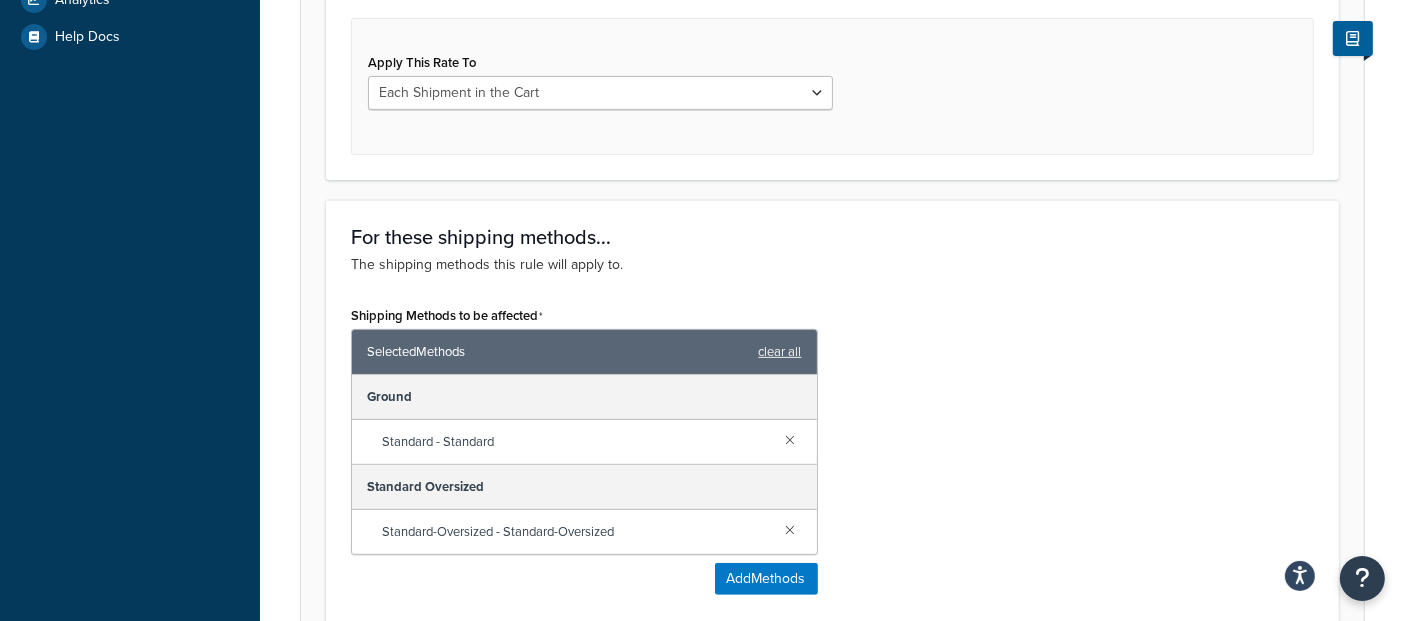 scroll, scrollTop: 1194, scrollLeft: 0, axis: vertical 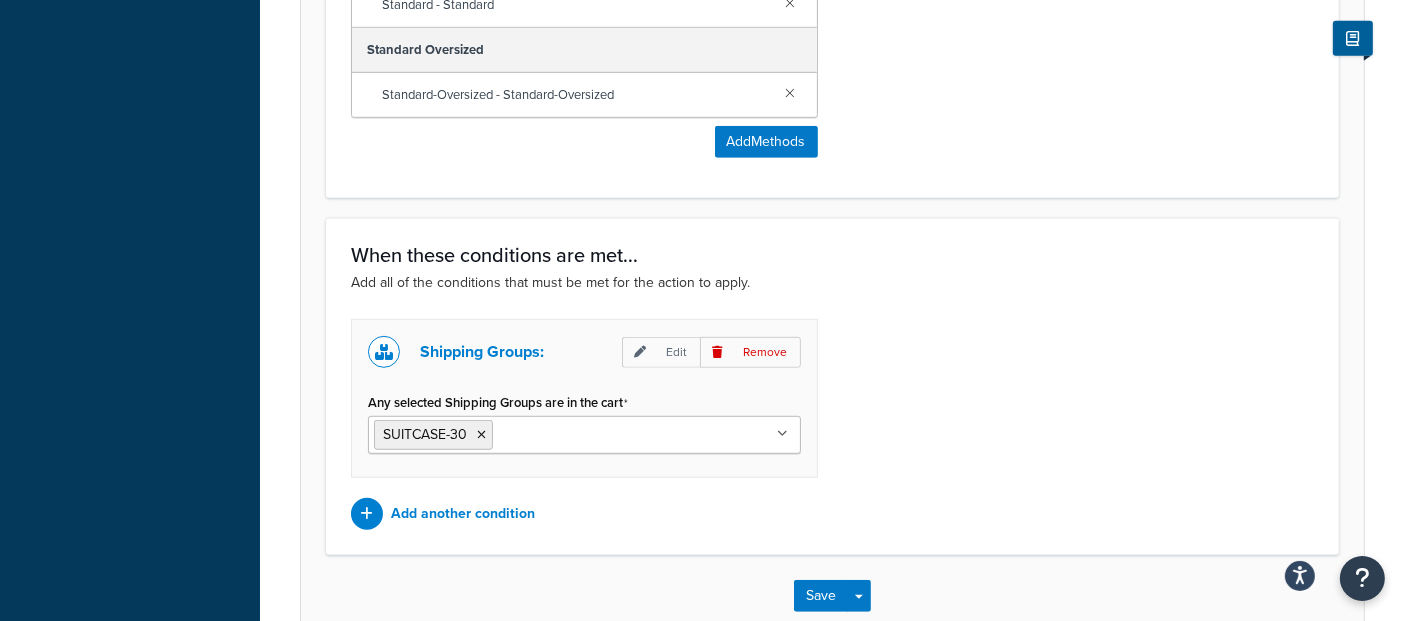 click on "SUITCASE-30" at bounding box center (584, 435) 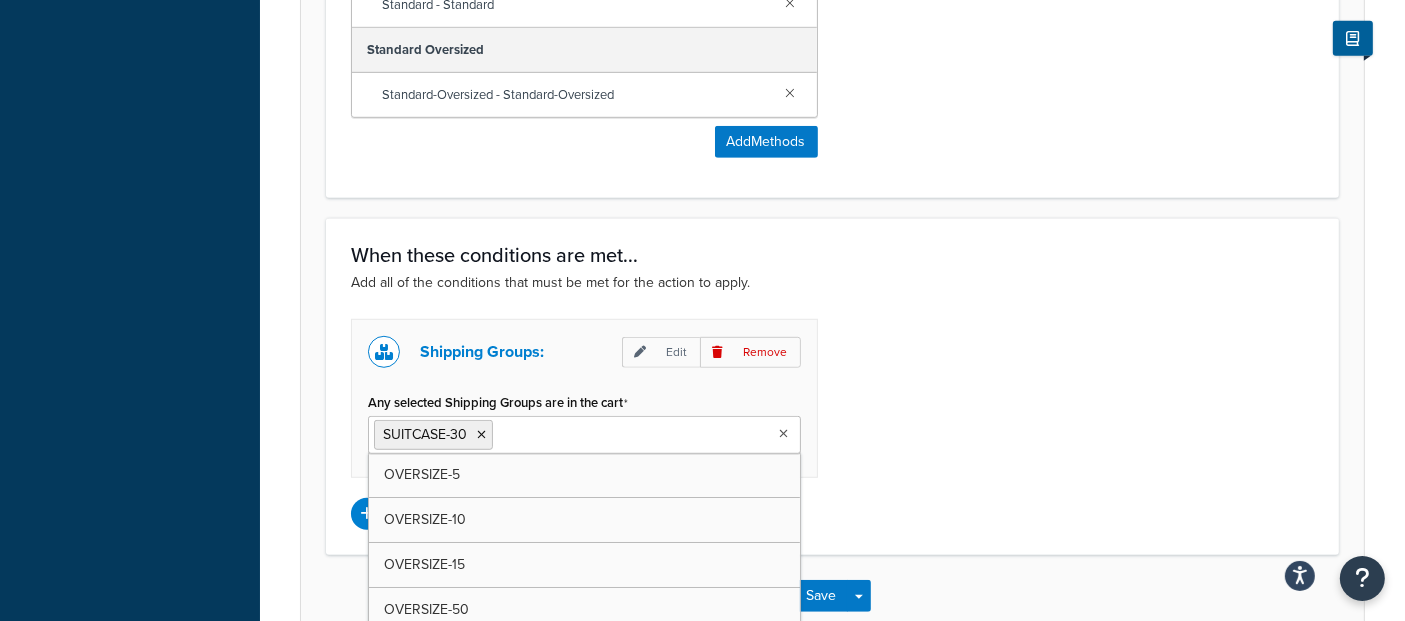 type on "s" 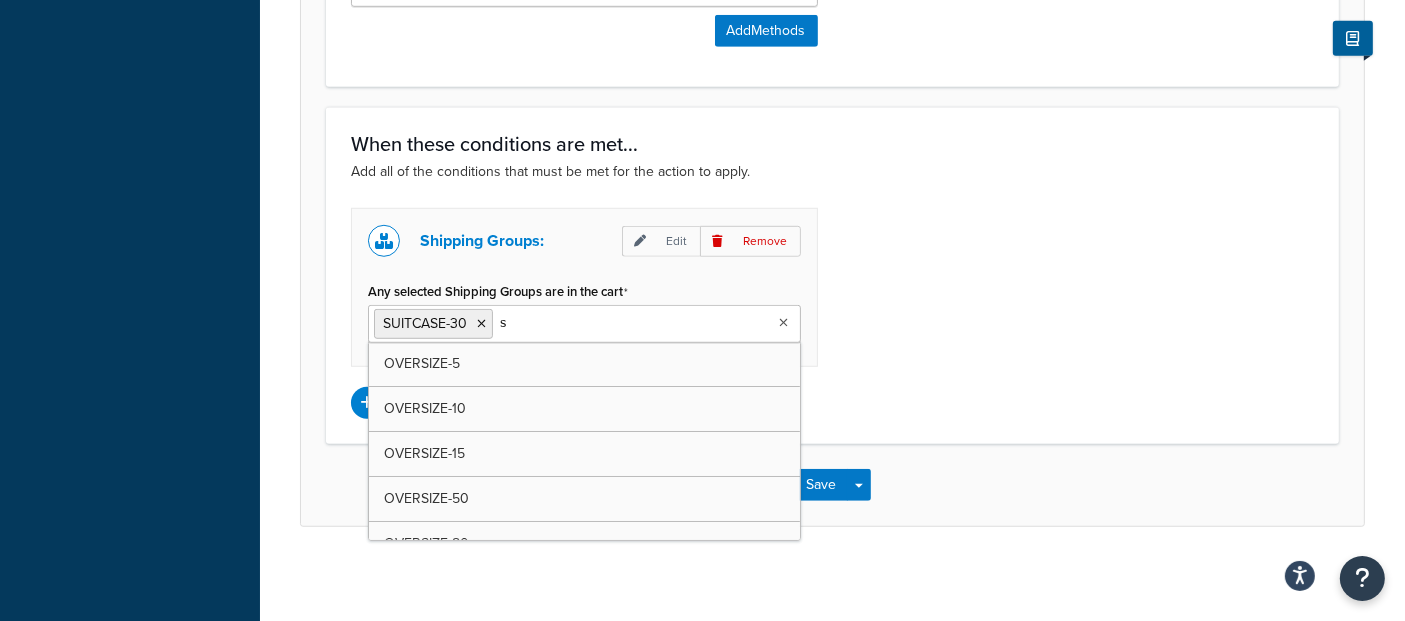 scroll, scrollTop: 1194, scrollLeft: 0, axis: vertical 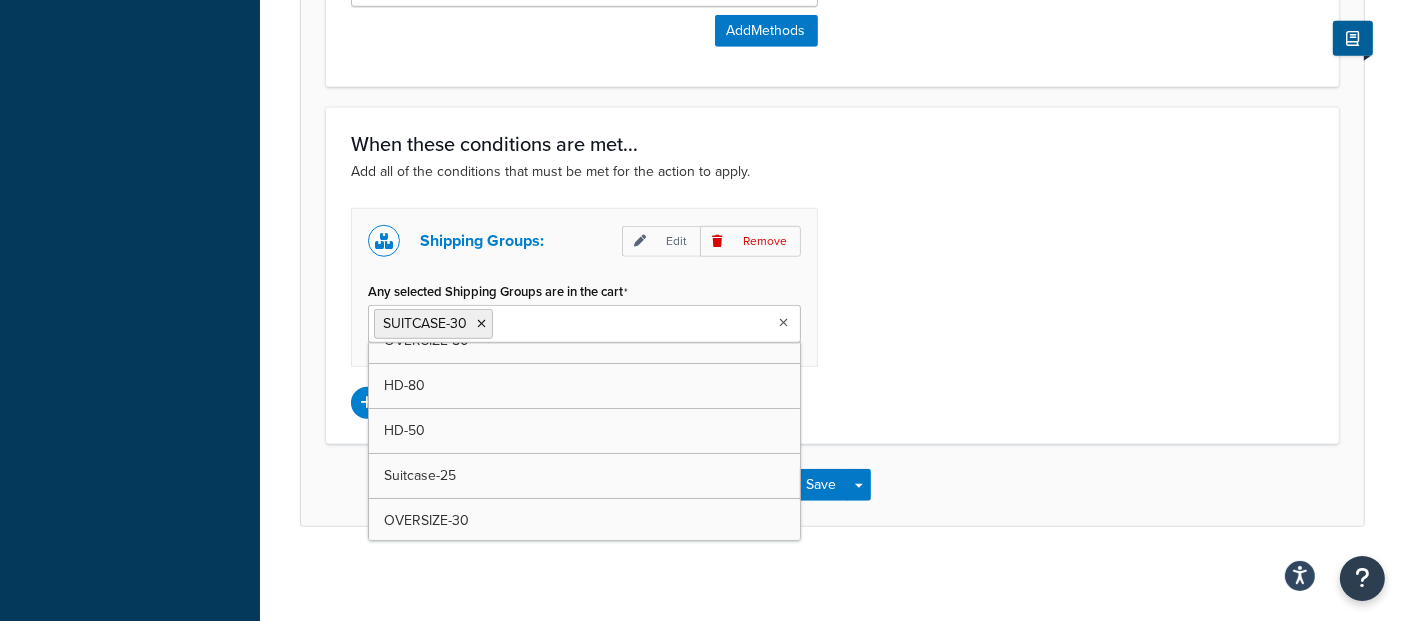click on "Shipping Groups: Edit Remove Any selected Shipping Groups are in the cart   SUITCASE-30   OVERSIZE-5 OVERSIZE-10 OVERSIZE-15 OVERSIZE-50 OVERSIZE-80 HD-80 HD-50 Suitcase-25 OVERSIZE-30 BFC-50 OVERSIZE-20 All Products not assigned to a Shipping Group Add another condition" at bounding box center (832, 313) 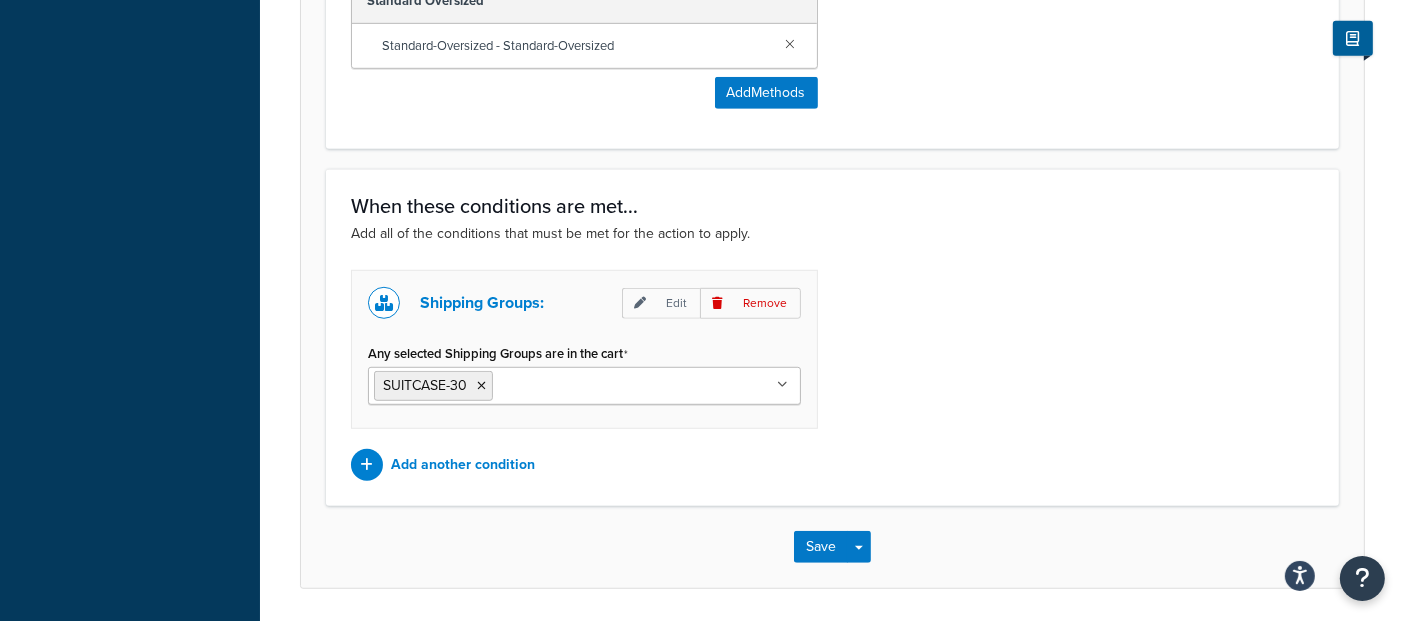 scroll, scrollTop: 1305, scrollLeft: 0, axis: vertical 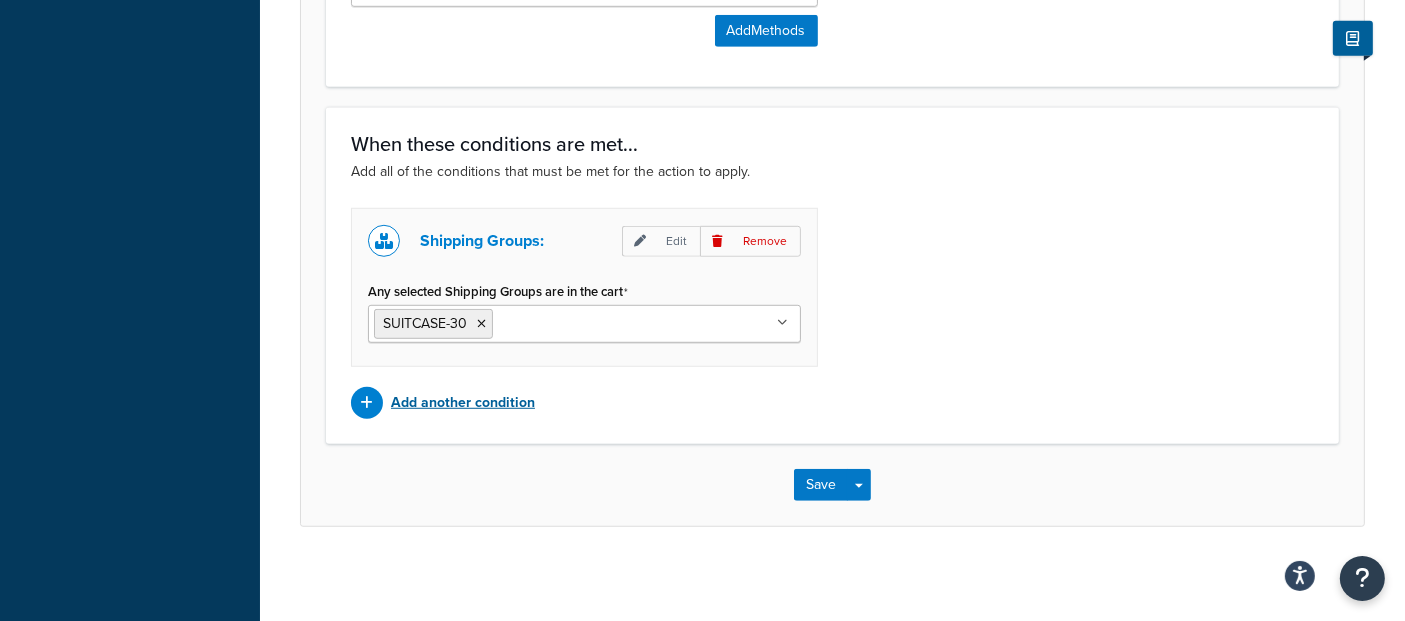 click on "Add another condition" at bounding box center (463, 403) 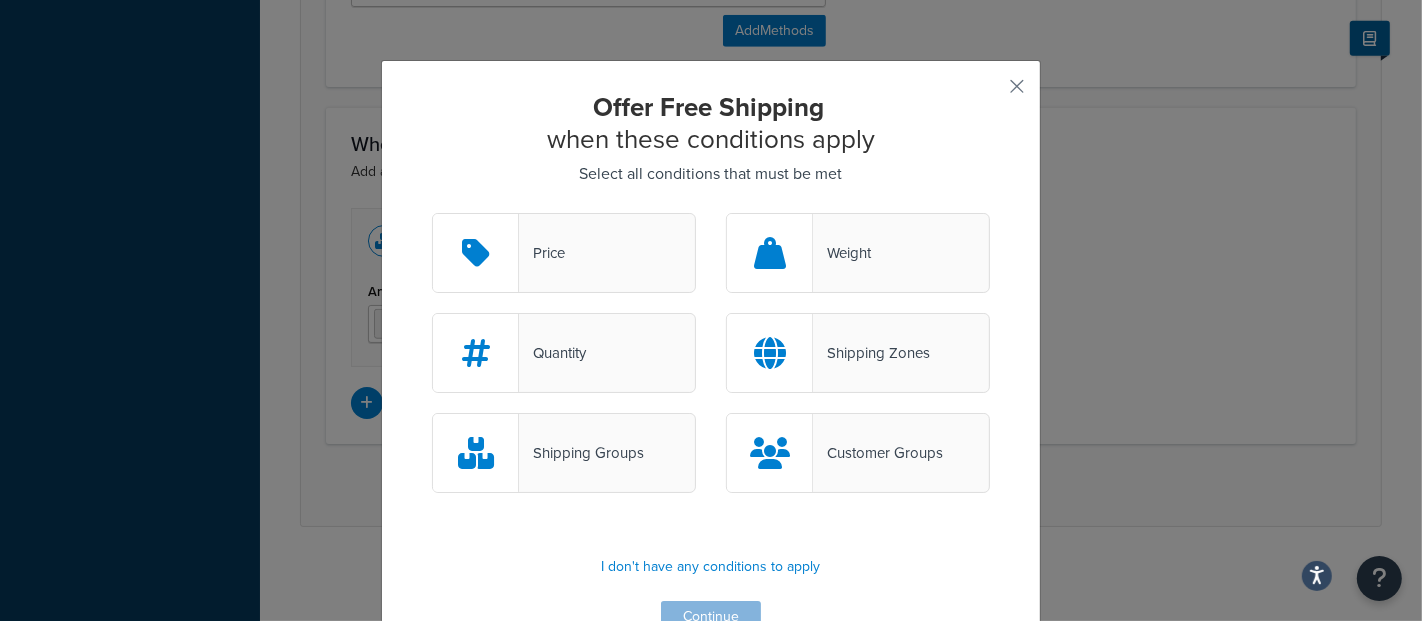 click on "Offer Free Shipping when these conditions apply Select all conditions that must be met Price Weight Quantity Shipping Zones Shipping Groups Customer Groups I don't have any conditions to apply Continue" at bounding box center (711, 310) 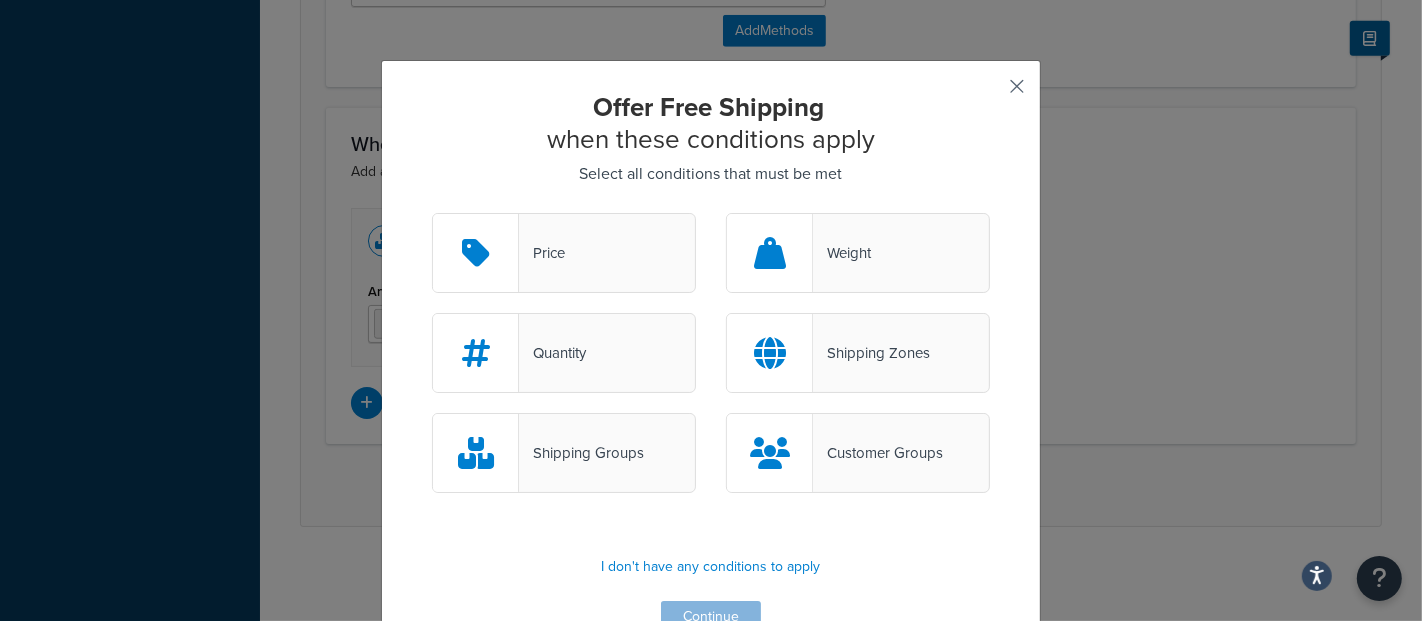click at bounding box center (987, 93) 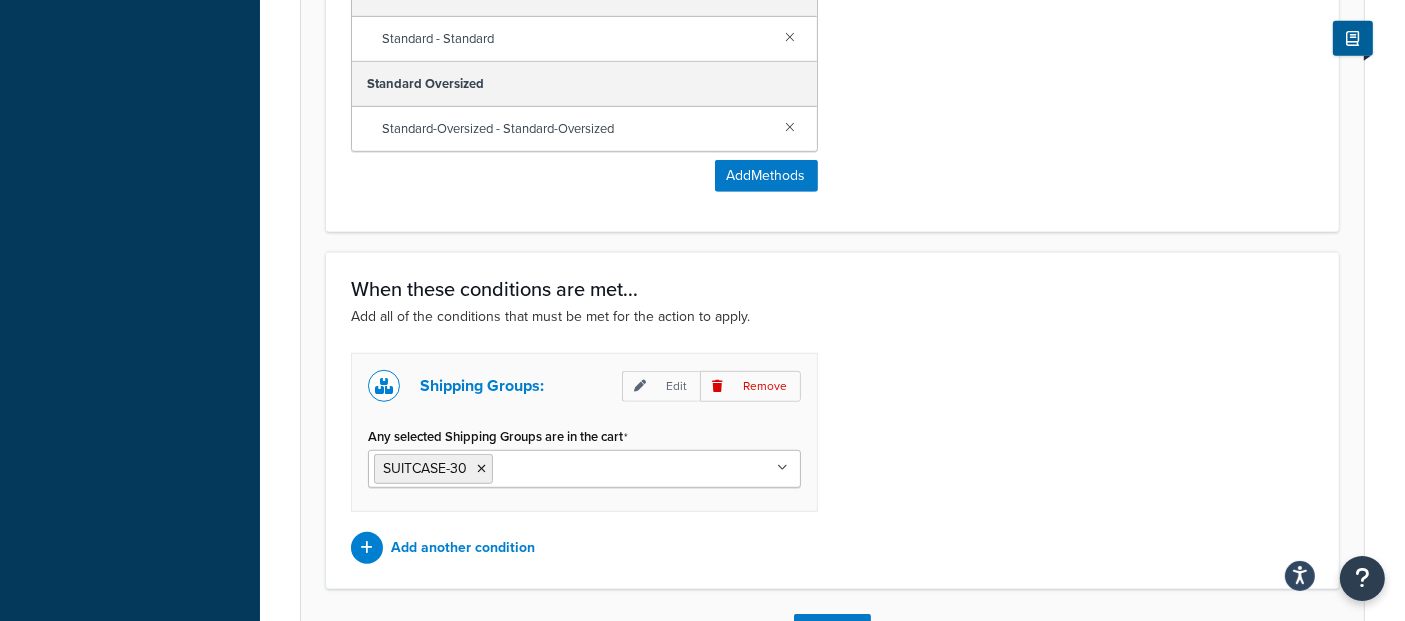 scroll, scrollTop: 1194, scrollLeft: 0, axis: vertical 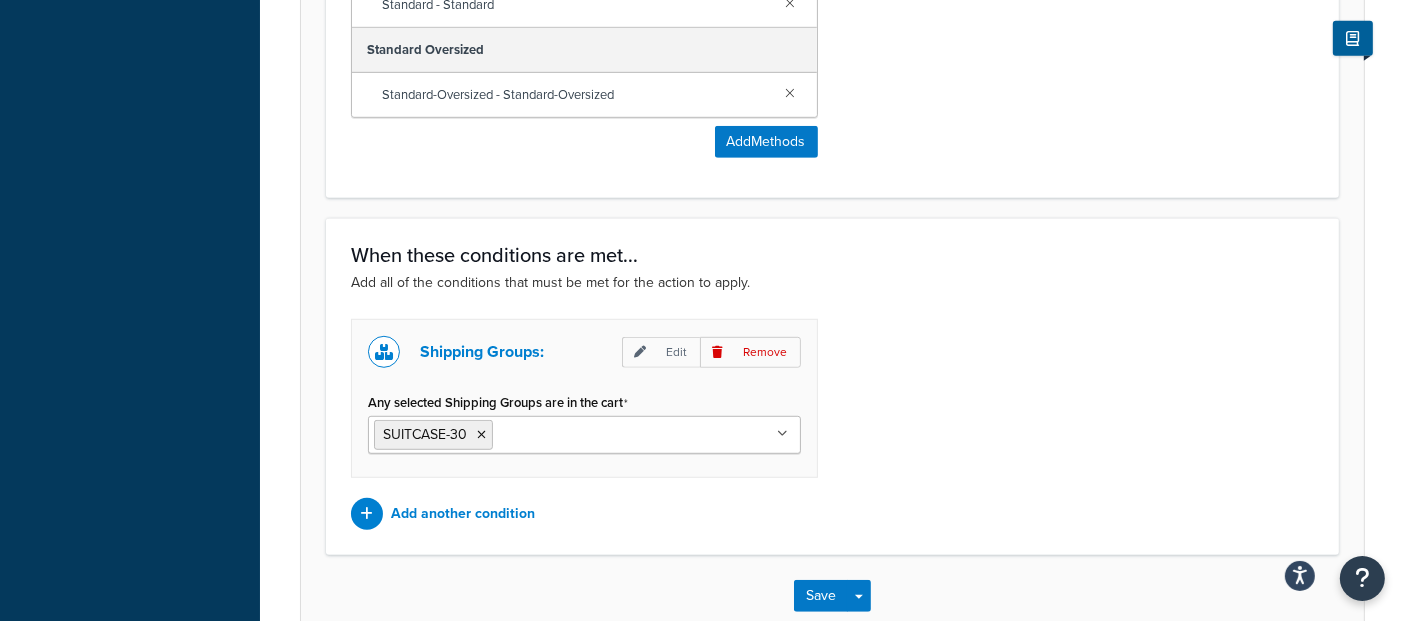 click on "Any selected Shipping Groups are in the cart" at bounding box center [586, 434] 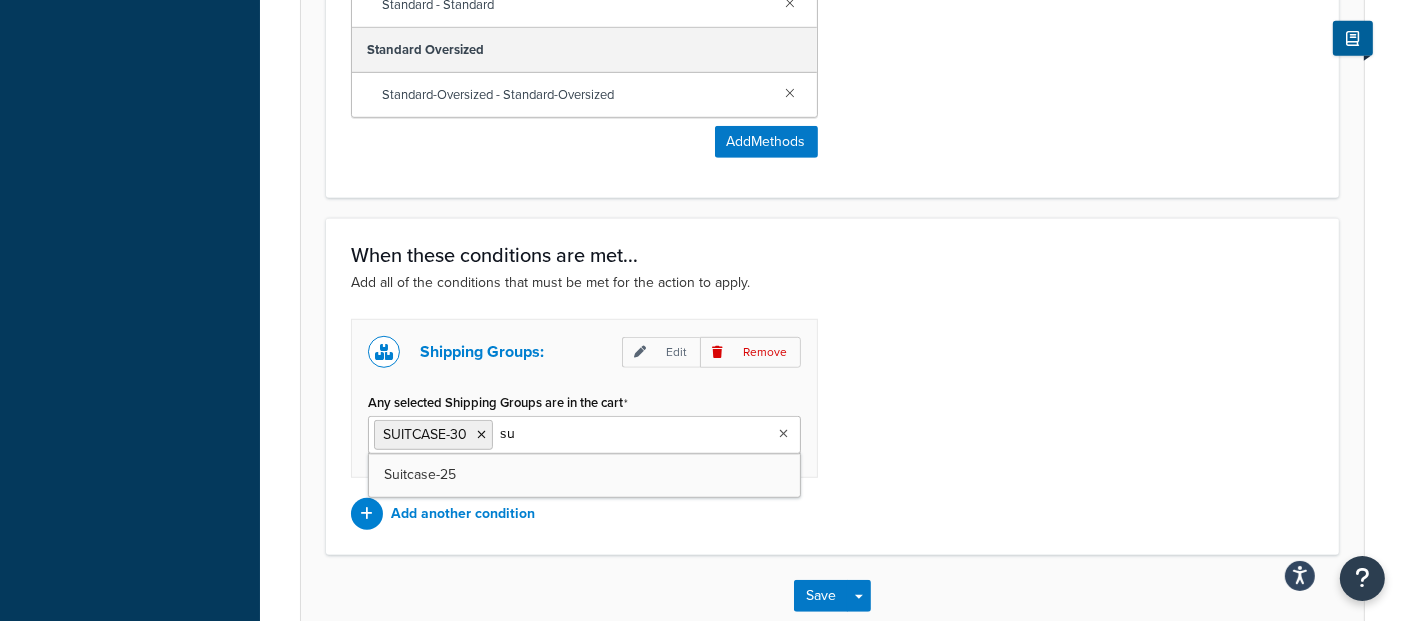 scroll, scrollTop: 0, scrollLeft: 0, axis: both 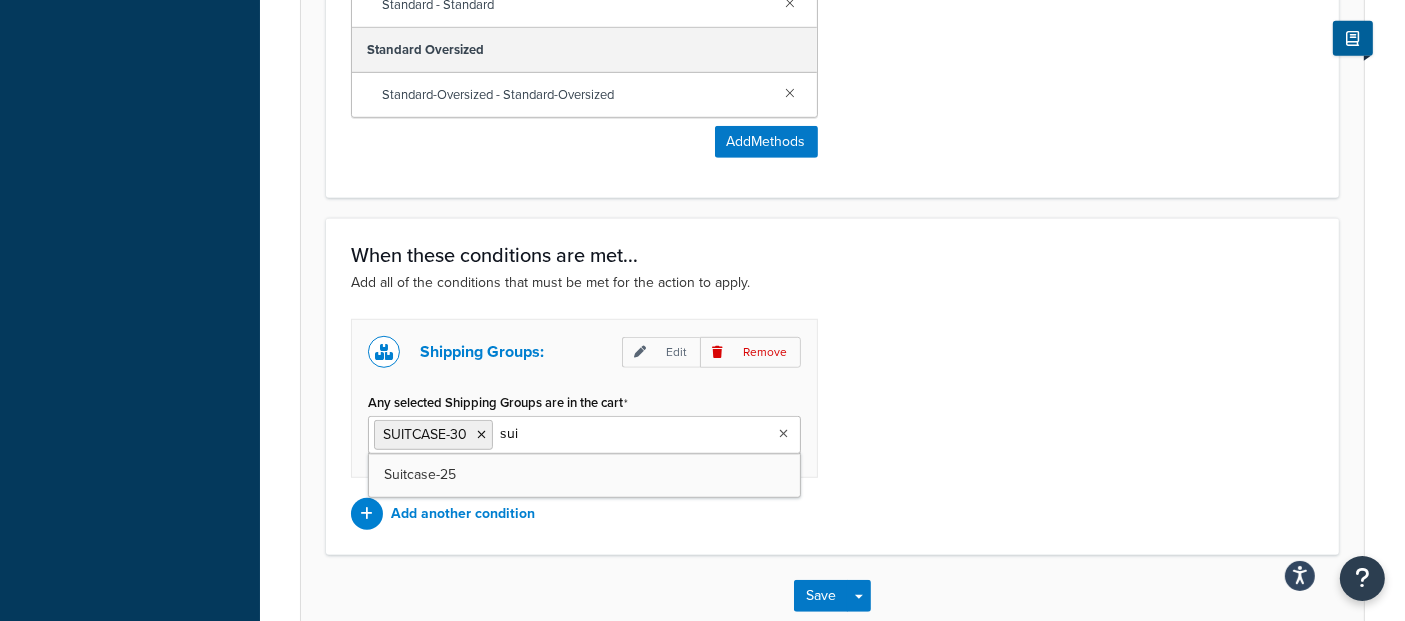 type on "suit" 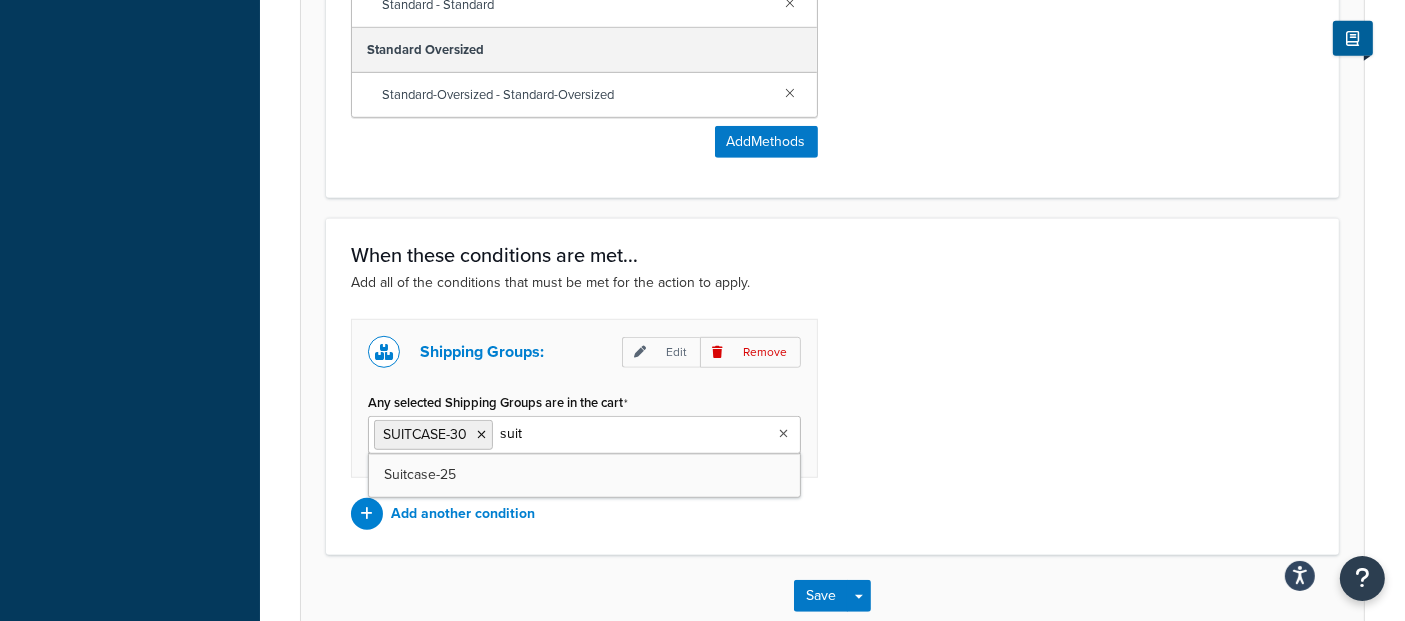 type 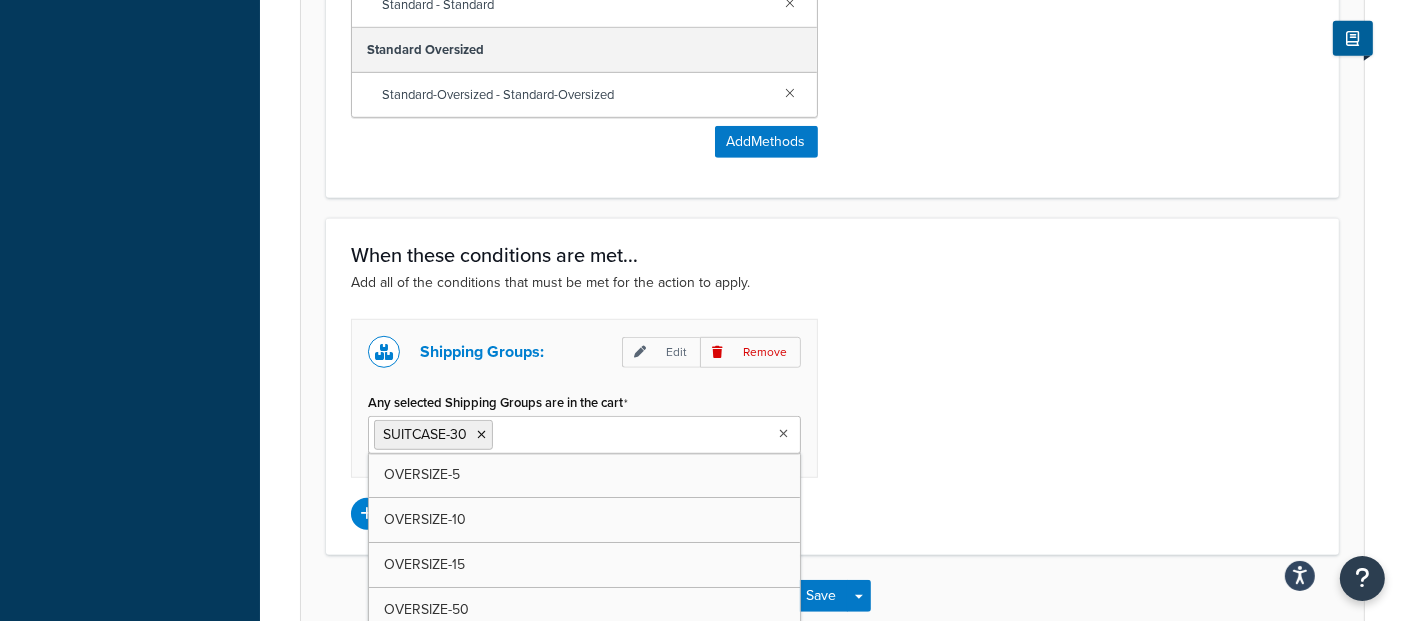 click on "Add all of the conditions that must be met for the action to apply." 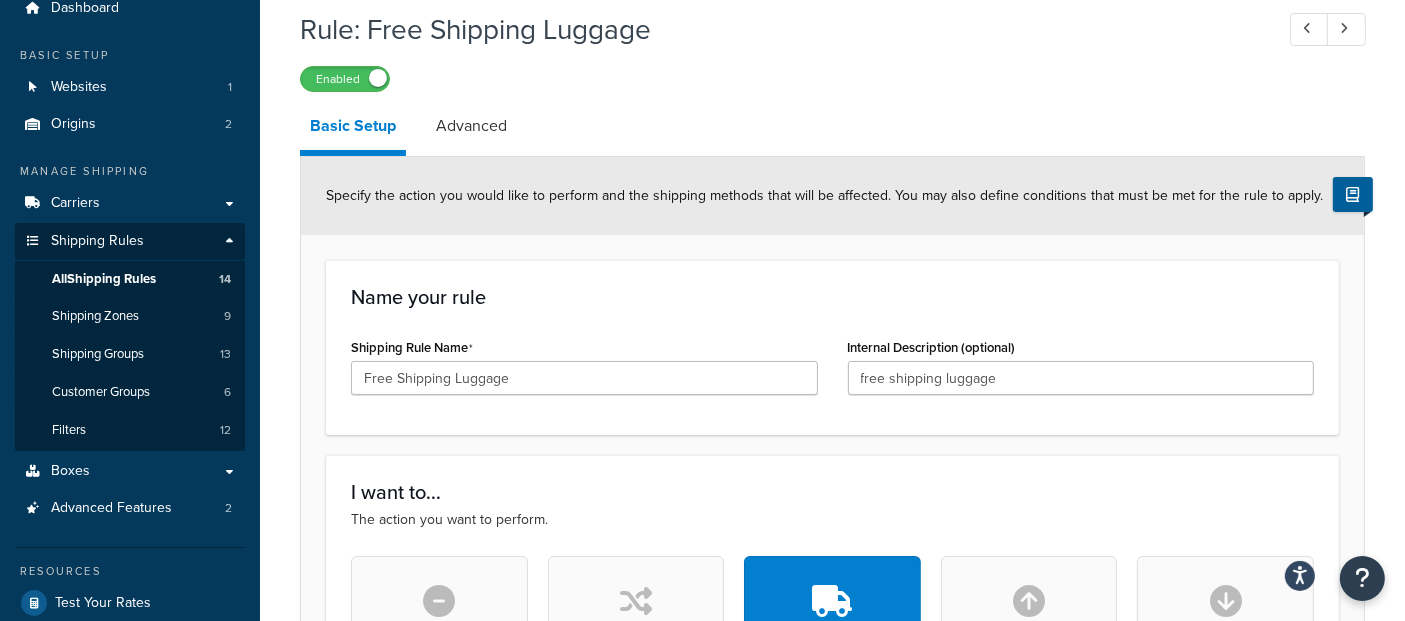 scroll, scrollTop: 0, scrollLeft: 0, axis: both 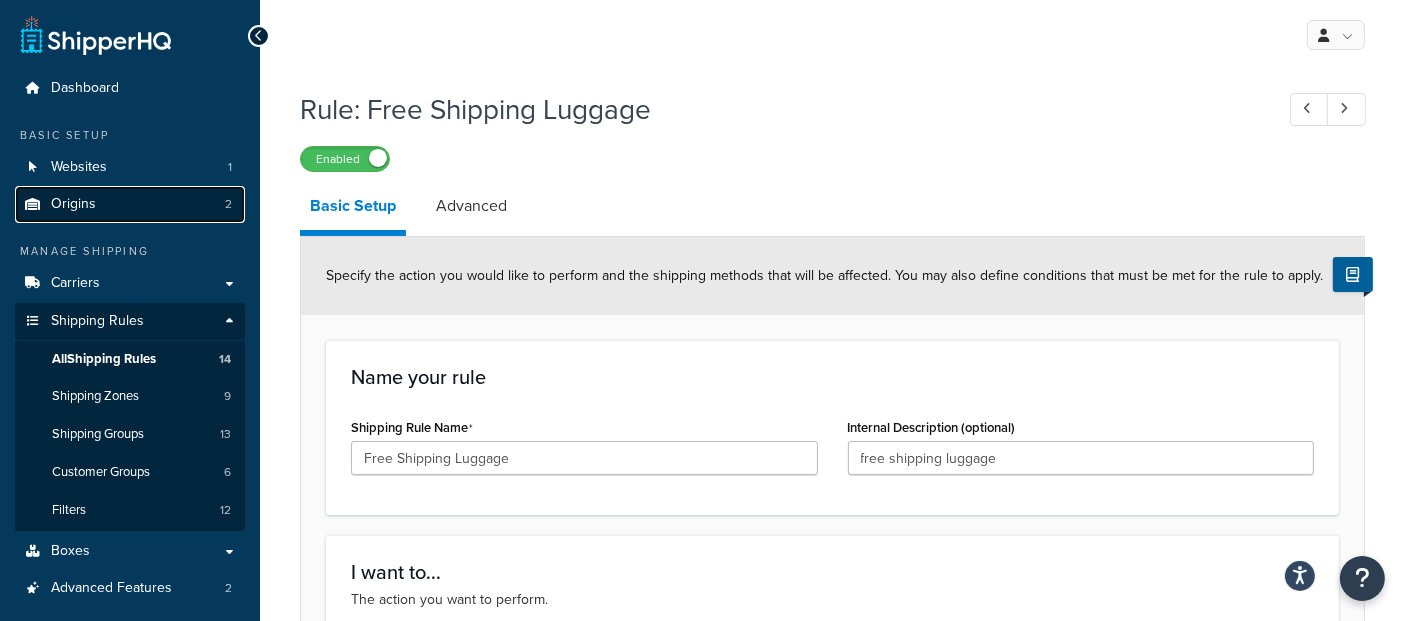 click on "Origins" at bounding box center (73, 204) 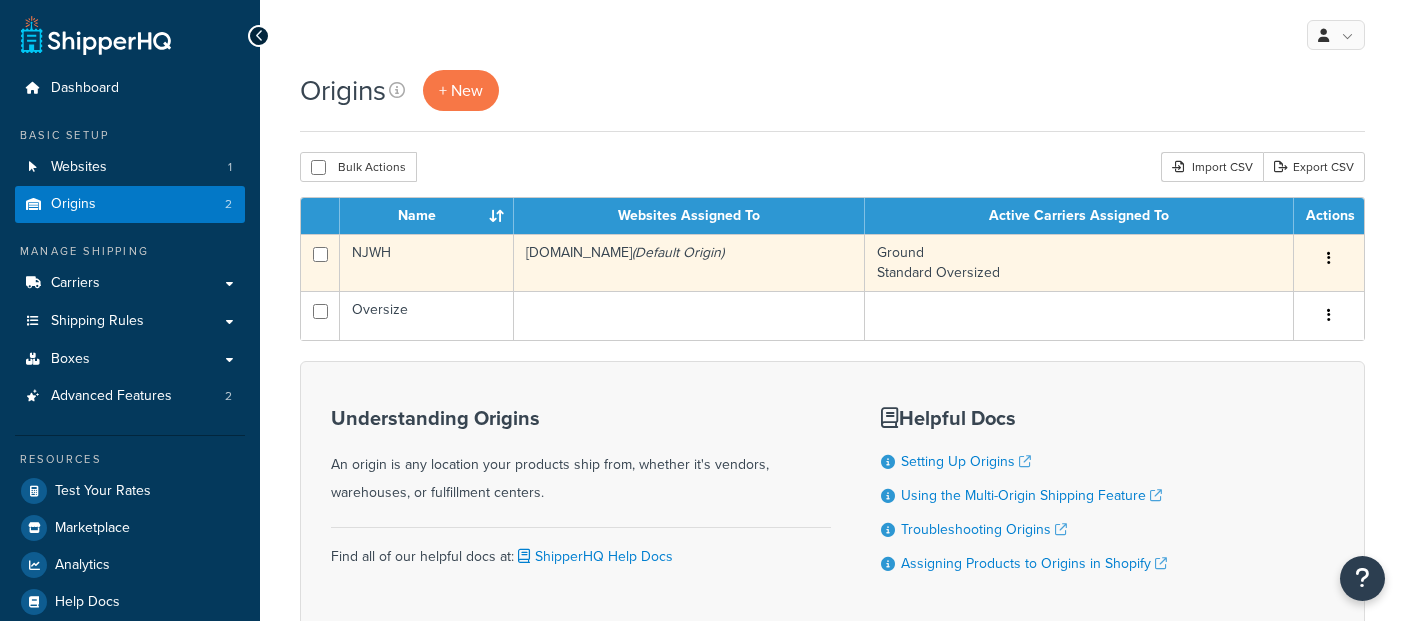 scroll, scrollTop: 0, scrollLeft: 0, axis: both 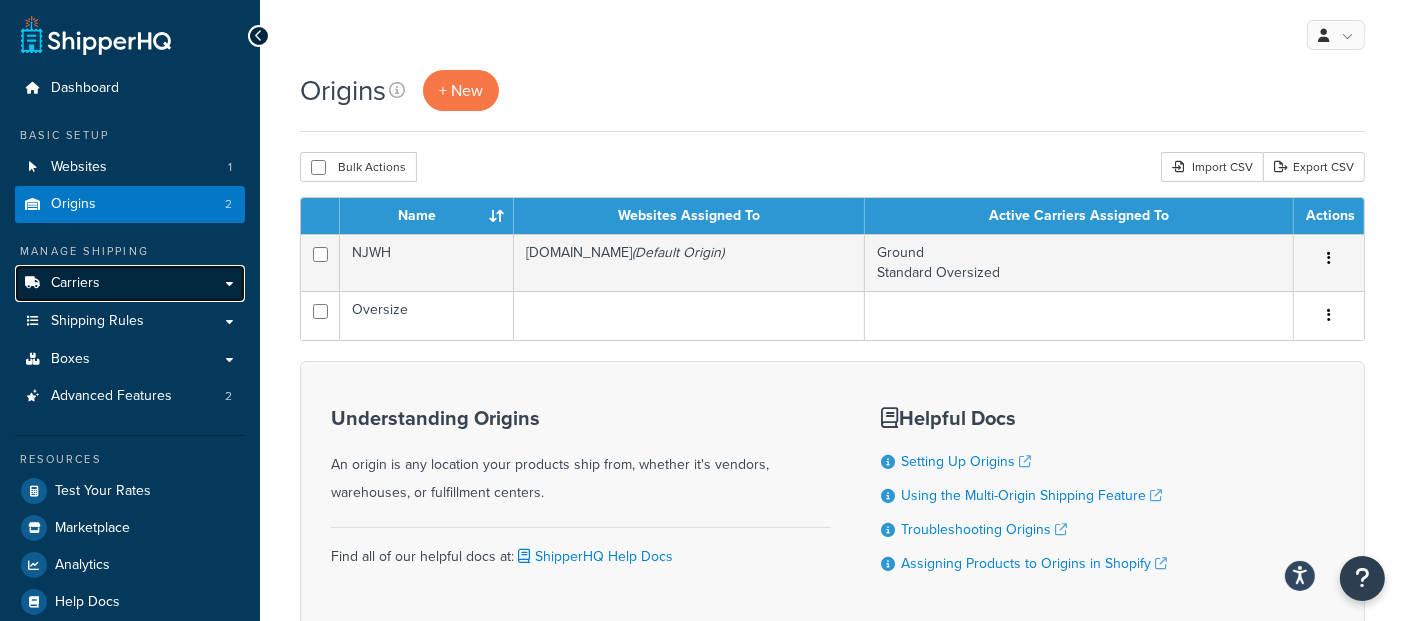 click on "Carriers" at bounding box center [75, 283] 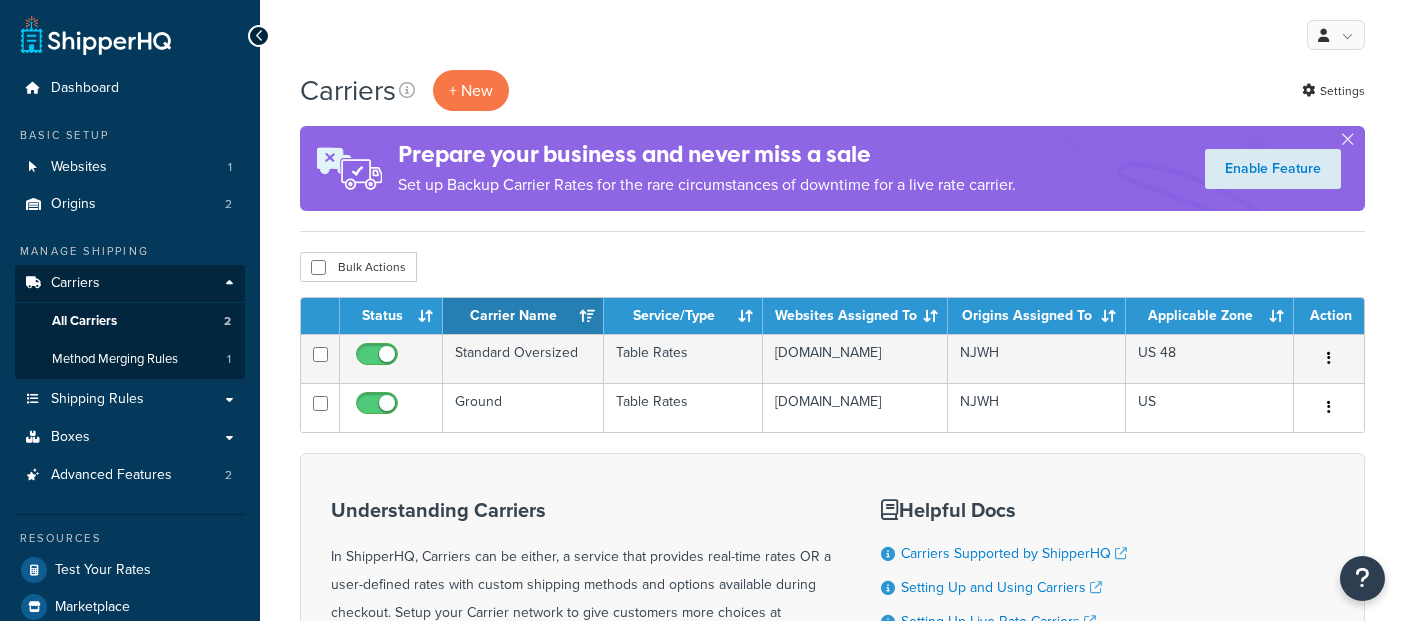 scroll, scrollTop: 0, scrollLeft: 0, axis: both 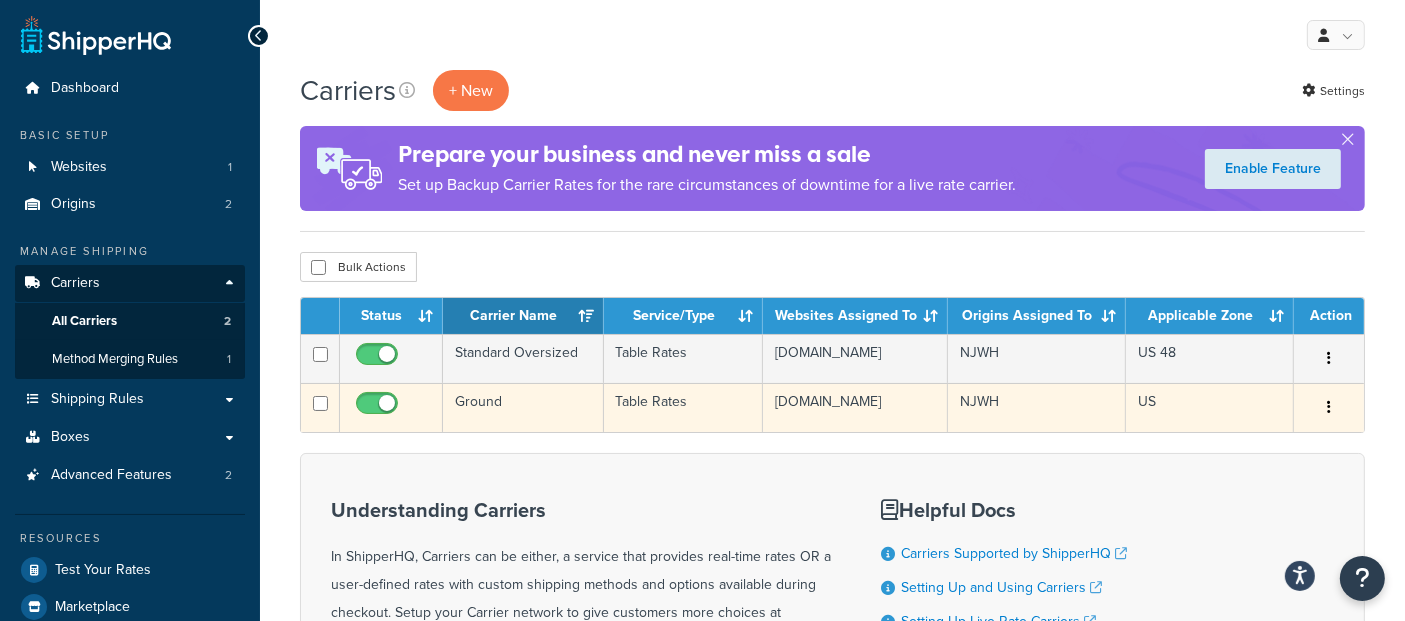 click on "Ground" at bounding box center (523, 407) 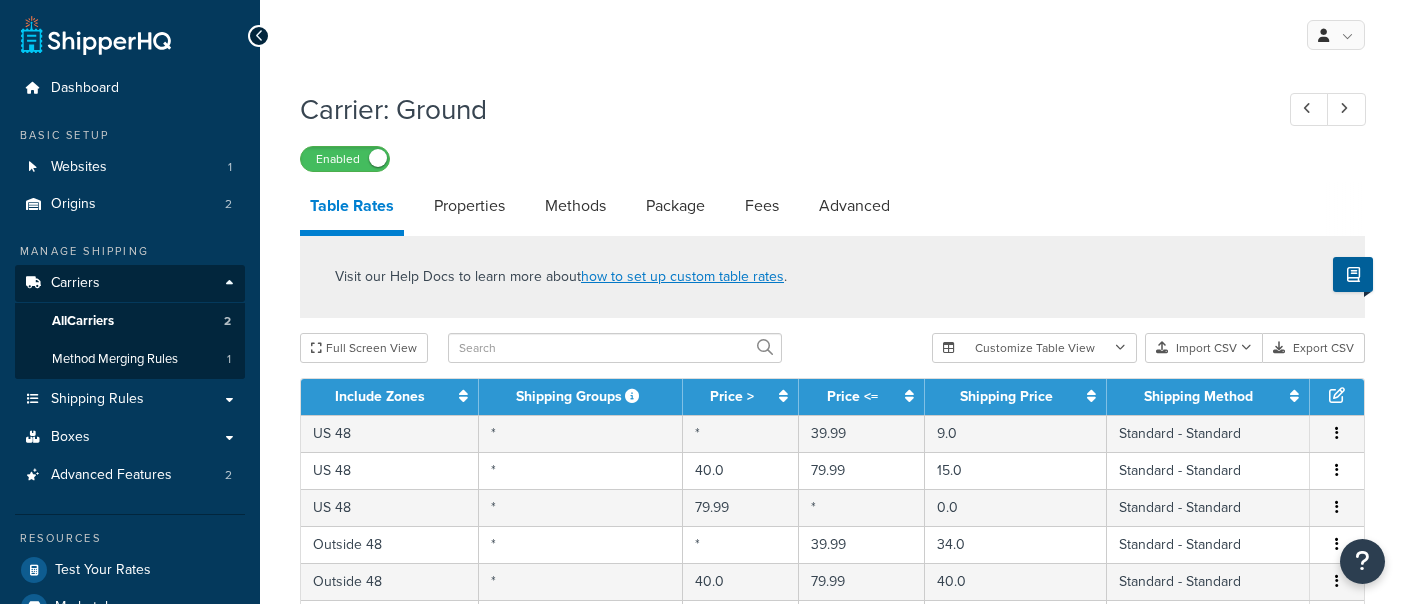 select on "25" 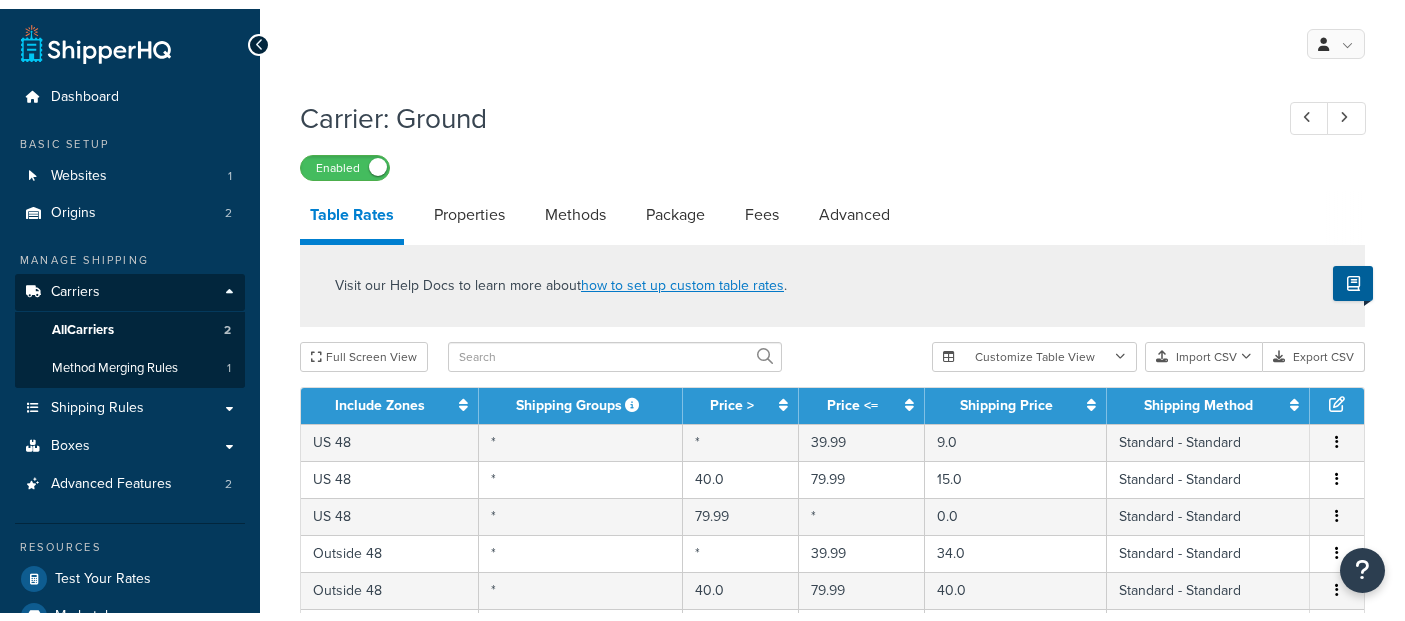 scroll, scrollTop: 0, scrollLeft: 0, axis: both 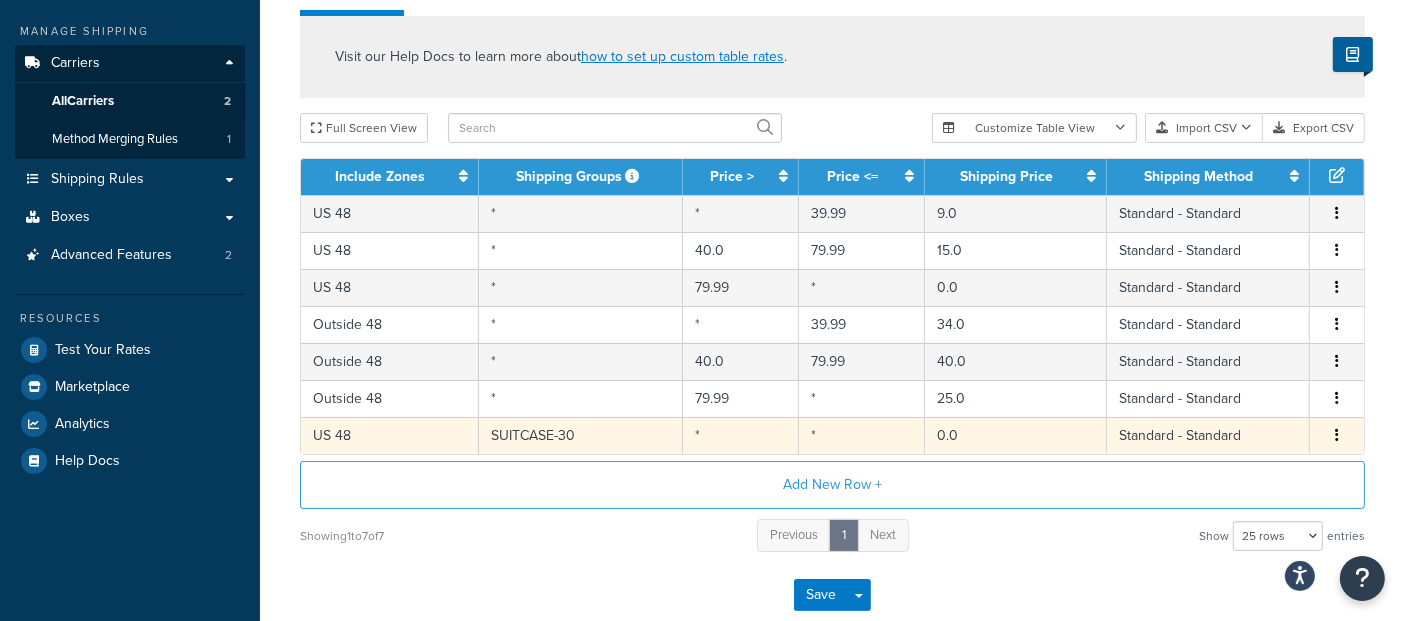 click on "SUITCASE-30" at bounding box center (581, 435) 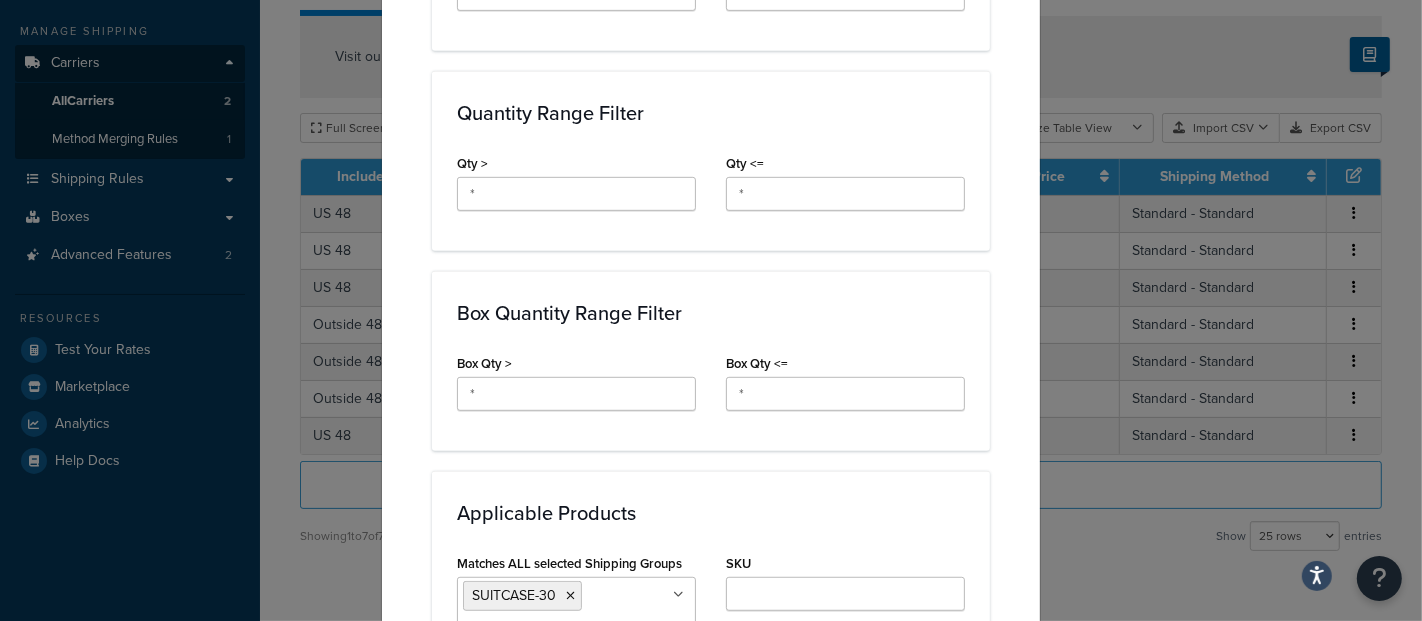 scroll, scrollTop: 1000, scrollLeft: 0, axis: vertical 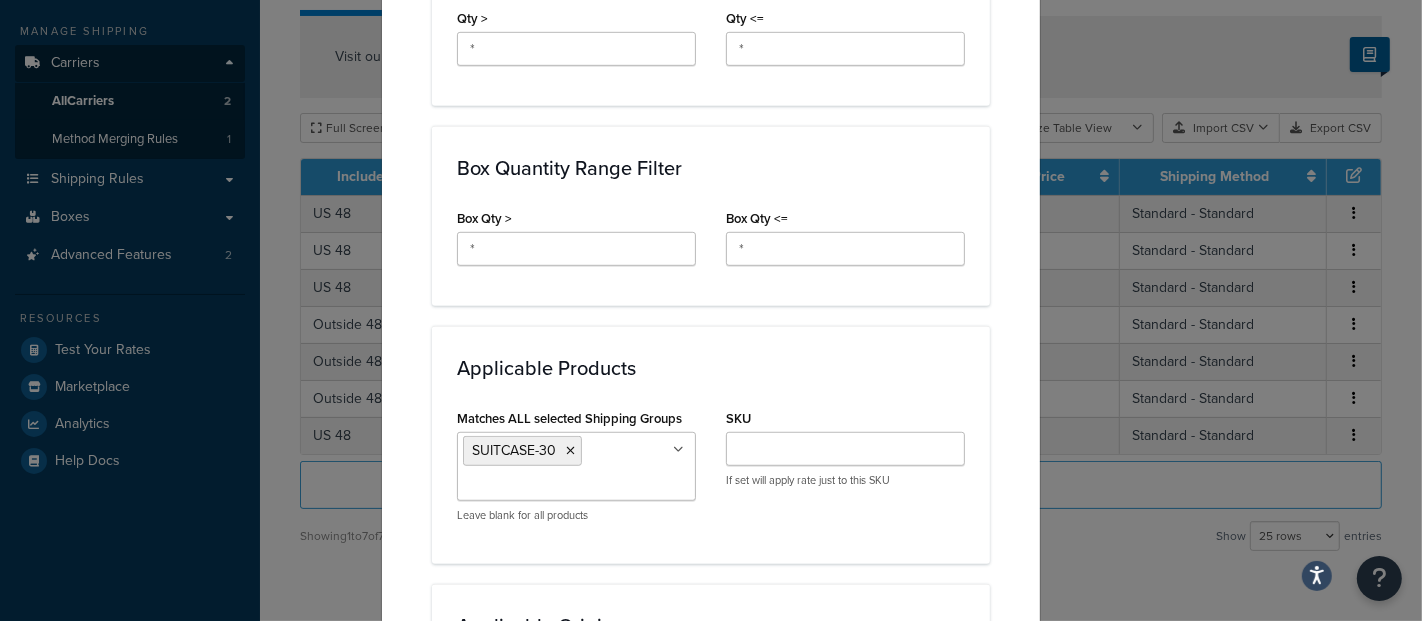 click on "Matches ALL selected Shipping Groups" at bounding box center [551, 486] 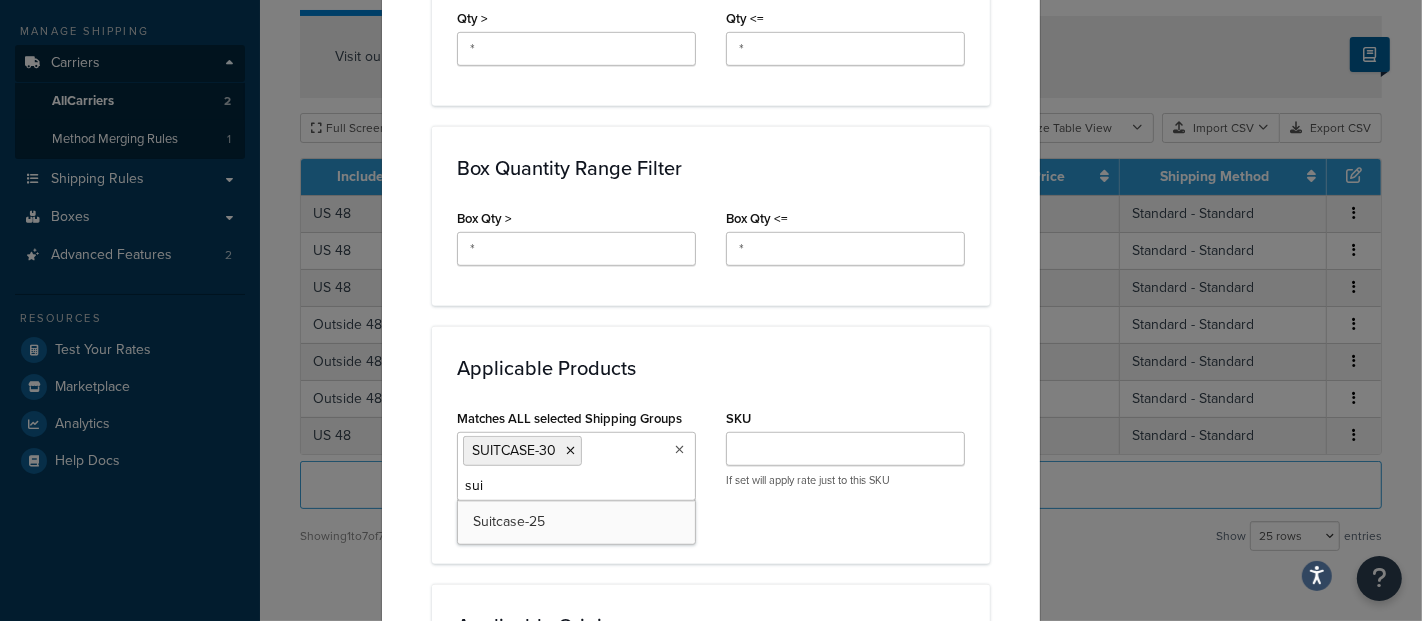 type on "=" 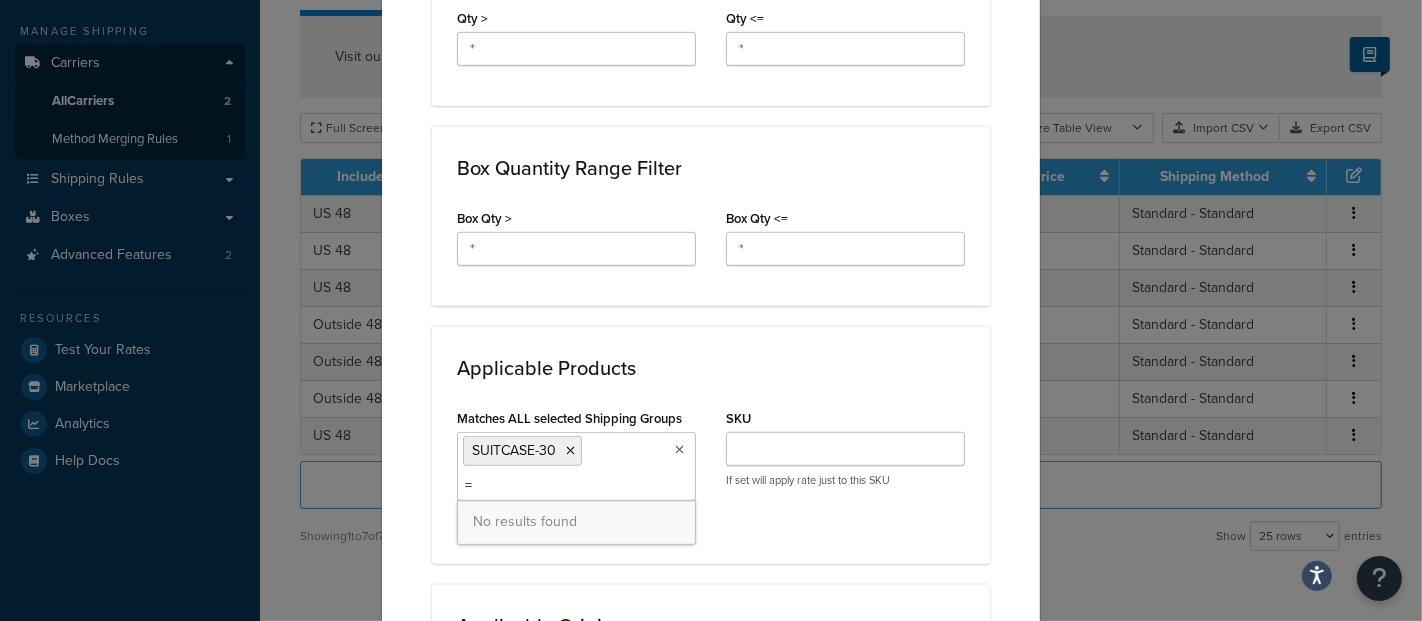 type 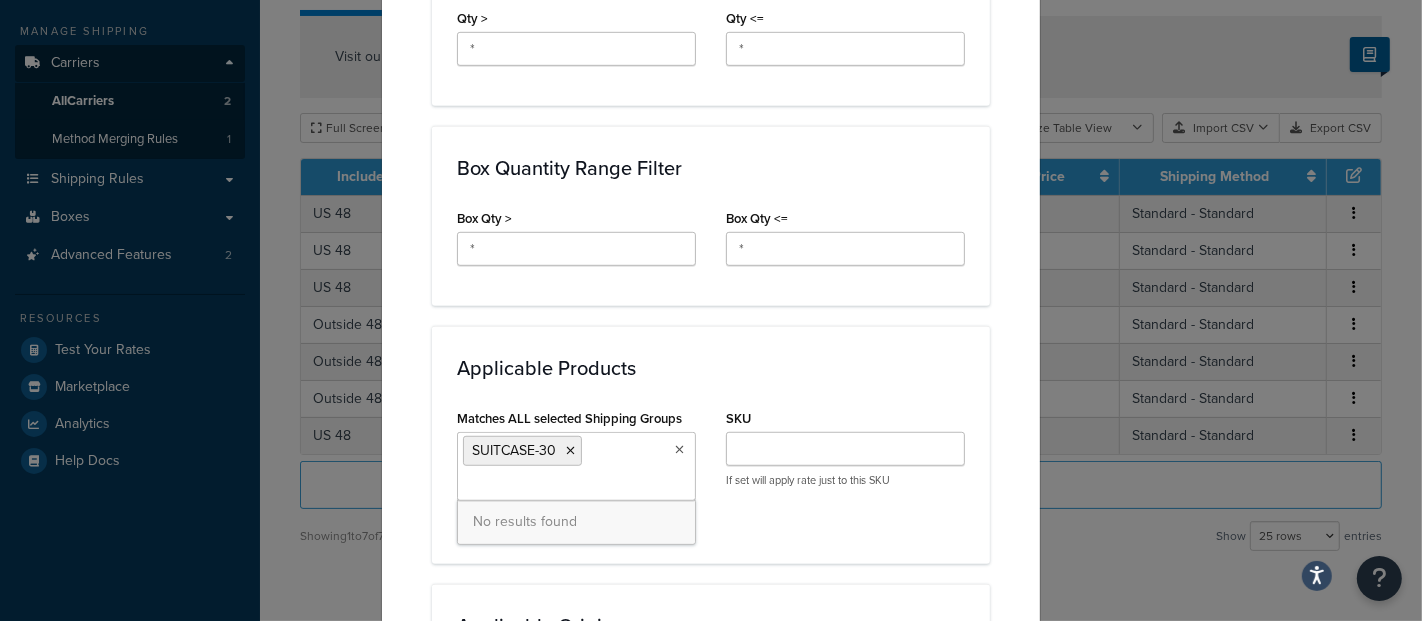 click on "Update Table Rate Applicable Zones See examples and learn more about  how include and exclude zones work. Include Zones   US 48   US APO US Outside 48 Home Delivery [US_STATE] [US_STATE]/[US_STATE]/[US_STATE]/[US_STATE]/[US_STATE]/[US_STATE] [GEOGRAPHIC_DATA] [GEOGRAPHIC_DATA] POBox Defines which zone(s) this rate applies to Exclude Zones   [GEOGRAPHIC_DATA] 48 US APO [GEOGRAPHIC_DATA] Outside 48 Home Delivery [US_STATE] [US_STATE]/[US_STATE]/[US_STATE]/[US_STATE]/[US_STATE]/[US_STATE] [GEOGRAPHIC_DATA] [GEOGRAPHIC_DATA] POBox Defines the exceptions to the included zones Weight Range Filter See examples and learn more about  how weight and price filters work. Weight >   * lb Weight <=   * lb Price Range Filter See examples and learn more about  how weight and price filters work. Price >   * Price <=   * Quantity Range Filter Qty >   * Qty <=   * Box Quantity Range Filter Box Qty >   * Box Qty <=   * Applicable Products Matches ALL selected Shipping Groups   SUITCASE-30   No results found Leave blank for all products SKU   If set will apply rate just to this SKU Applicable Origins   NJWH Oversize Algorithm" 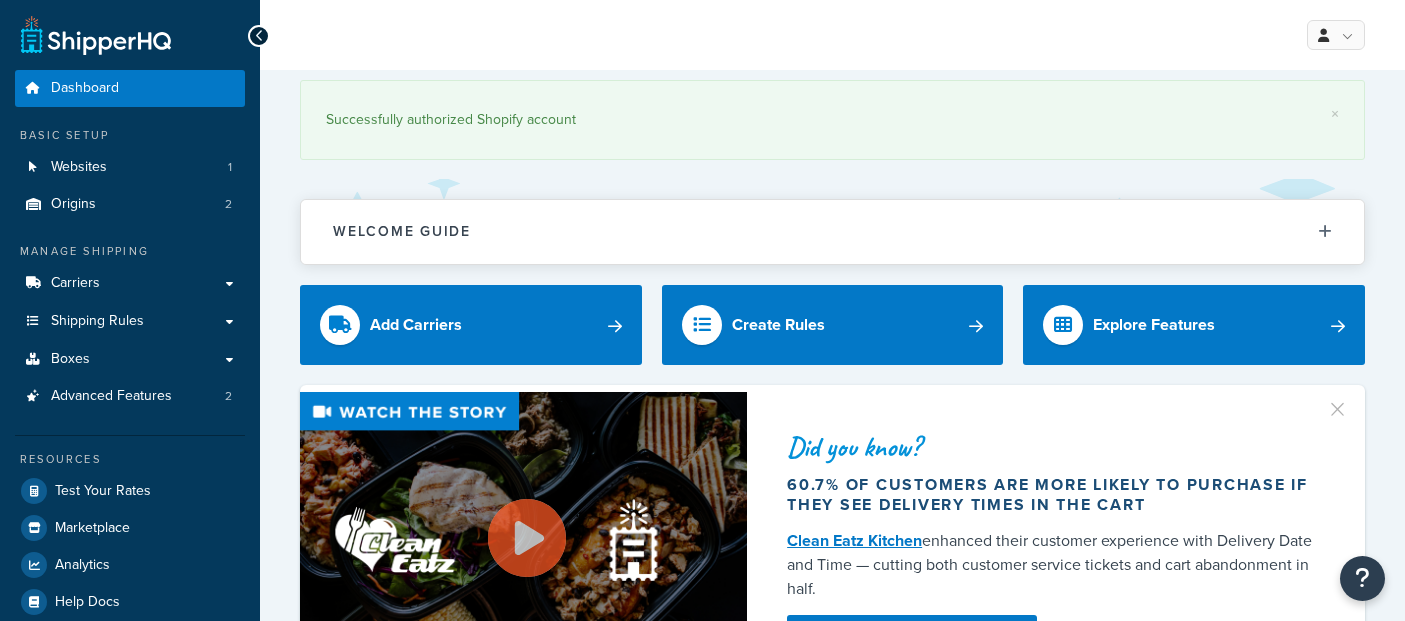 scroll, scrollTop: 0, scrollLeft: 0, axis: both 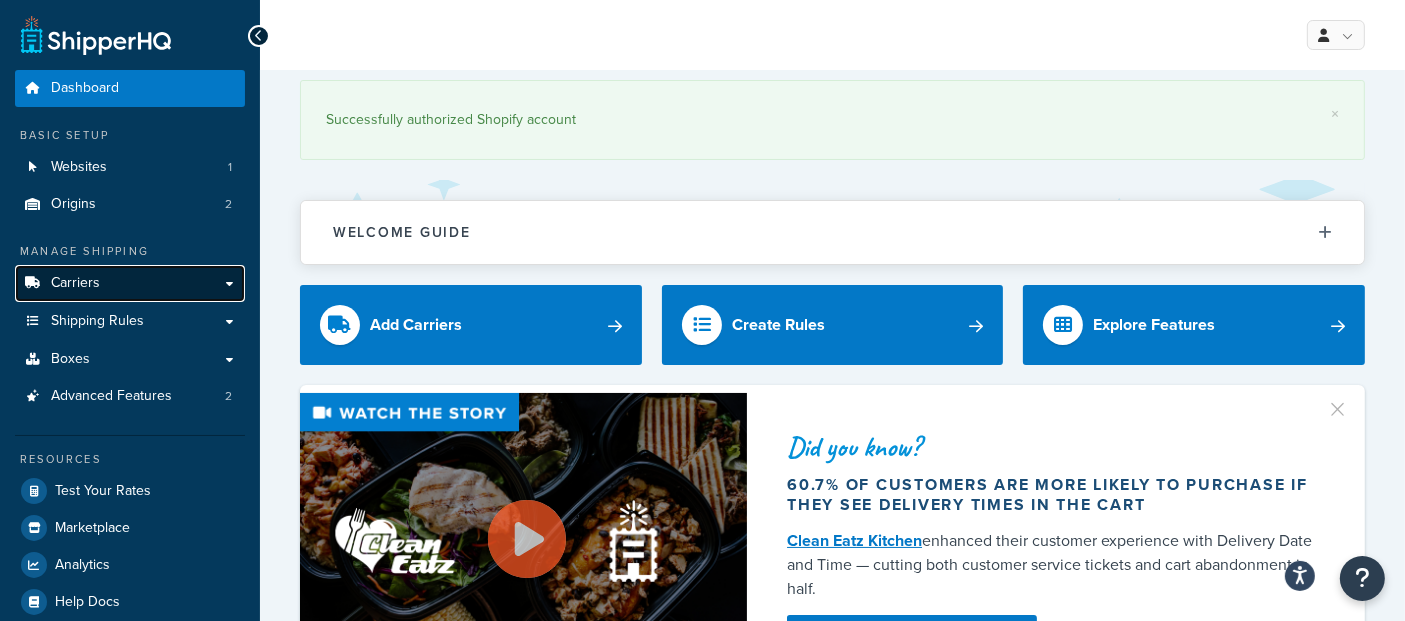 click on "Carriers" at bounding box center [75, 283] 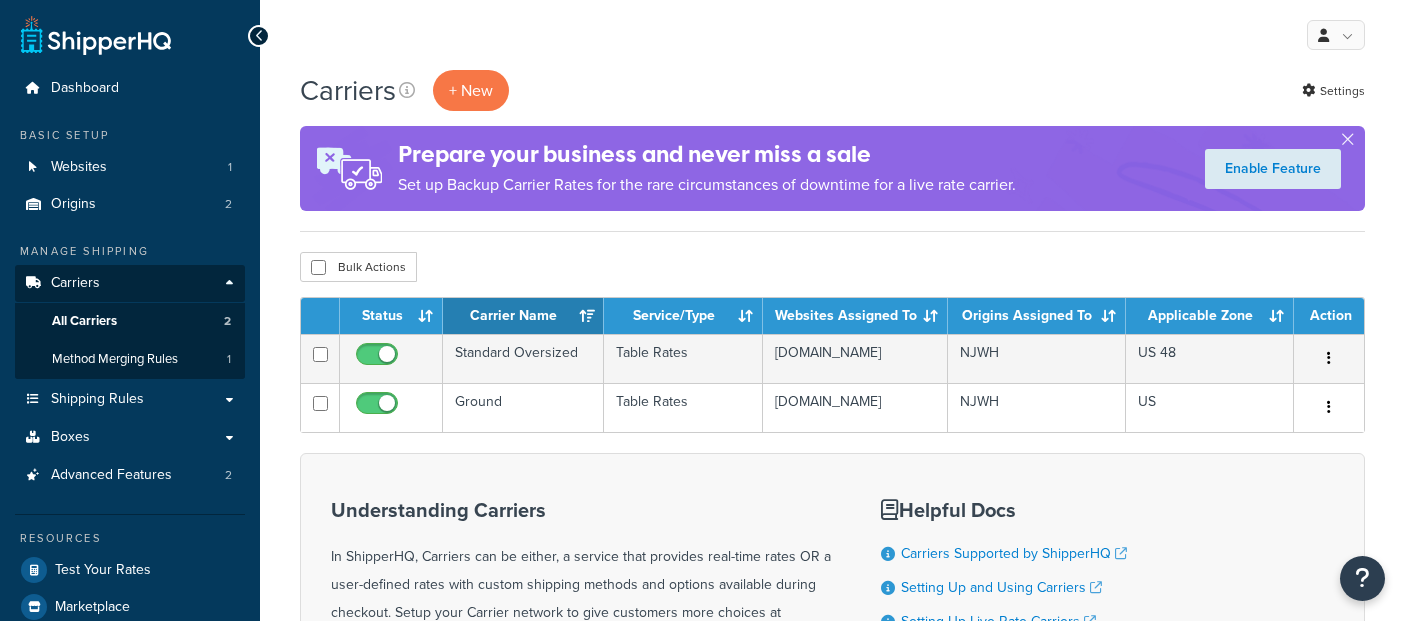 scroll, scrollTop: 0, scrollLeft: 0, axis: both 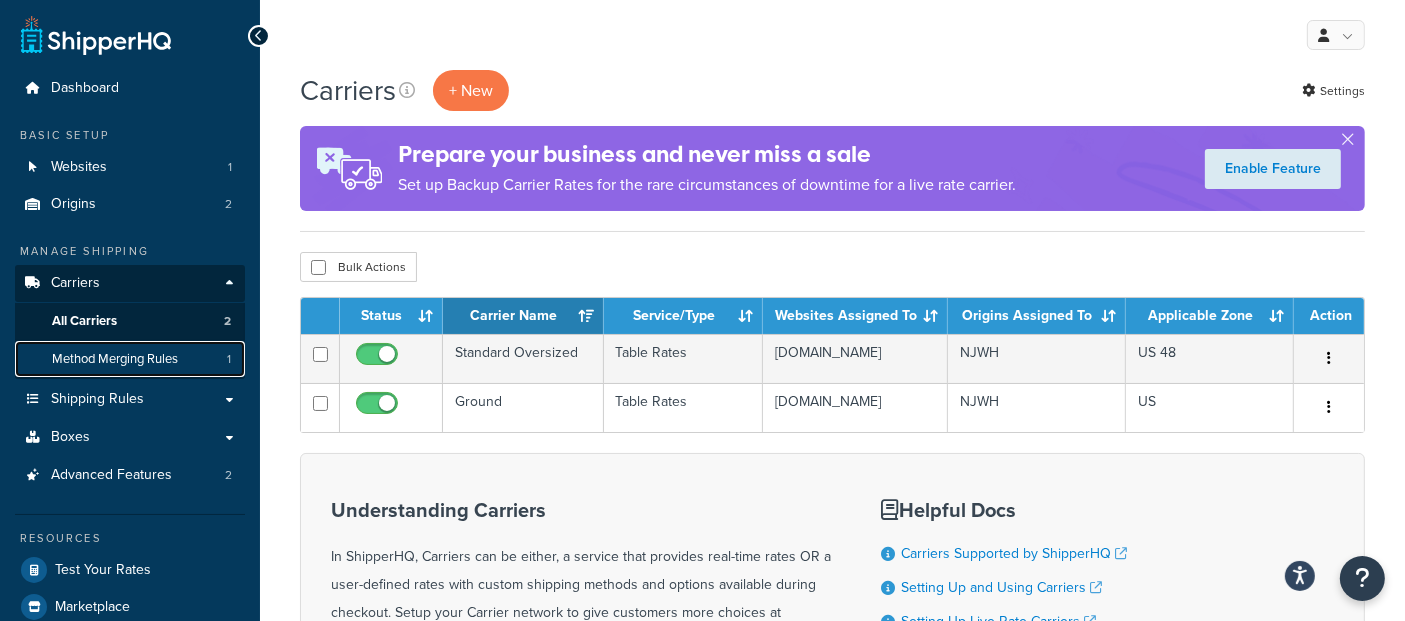click on "Method Merging Rules" at bounding box center [115, 359] 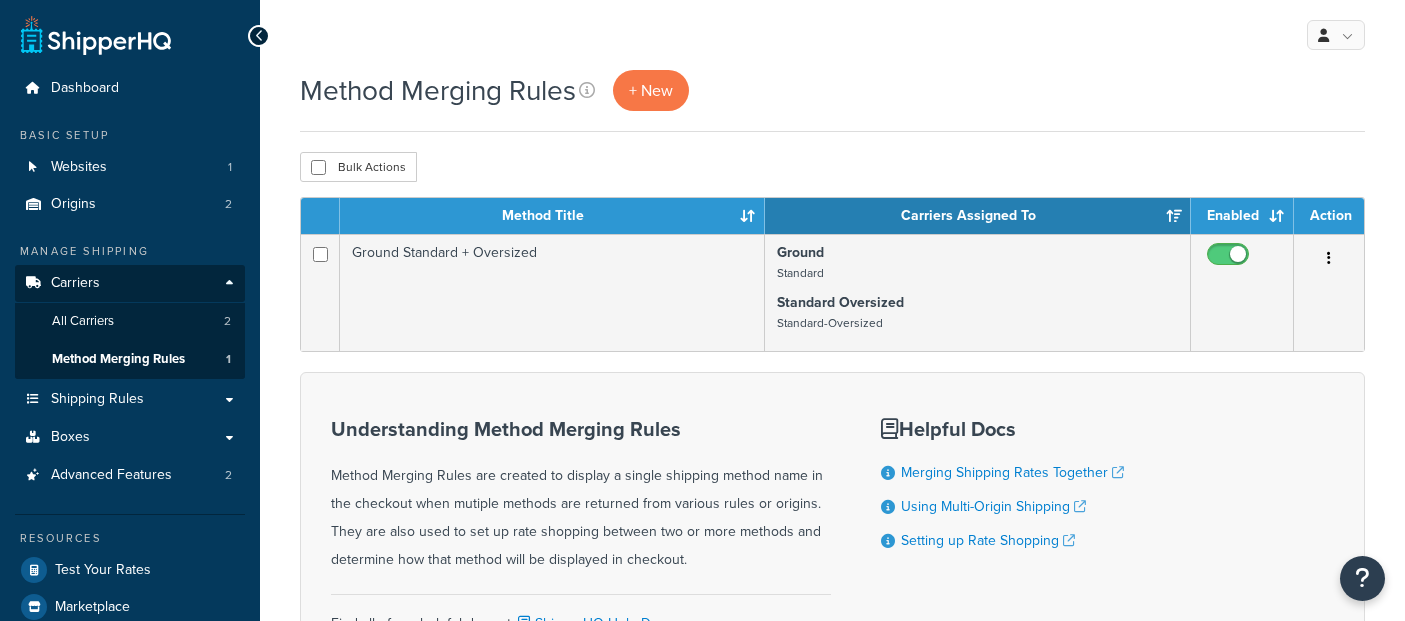 scroll, scrollTop: 0, scrollLeft: 0, axis: both 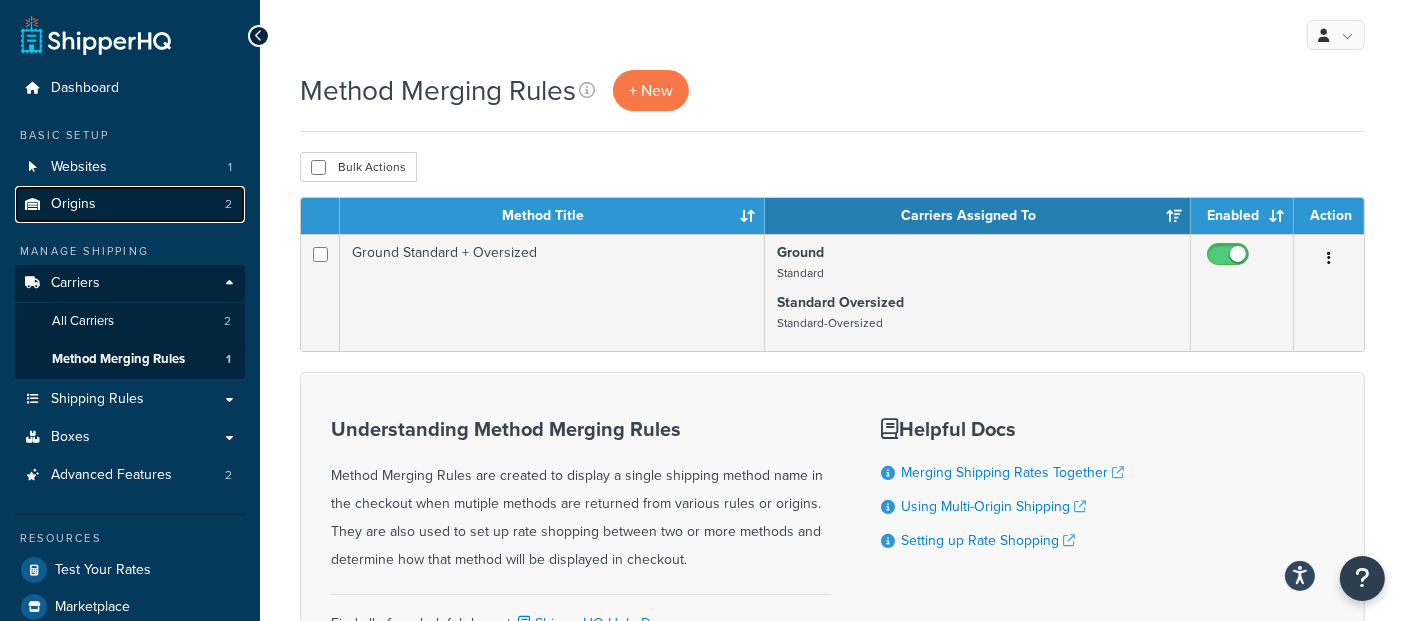 click on "Origins" at bounding box center [73, 204] 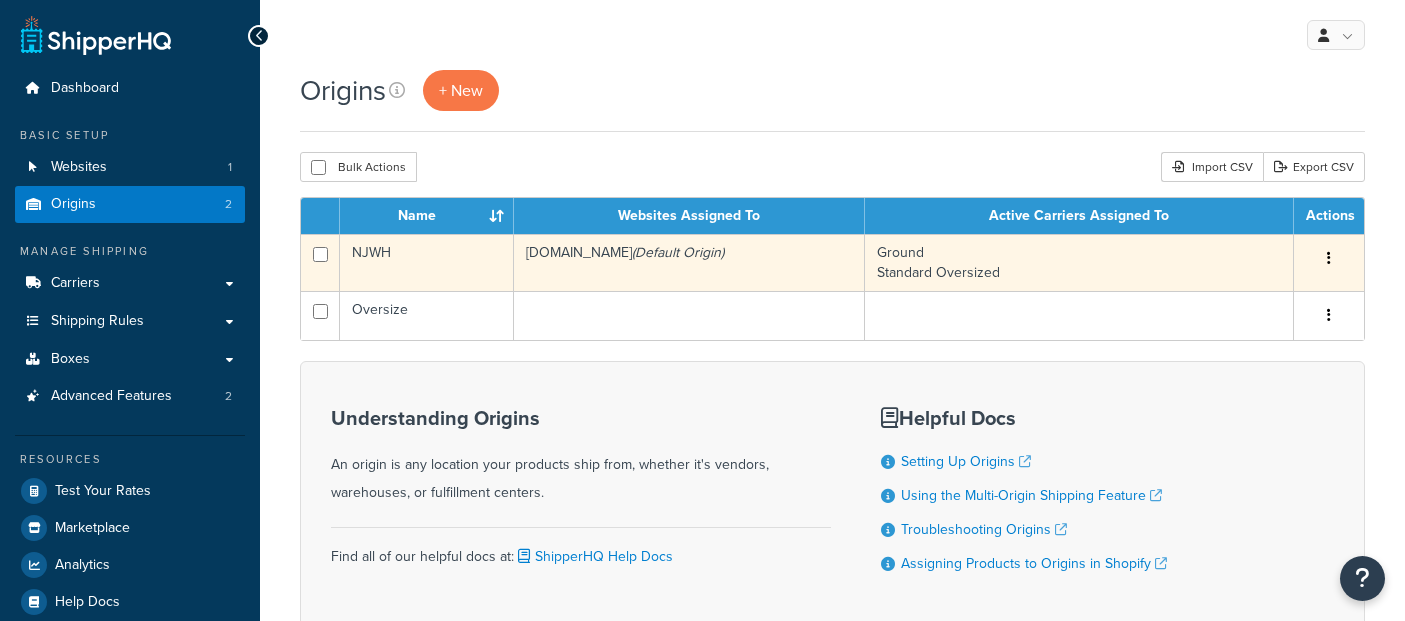 scroll, scrollTop: 0, scrollLeft: 0, axis: both 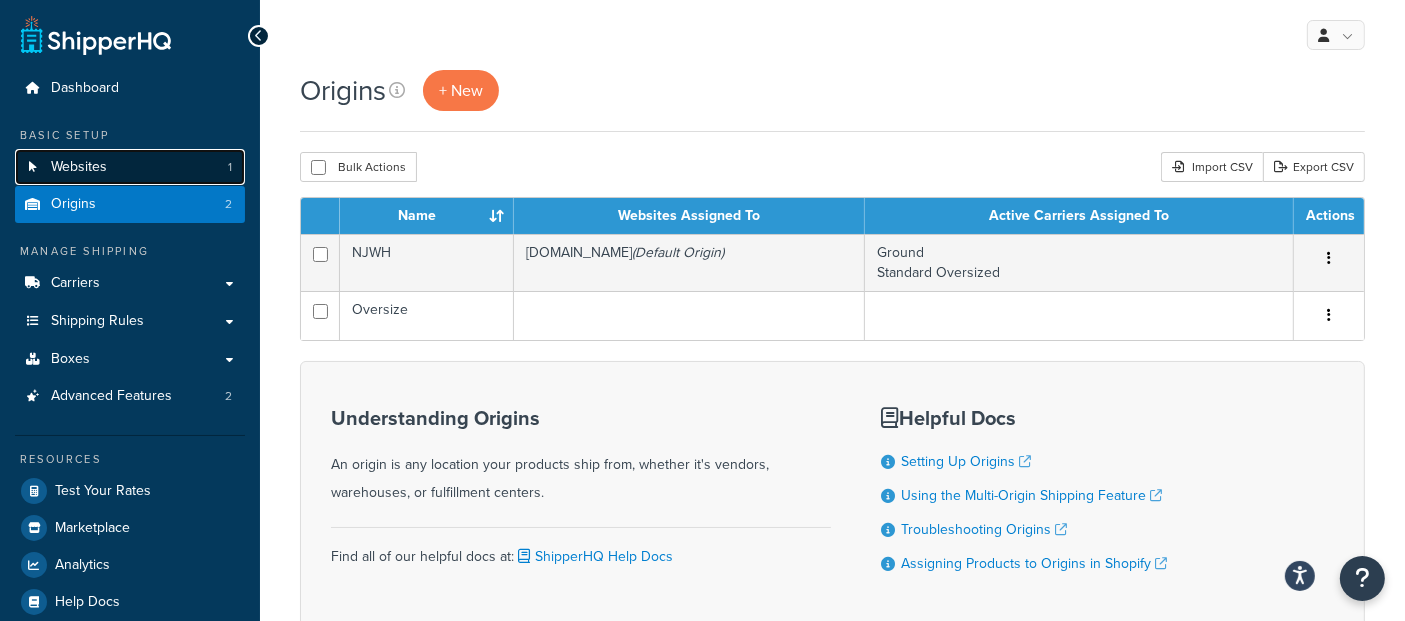click on "Websites" at bounding box center (79, 167) 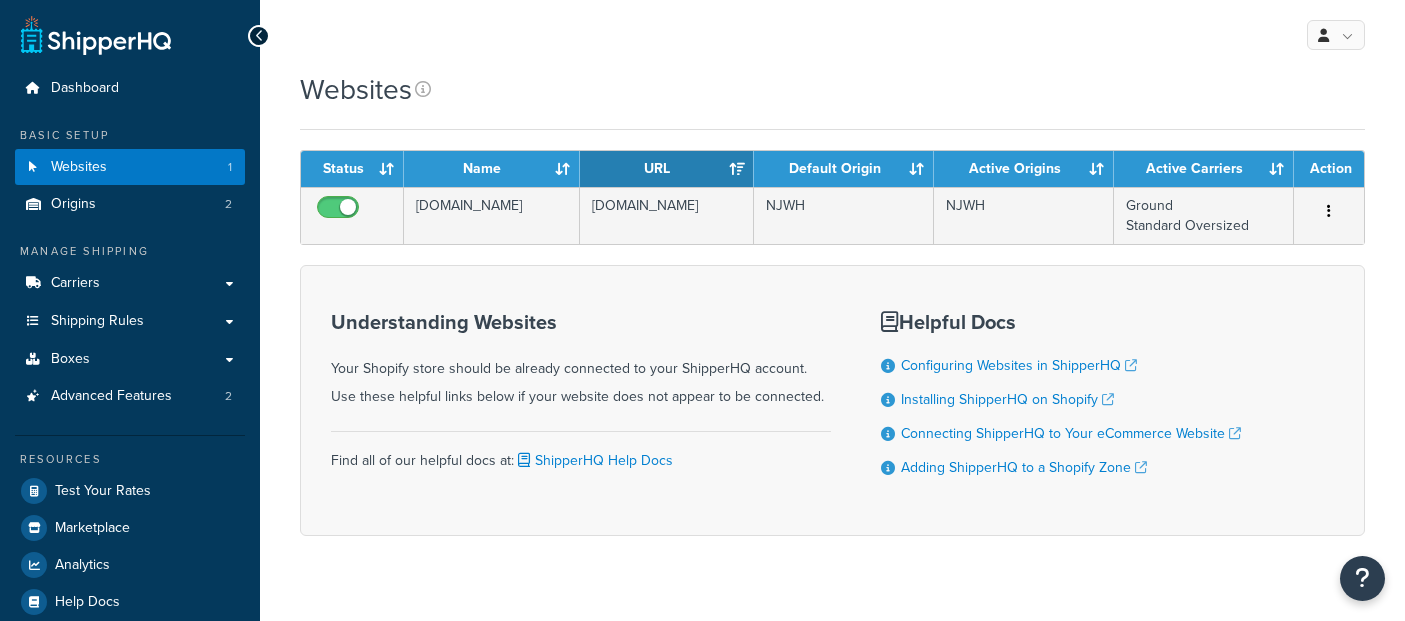 scroll, scrollTop: 0, scrollLeft: 0, axis: both 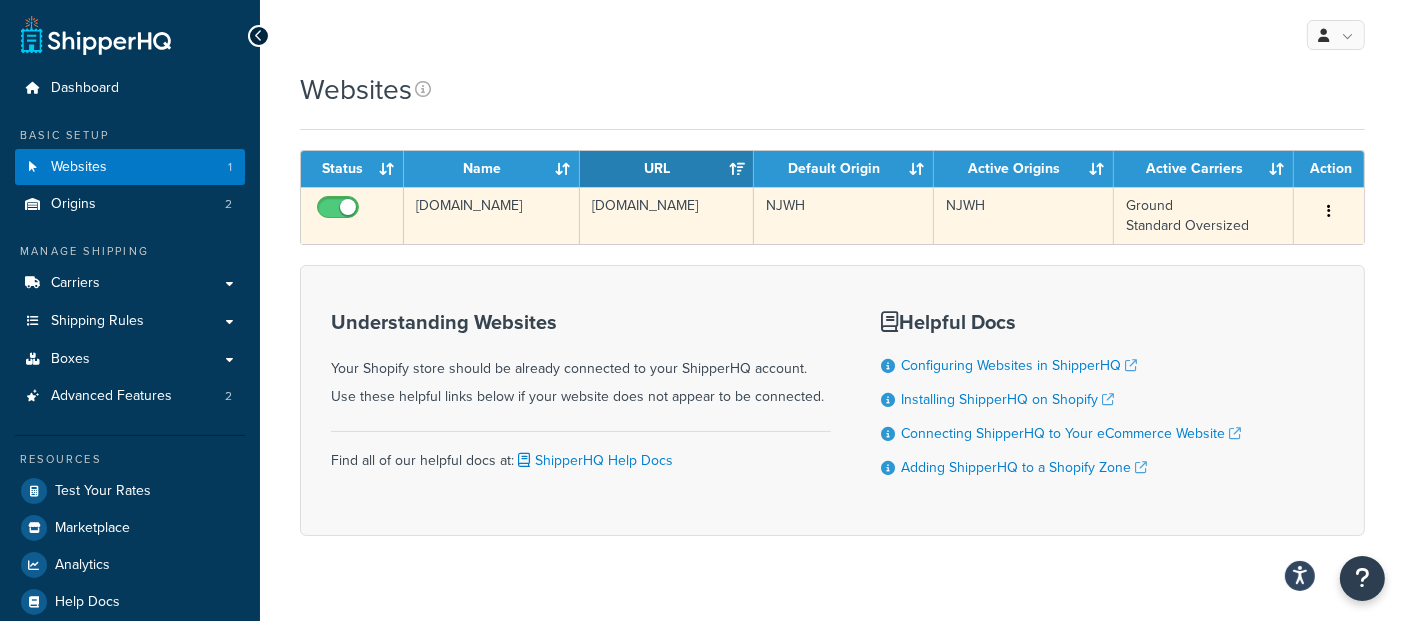 click on "[DOMAIN_NAME]" at bounding box center [492, 215] 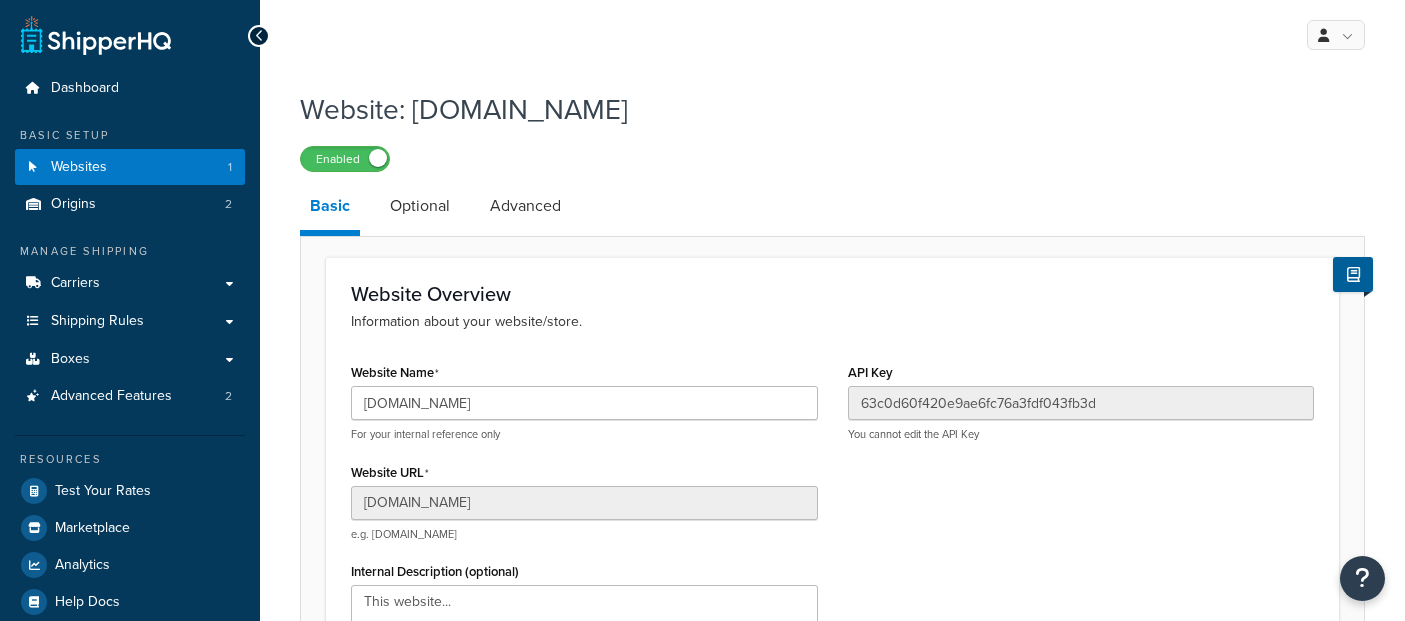 scroll, scrollTop: 0, scrollLeft: 0, axis: both 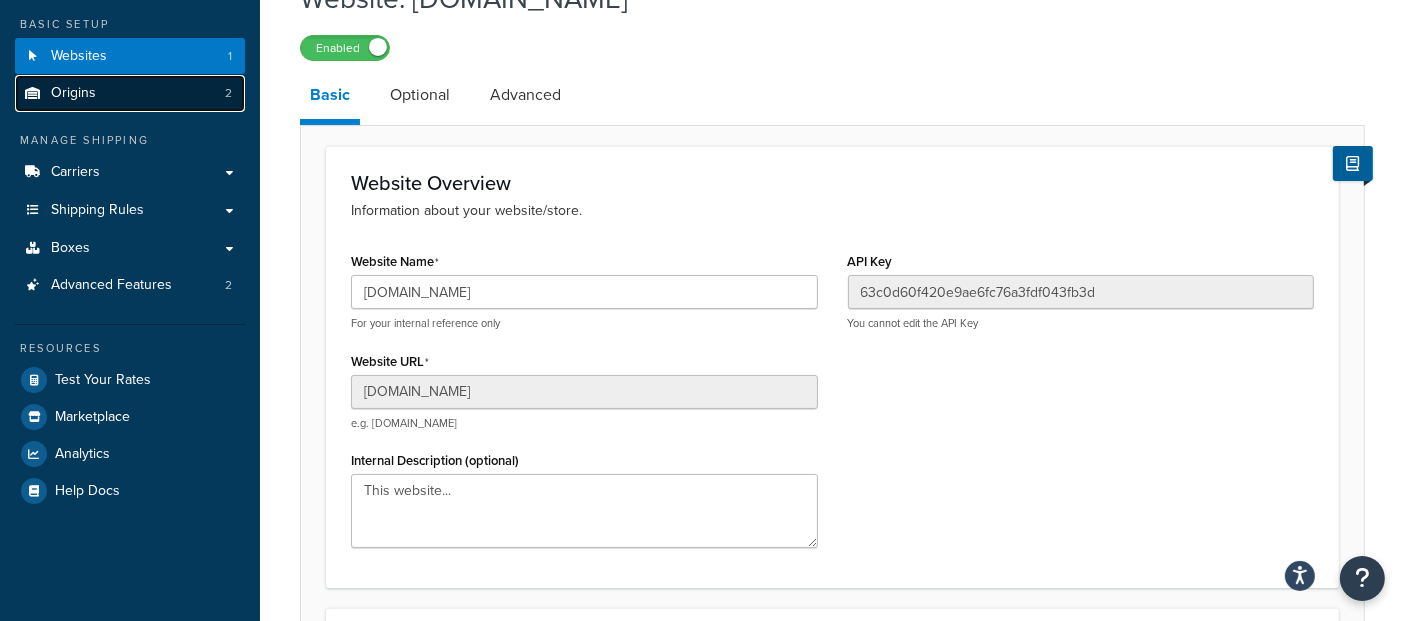 click on "Origins" at bounding box center [73, 93] 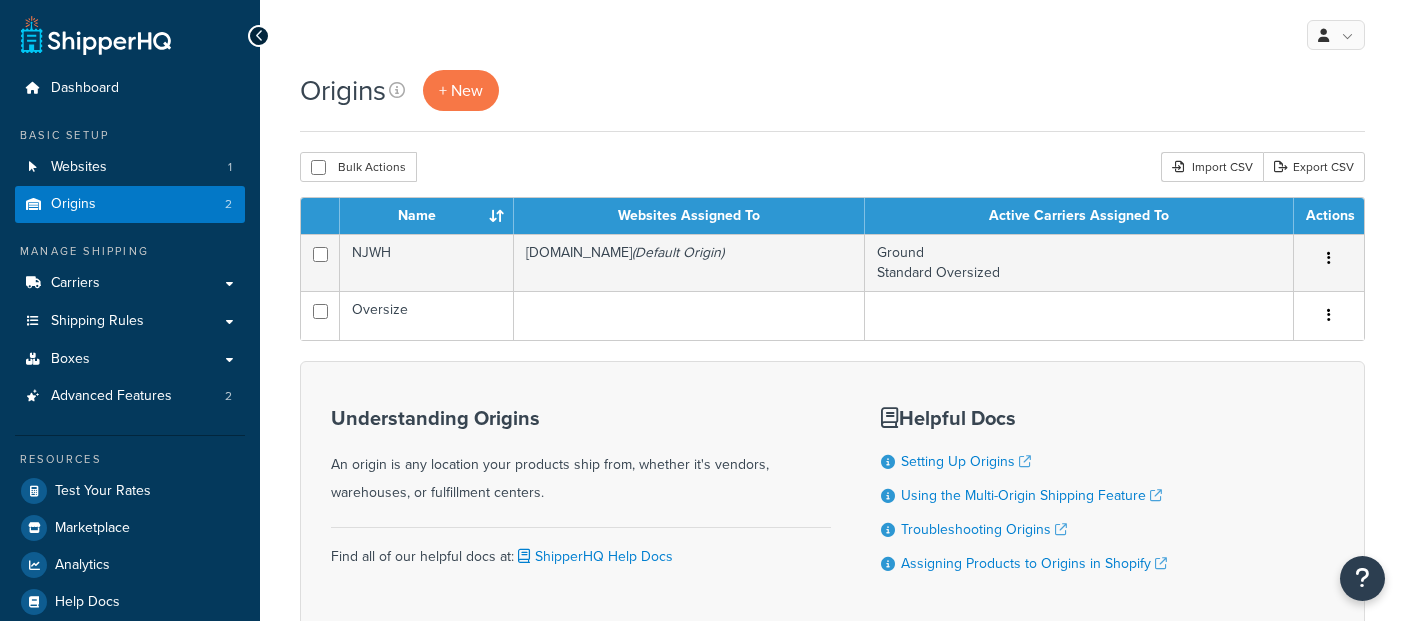 scroll, scrollTop: 0, scrollLeft: 0, axis: both 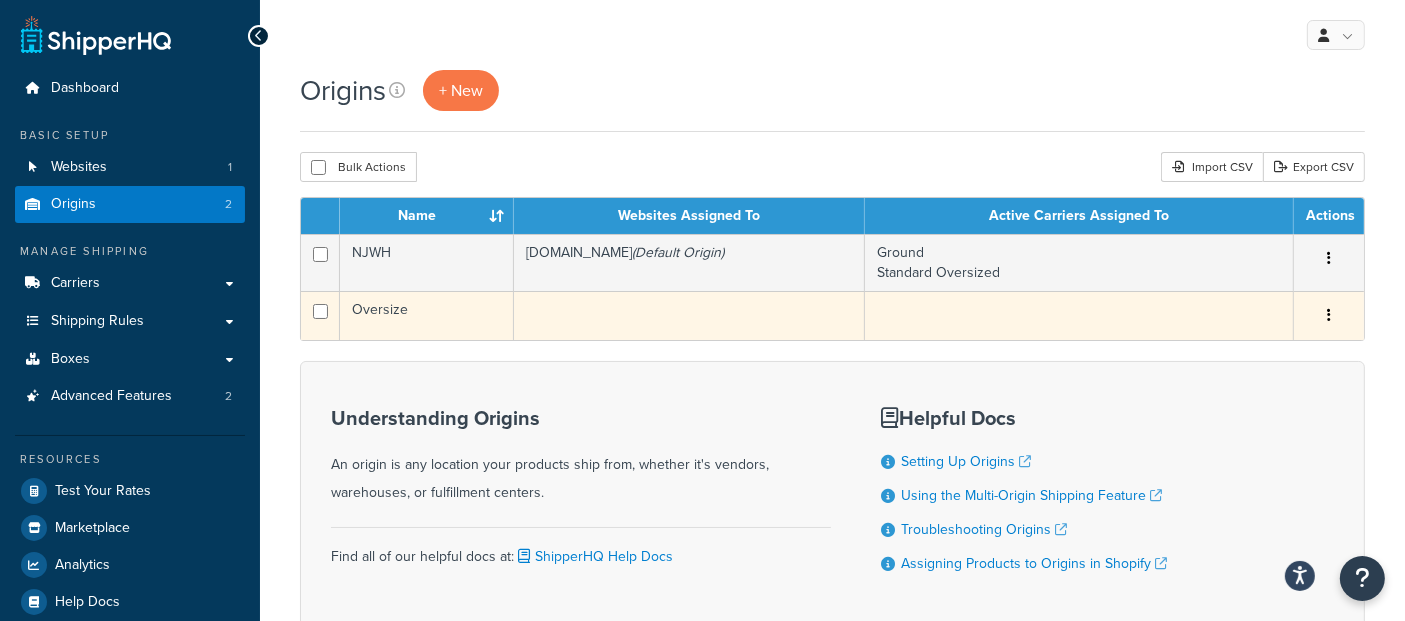 click on "Oversize" at bounding box center (427, 315) 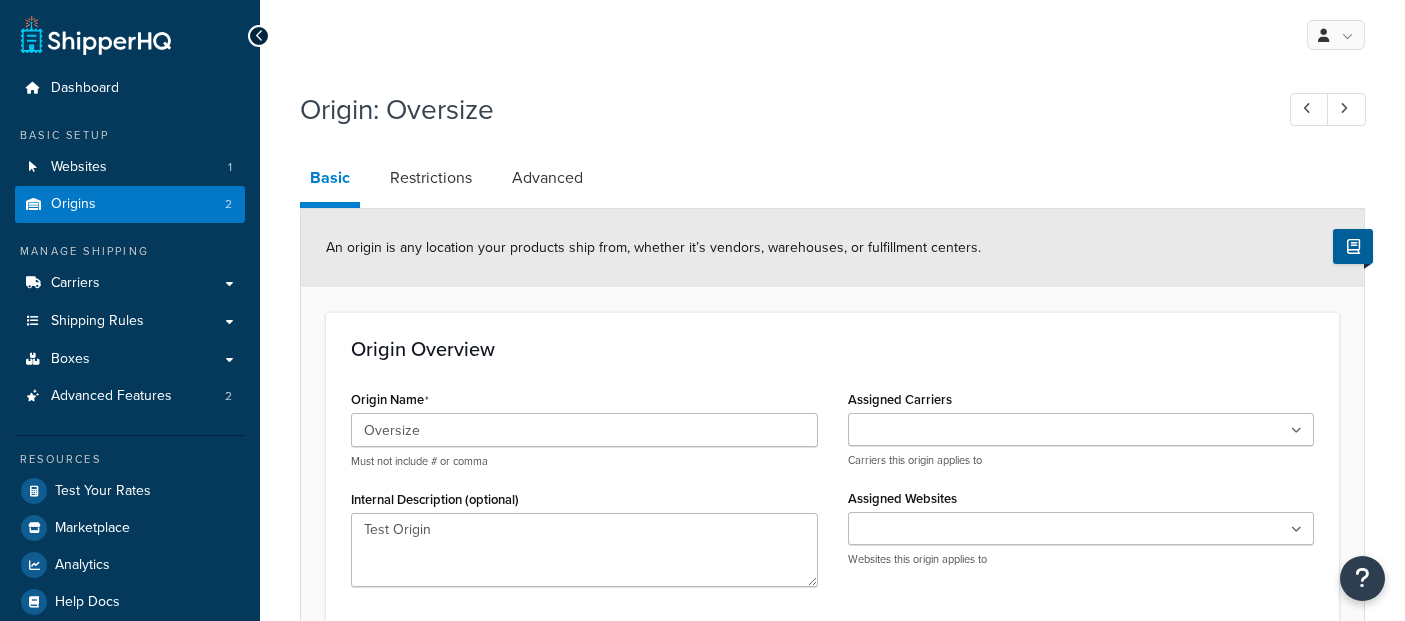 select on "30" 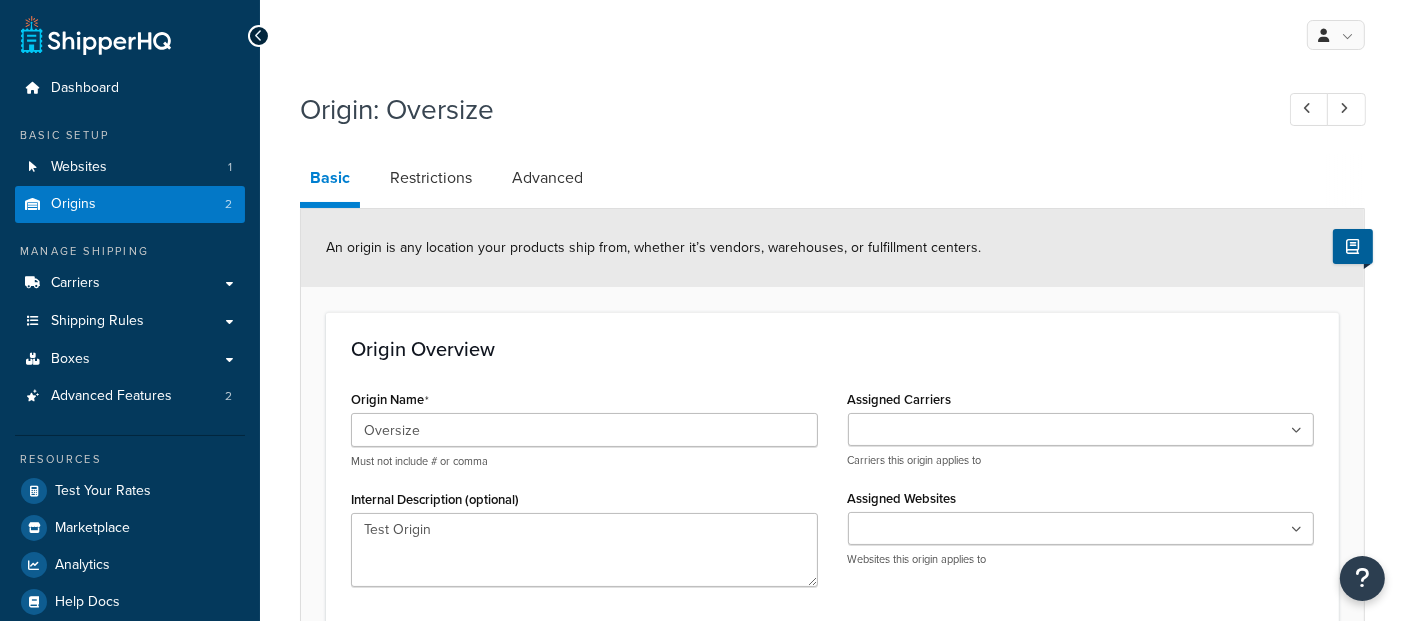 scroll, scrollTop: 0, scrollLeft: 0, axis: both 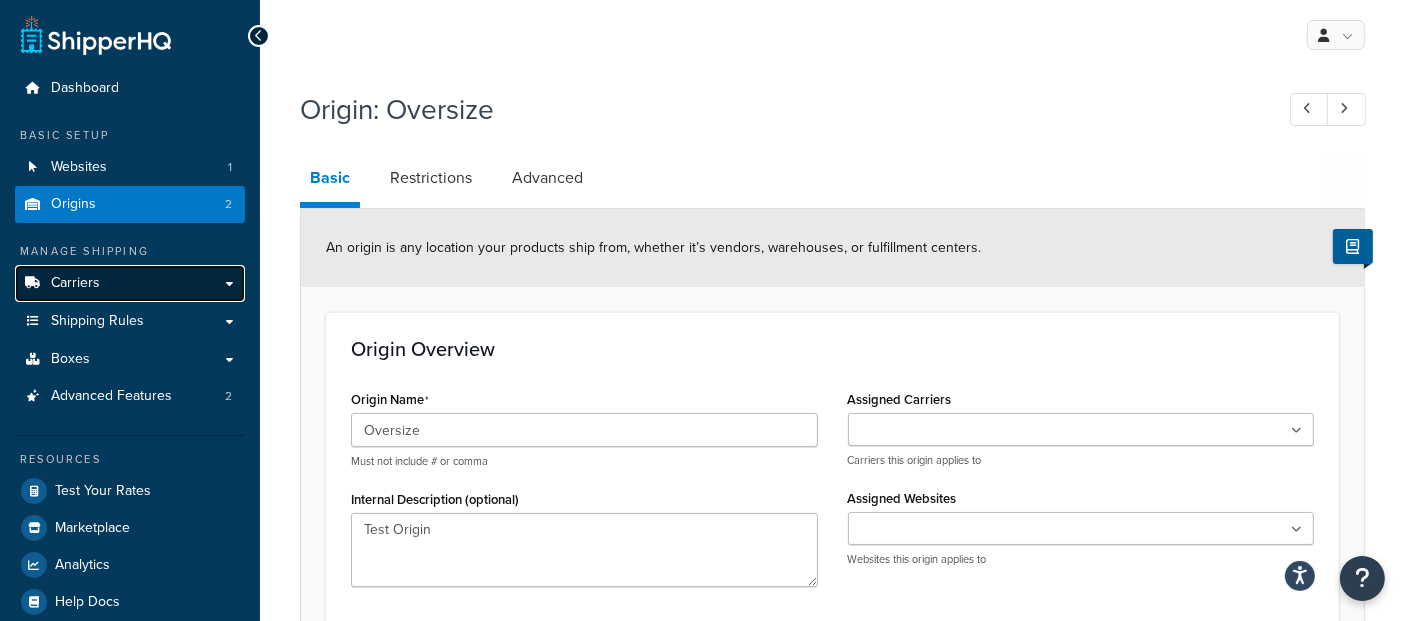 click on "Carriers" at bounding box center [75, 283] 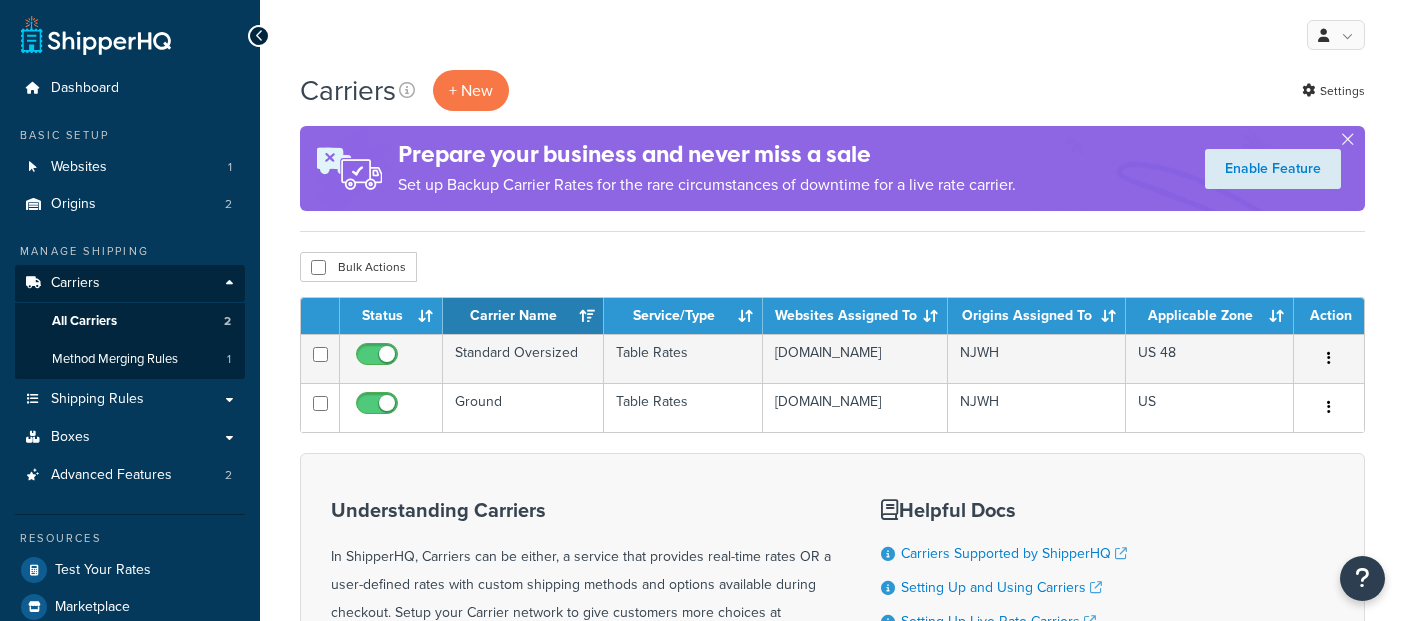 scroll, scrollTop: 0, scrollLeft: 0, axis: both 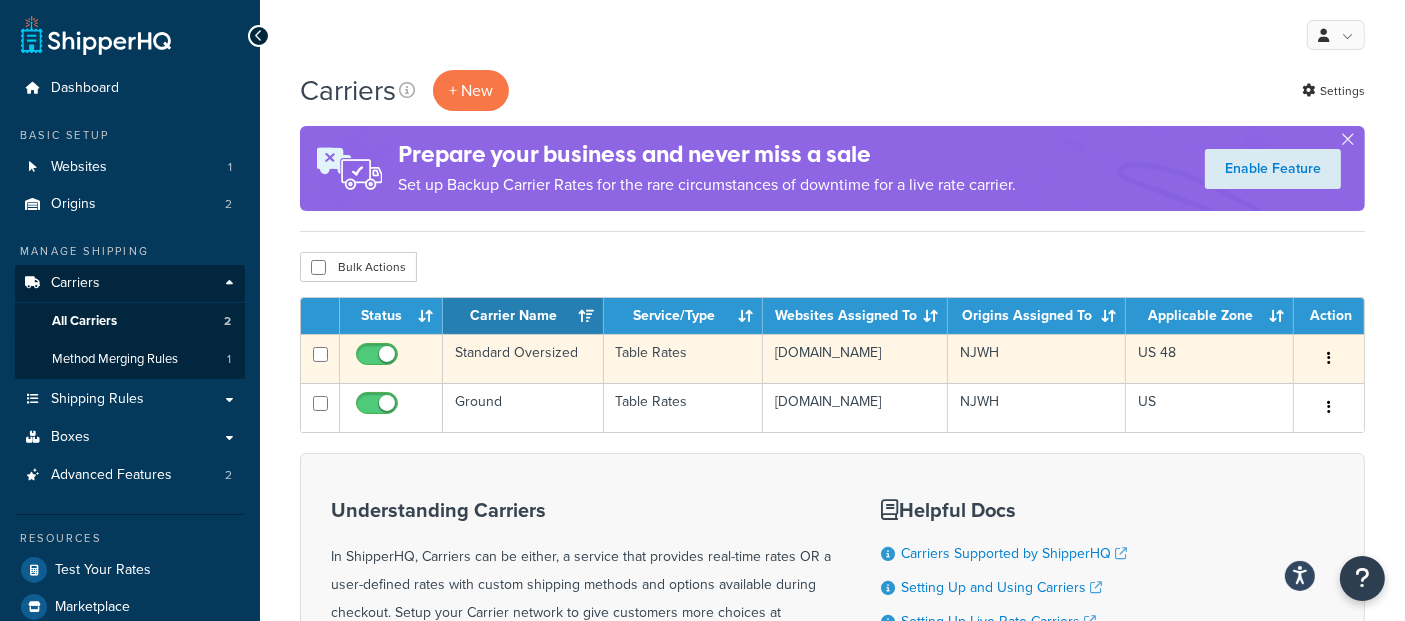 click on "Standard Oversized" at bounding box center (523, 358) 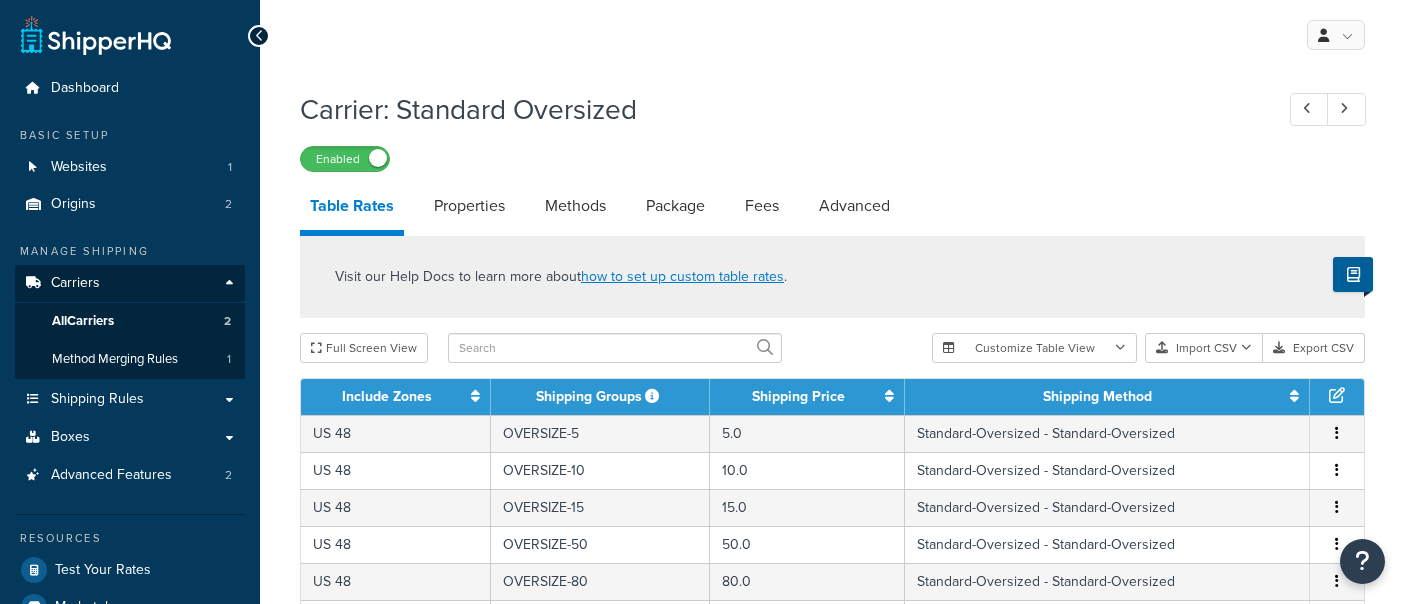 select on "25" 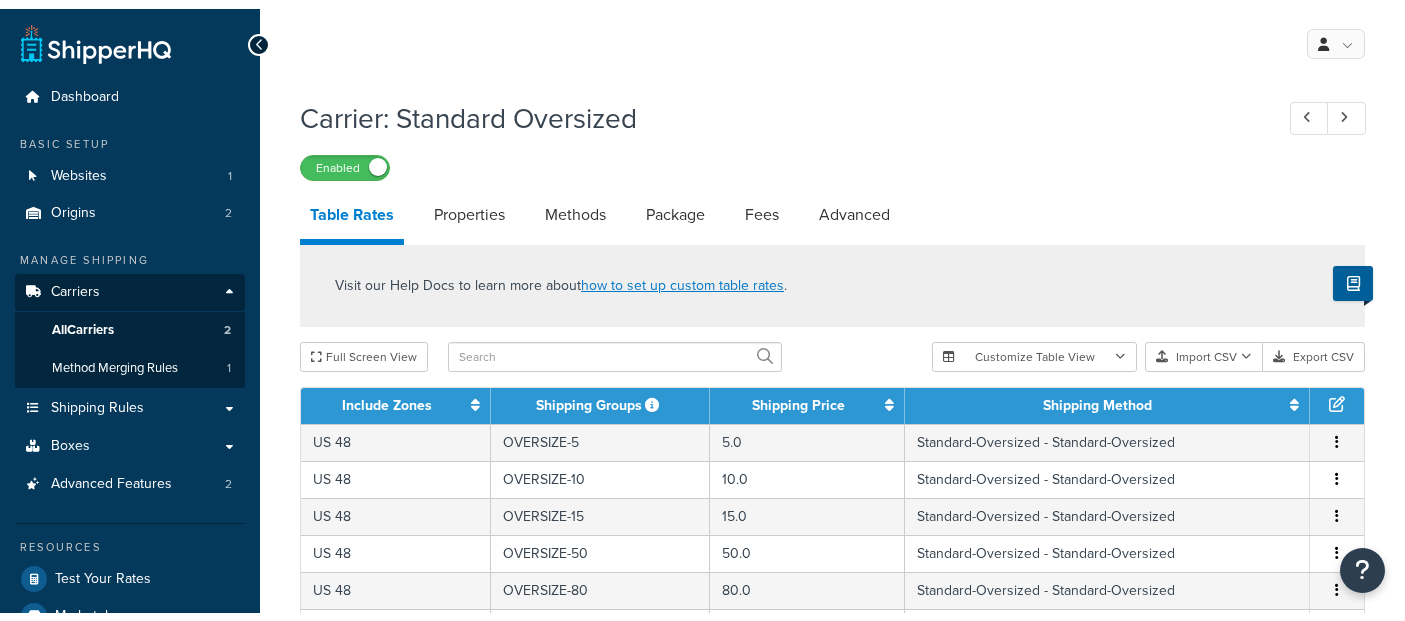 scroll, scrollTop: 0, scrollLeft: 0, axis: both 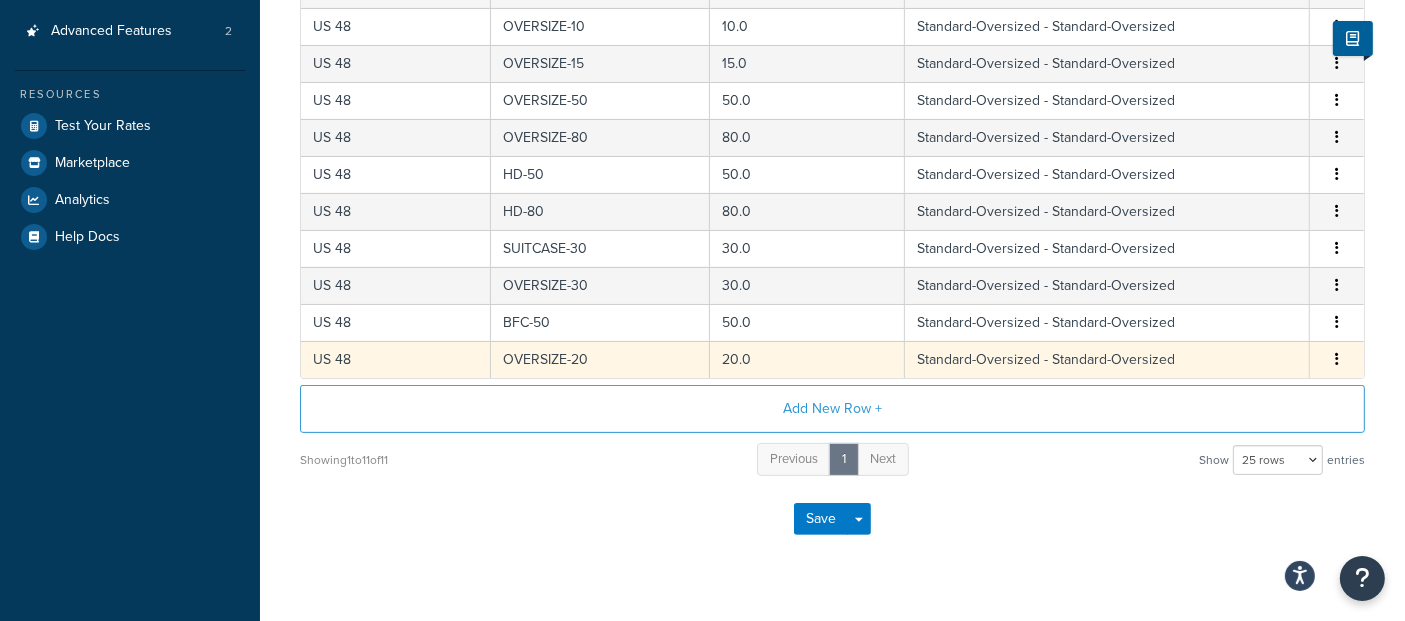 click at bounding box center (1337, 360) 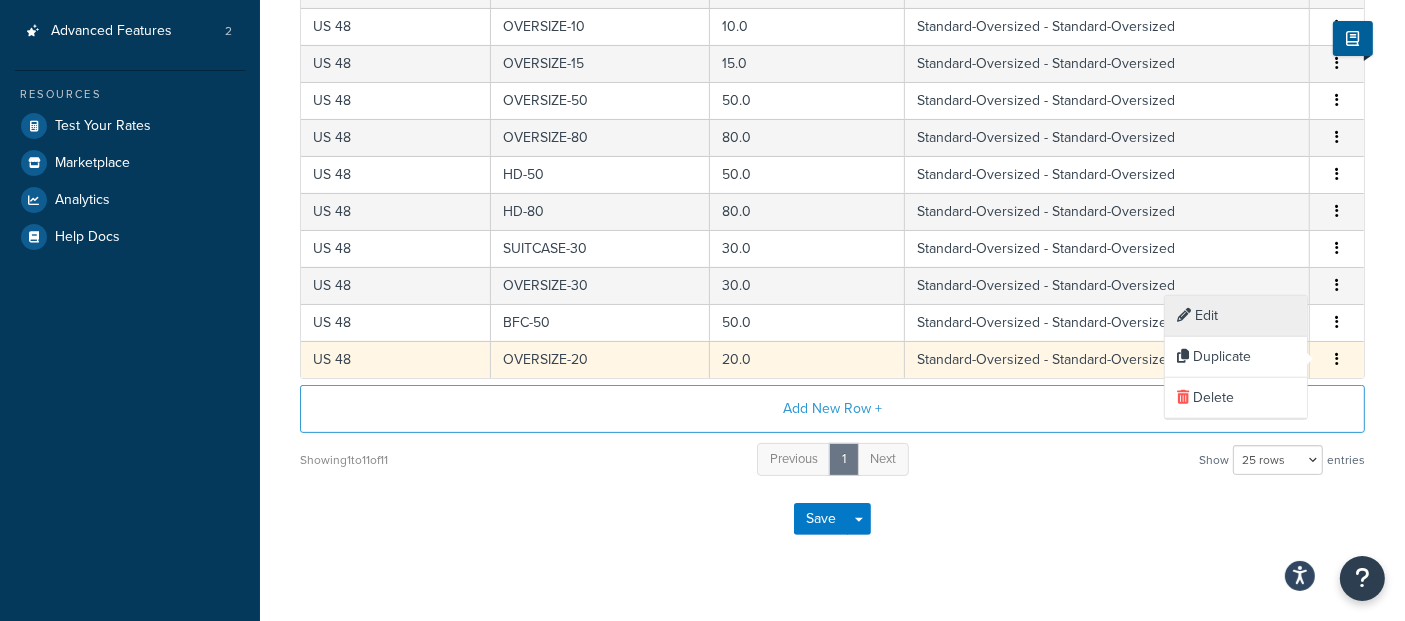 click on "Edit" at bounding box center (1236, 316) 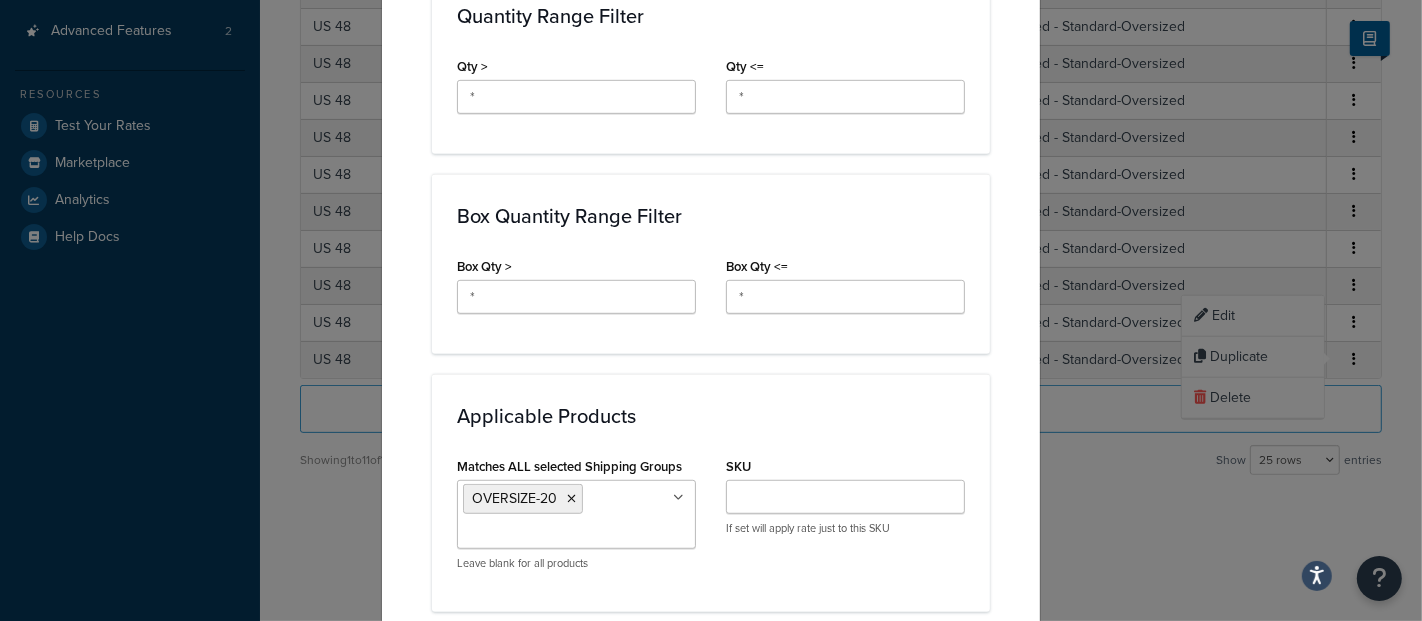 scroll, scrollTop: 1111, scrollLeft: 0, axis: vertical 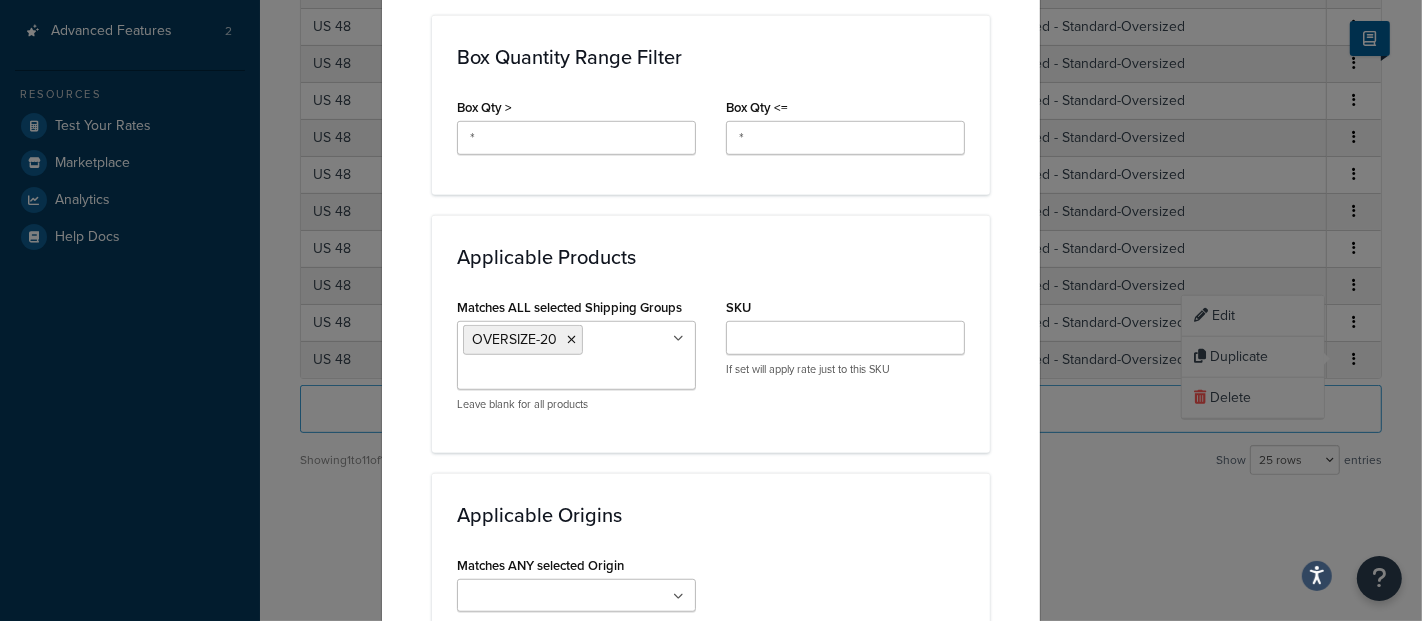 click on "Update Table Rate Applicable Zones See examples and learn more about  how include and exclude zones work. Include Zones   US 48   US APO US Outside 48 Home Delivery California Massachusetts/Washington/Oregon/Texas/Illinois/California Mexico US POBox Defines which zone(s) this rate applies to Exclude Zones   US 48 US APO US Outside 48 Home Delivery California Massachusetts/Washington/Oregon/Texas/Illinois/California Mexico US POBox Defines the exceptions to the included zones Weight Range Filter See examples and learn more about  how weight and price filters work. Weight >   * lb Weight <=   * lb Price Range Filter See examples and learn more about  how weight and price filters work. Price >   * Price <=   * Quantity Range Filter Qty >   * Qty <=   * Box Quantity Range Filter Box Qty >   * Box Qty <=   * Applicable Products Matches ALL selected Shipping Groups   OVERSIZE-20   OVERSIZE-5 OVERSIZE-10 OVERSIZE-15 OVERSIZE-50 OVERSIZE-80 HD-80 HD-50 Suitcase-25 SUITCASE-30 OVERSIZE-30 BFC-50 SKU     NJWH Oversize" 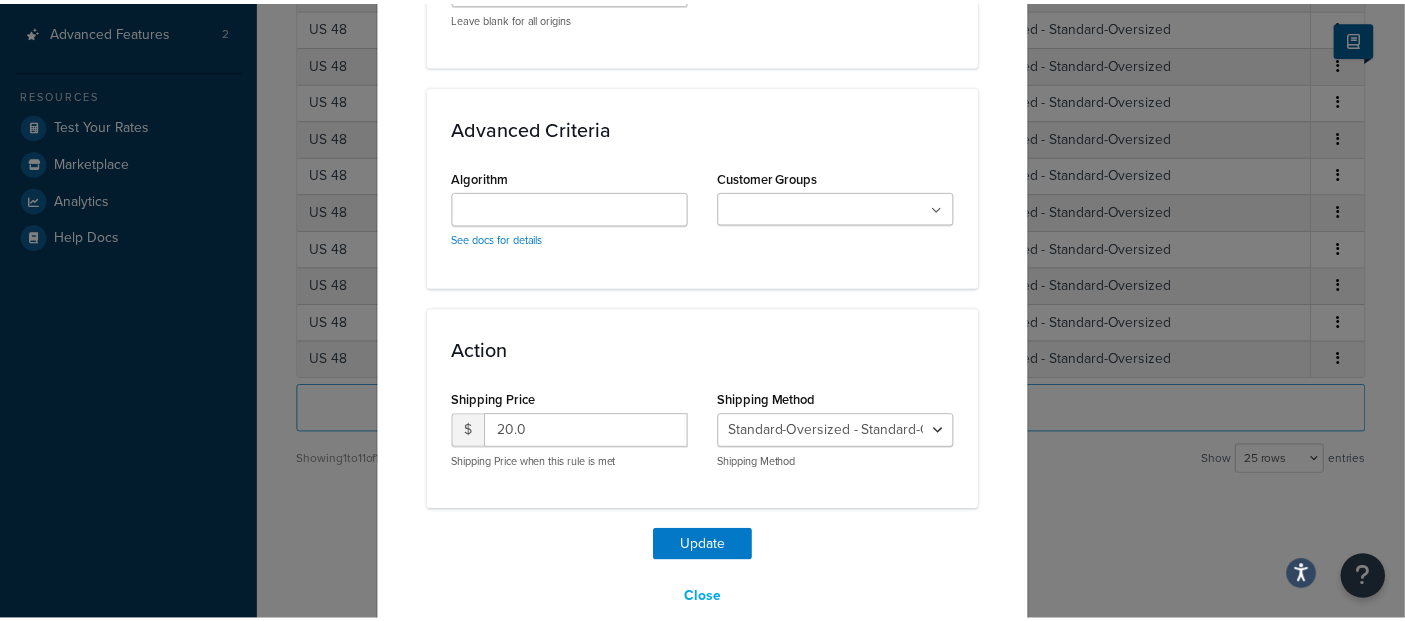 scroll, scrollTop: 1748, scrollLeft: 0, axis: vertical 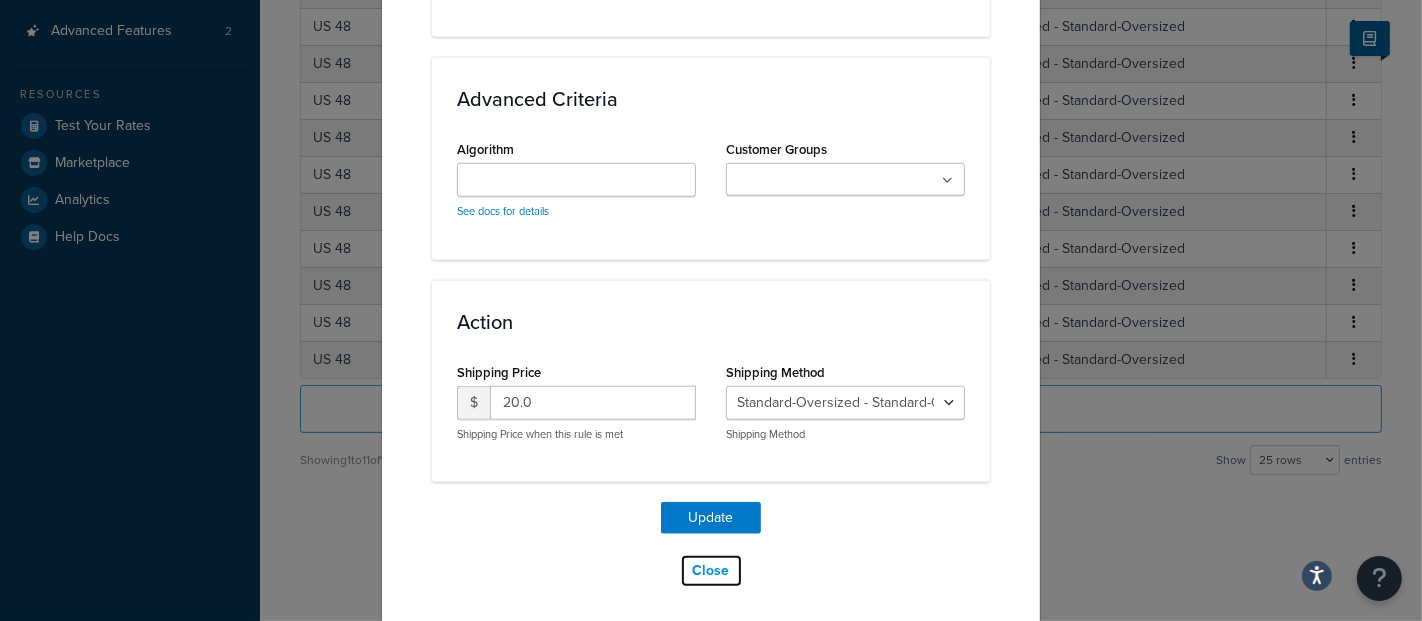 click on "Close" at bounding box center (711, 571) 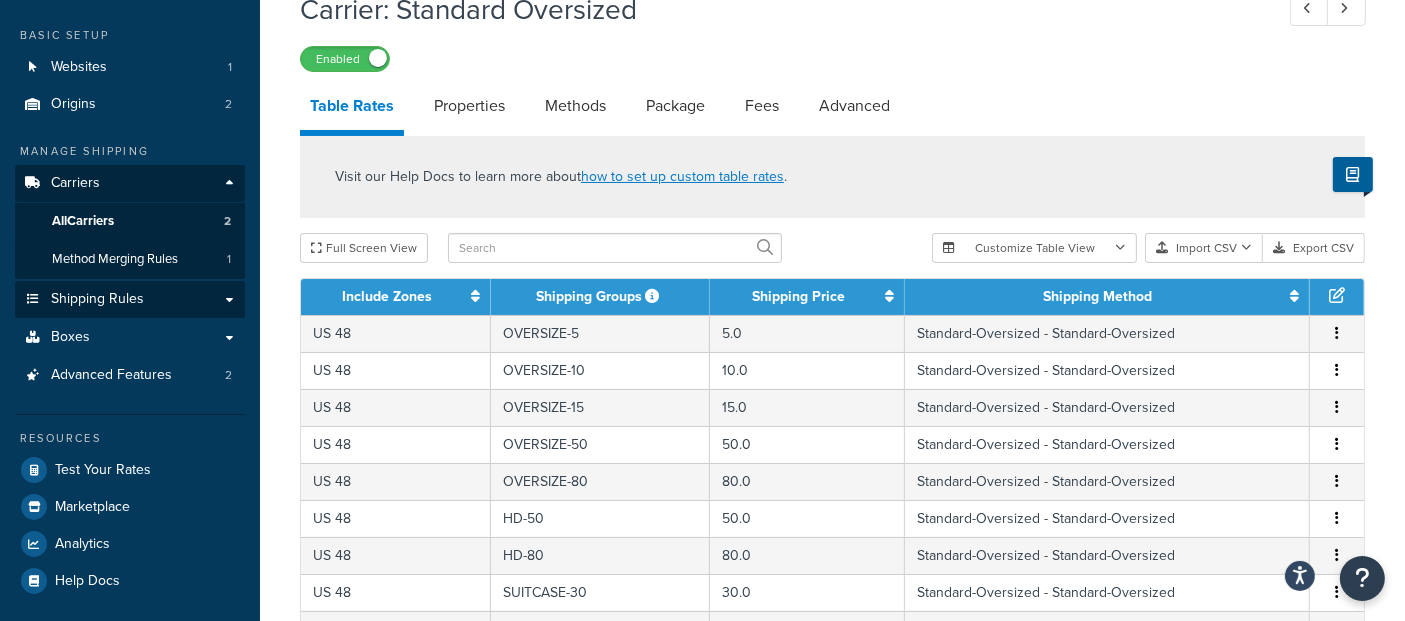 scroll, scrollTop: 111, scrollLeft: 0, axis: vertical 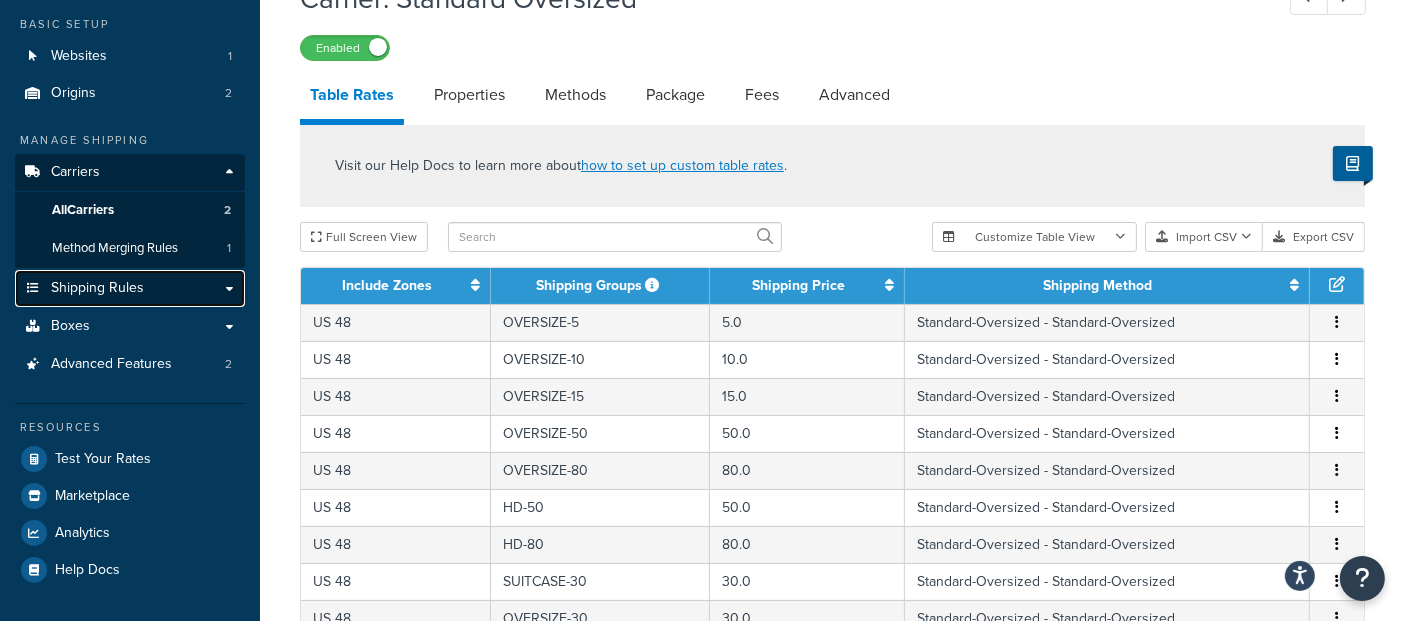 click on "Shipping Rules" at bounding box center (97, 288) 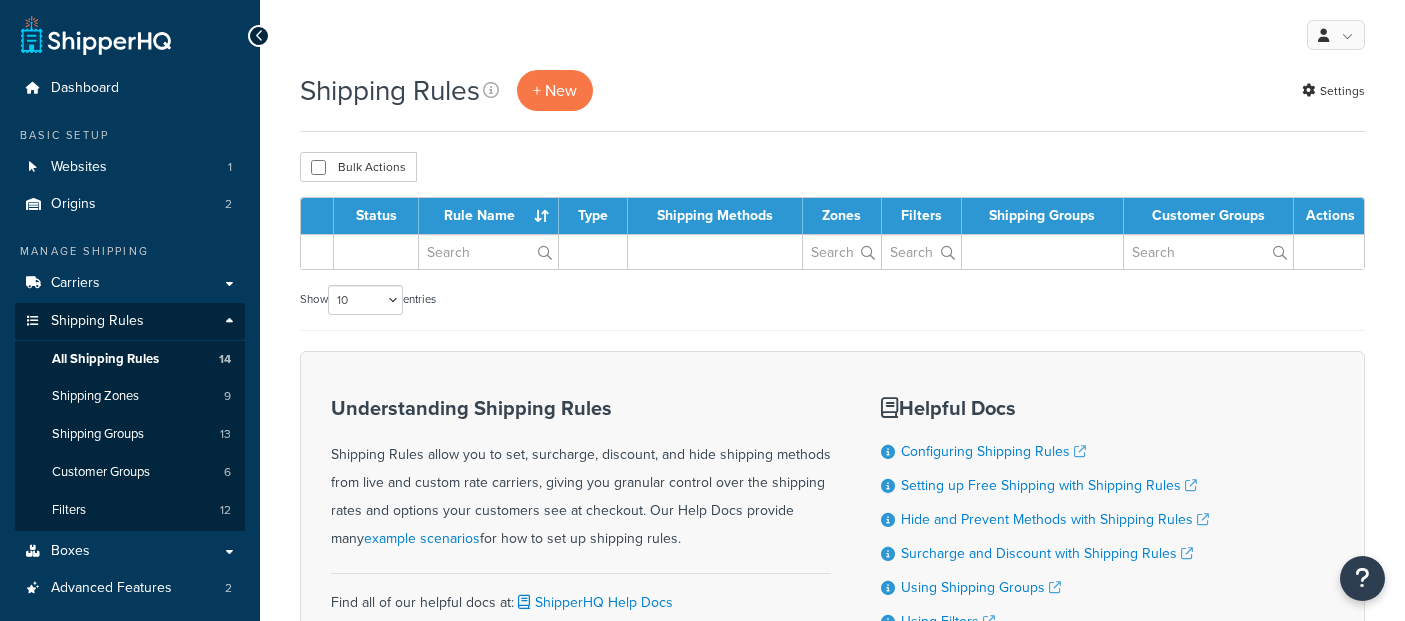 scroll, scrollTop: 0, scrollLeft: 0, axis: both 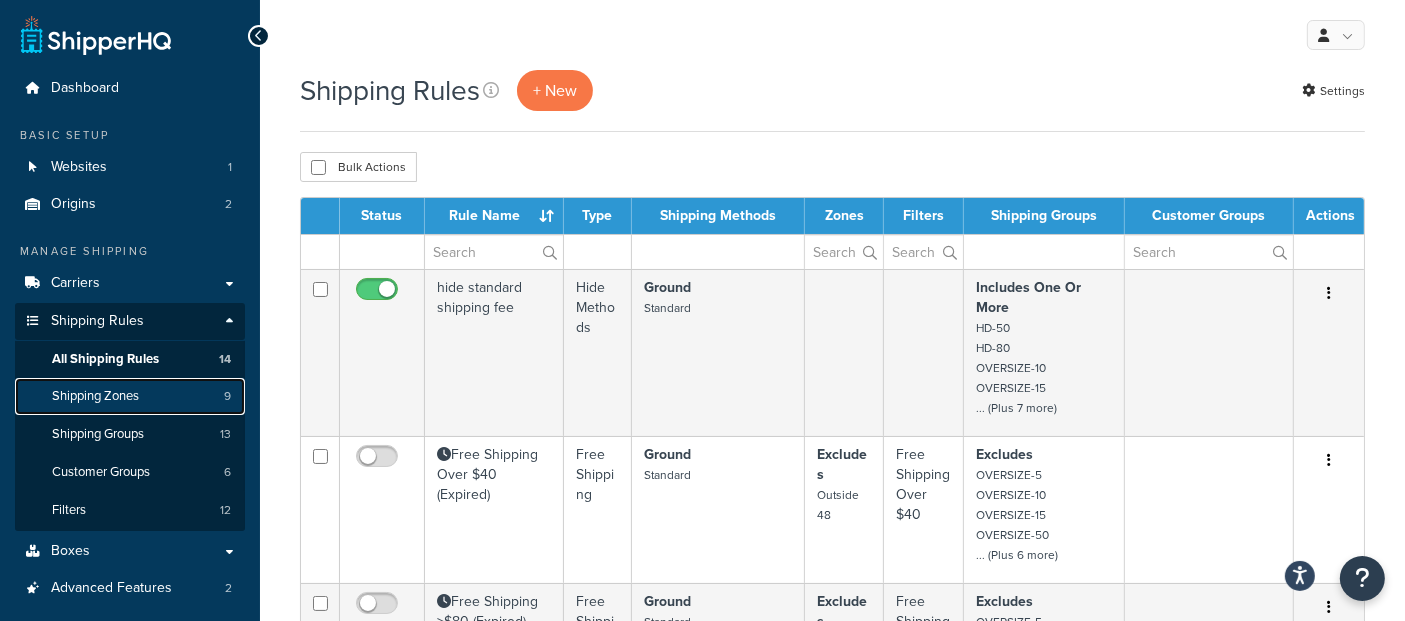 click on "Shipping Zones" at bounding box center [95, 396] 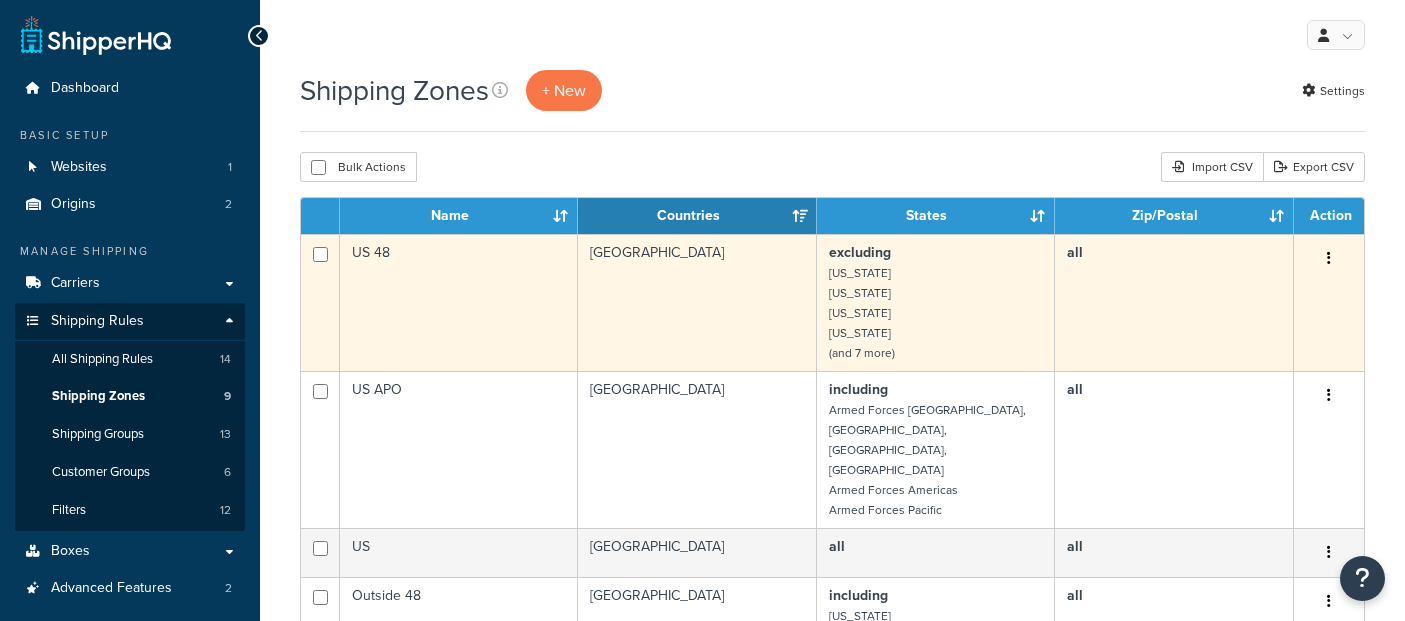 scroll, scrollTop: 0, scrollLeft: 0, axis: both 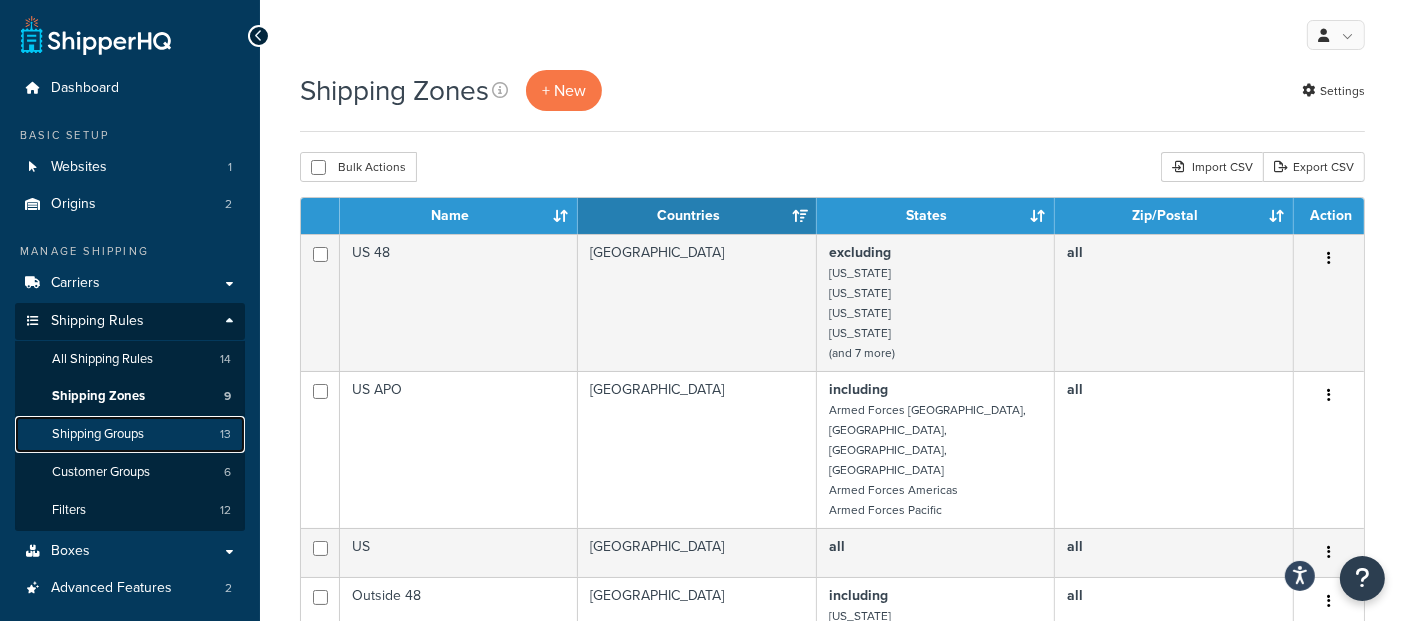click on "Shipping Groups" at bounding box center [98, 434] 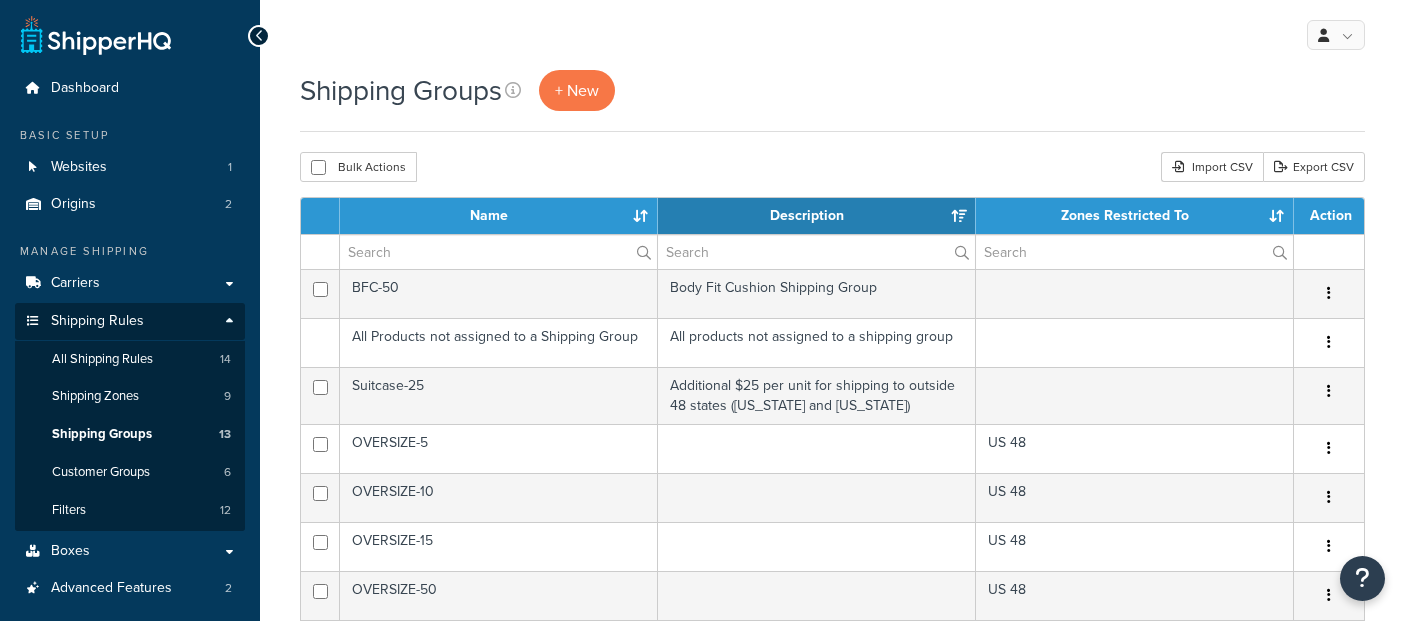 select on "15" 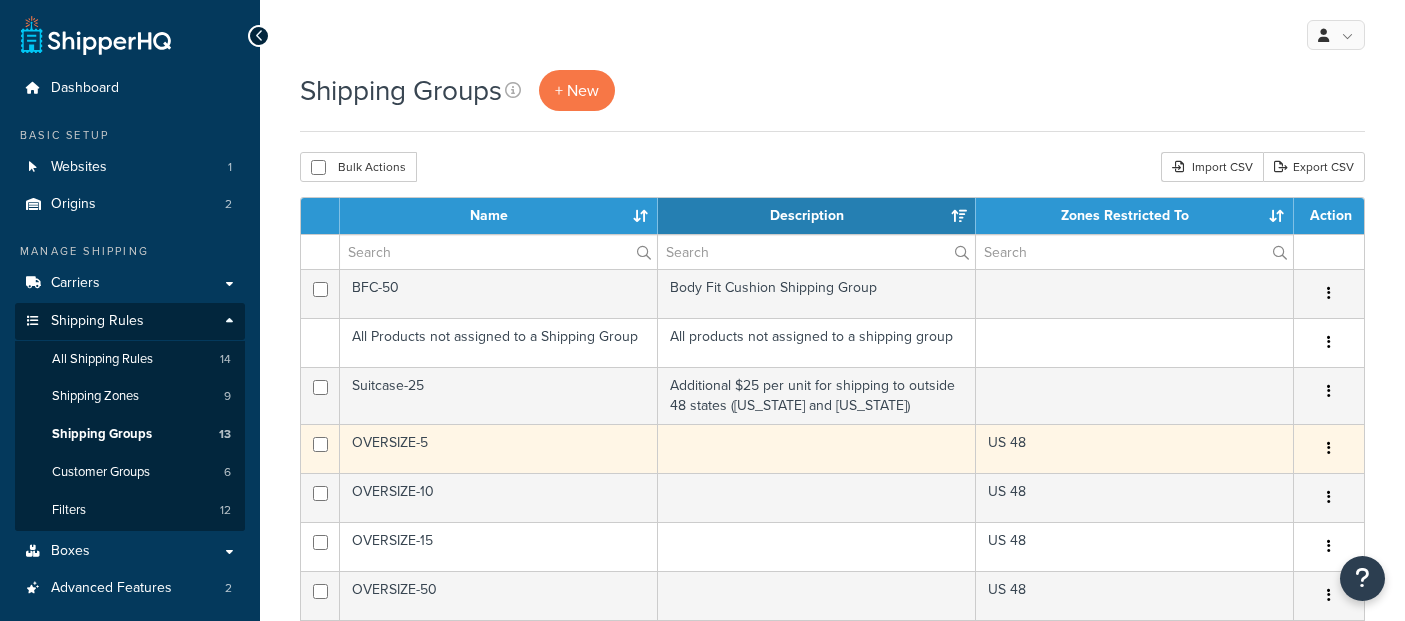 scroll, scrollTop: 0, scrollLeft: 0, axis: both 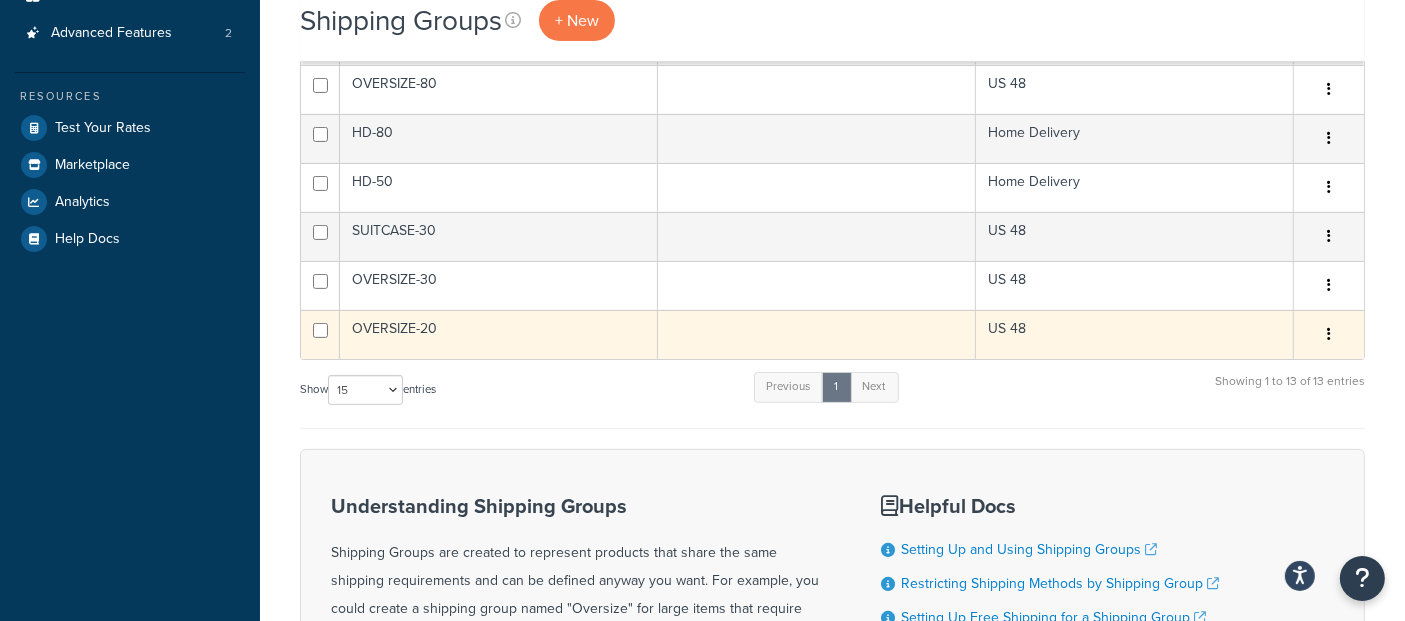 click at bounding box center [1329, 334] 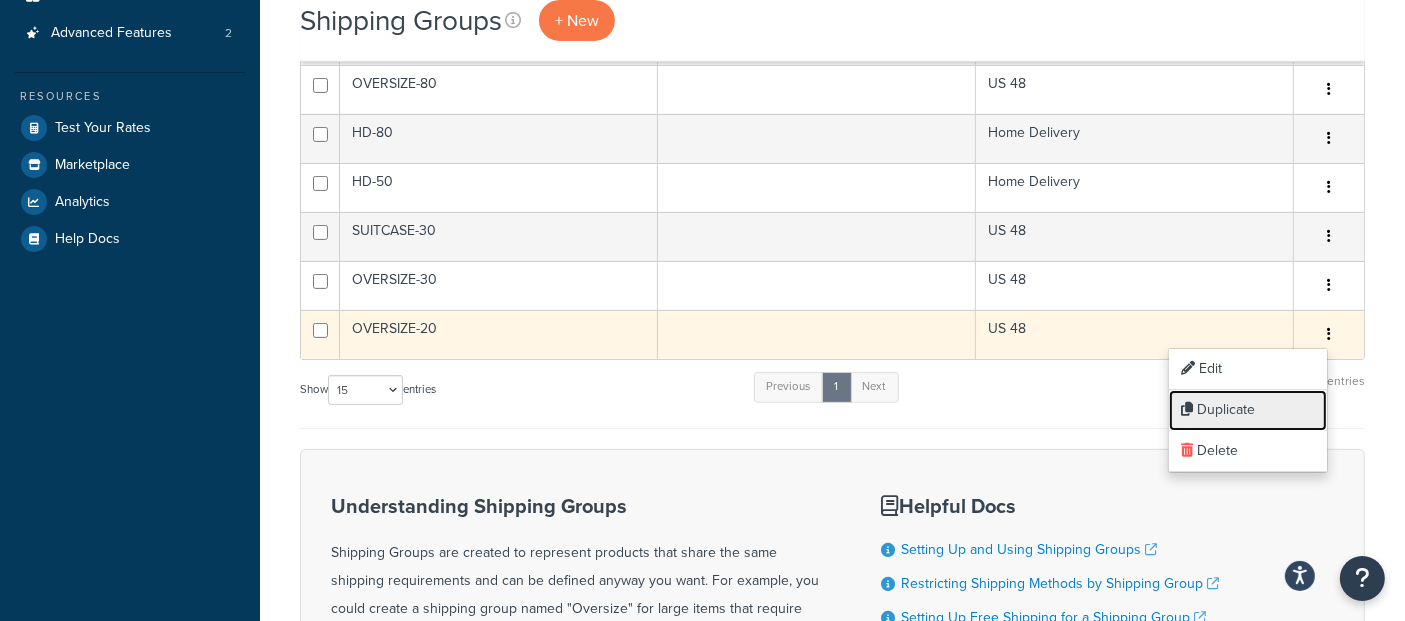 click on "Duplicate" at bounding box center (1248, 410) 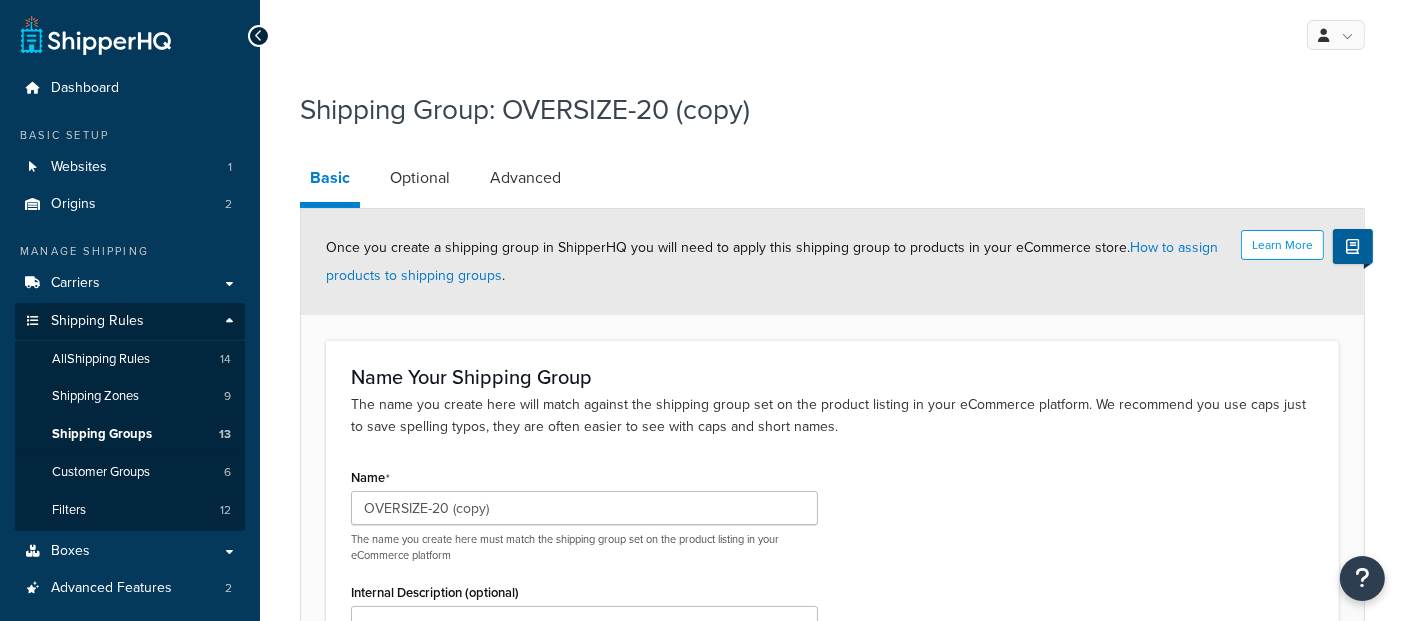 scroll, scrollTop: 187, scrollLeft: 0, axis: vertical 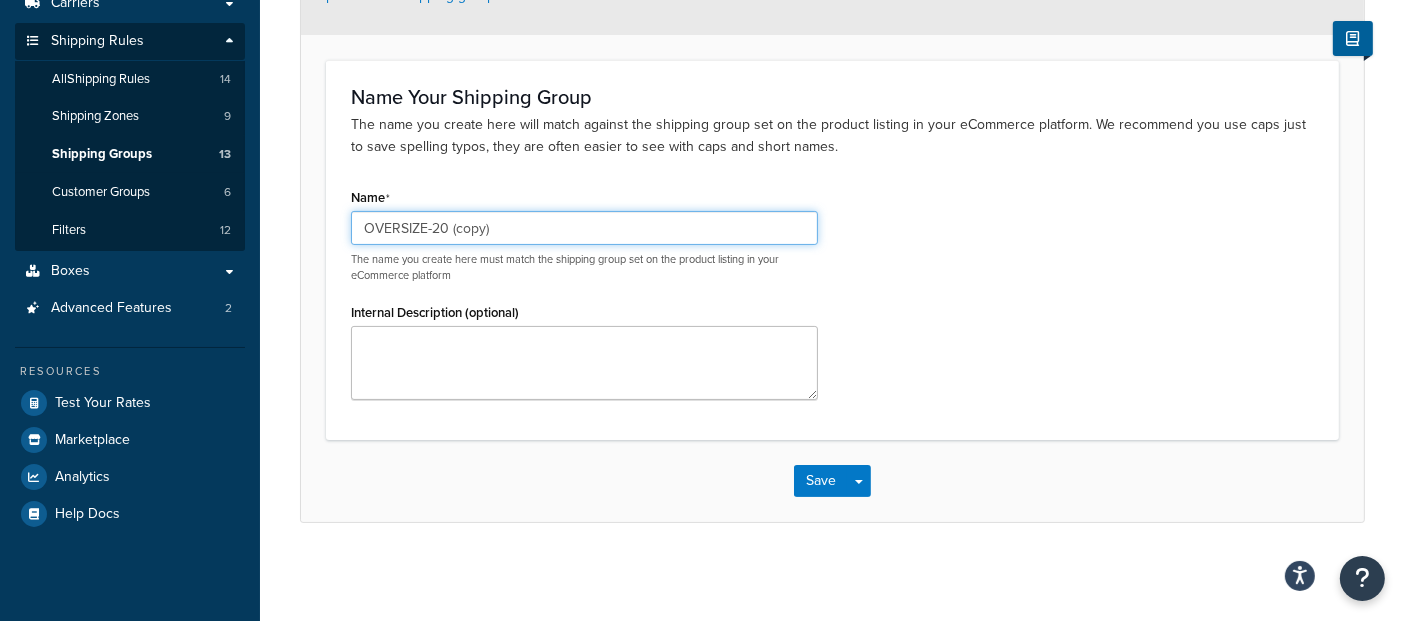 click on "OVERSIZE-20 (copy)" at bounding box center [584, 228] 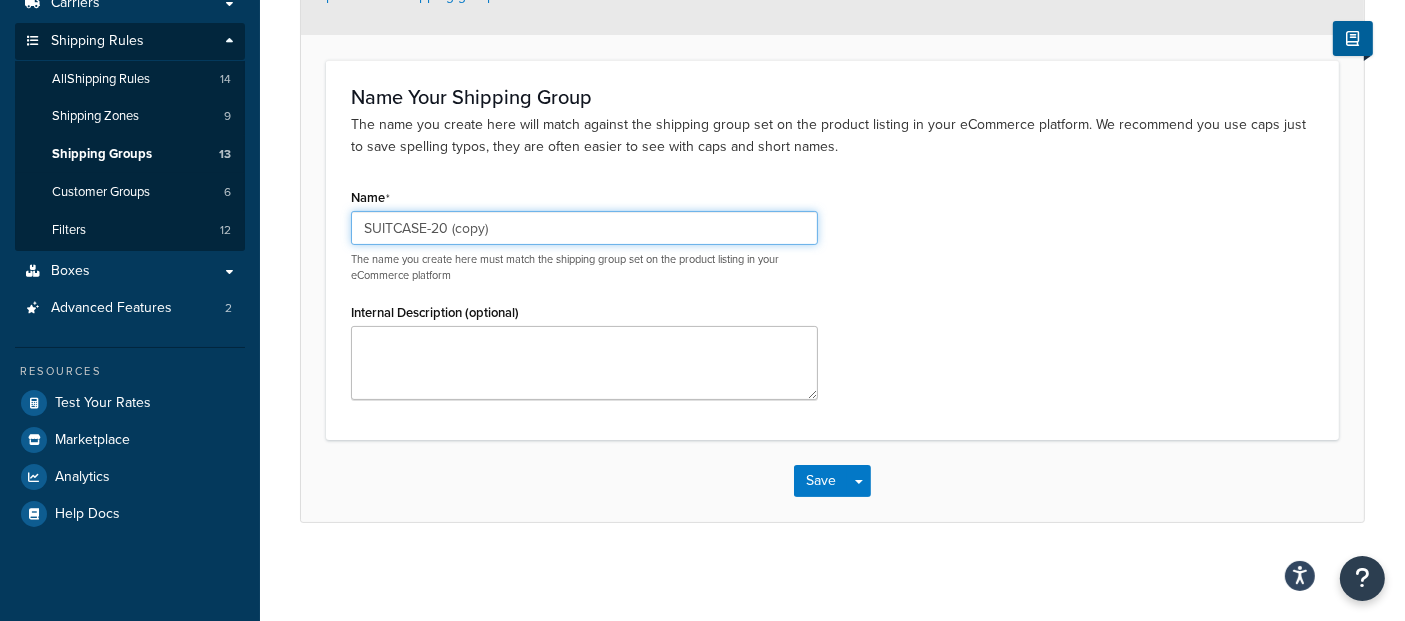 click on "SUITCASE-20 (copy)" at bounding box center (584, 228) 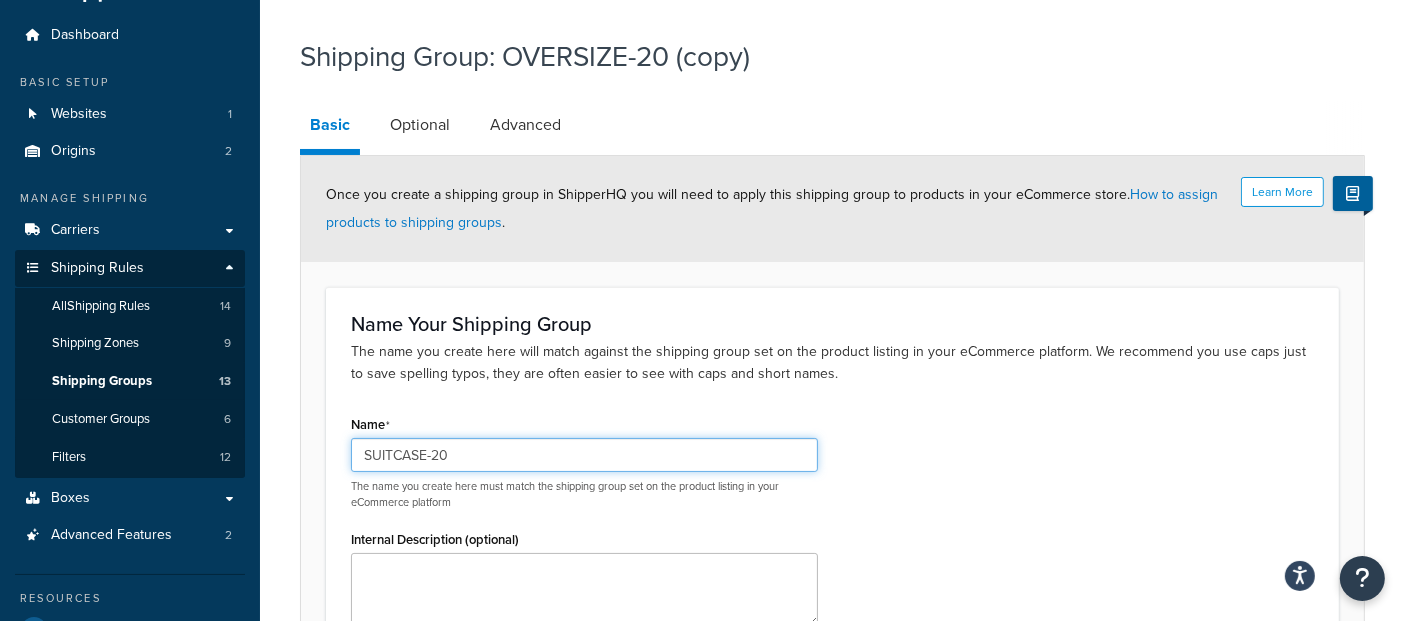 scroll, scrollTop: 0, scrollLeft: 0, axis: both 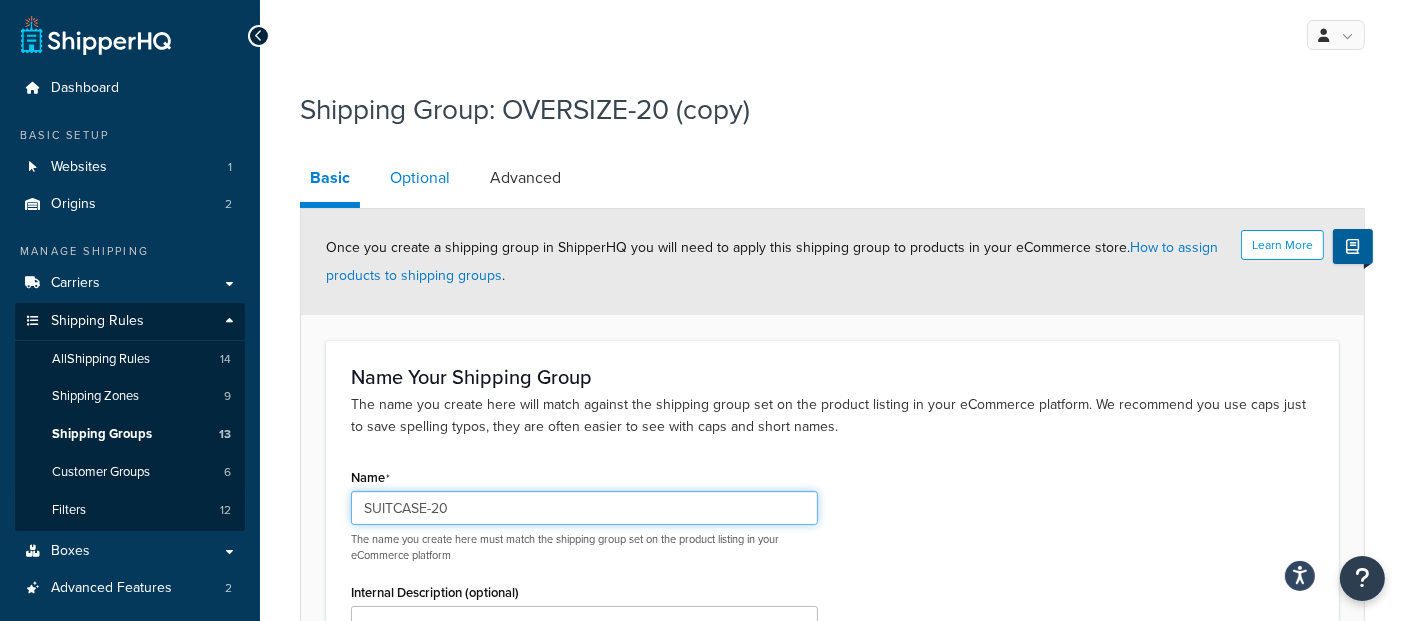 type on "SUITCASE-20" 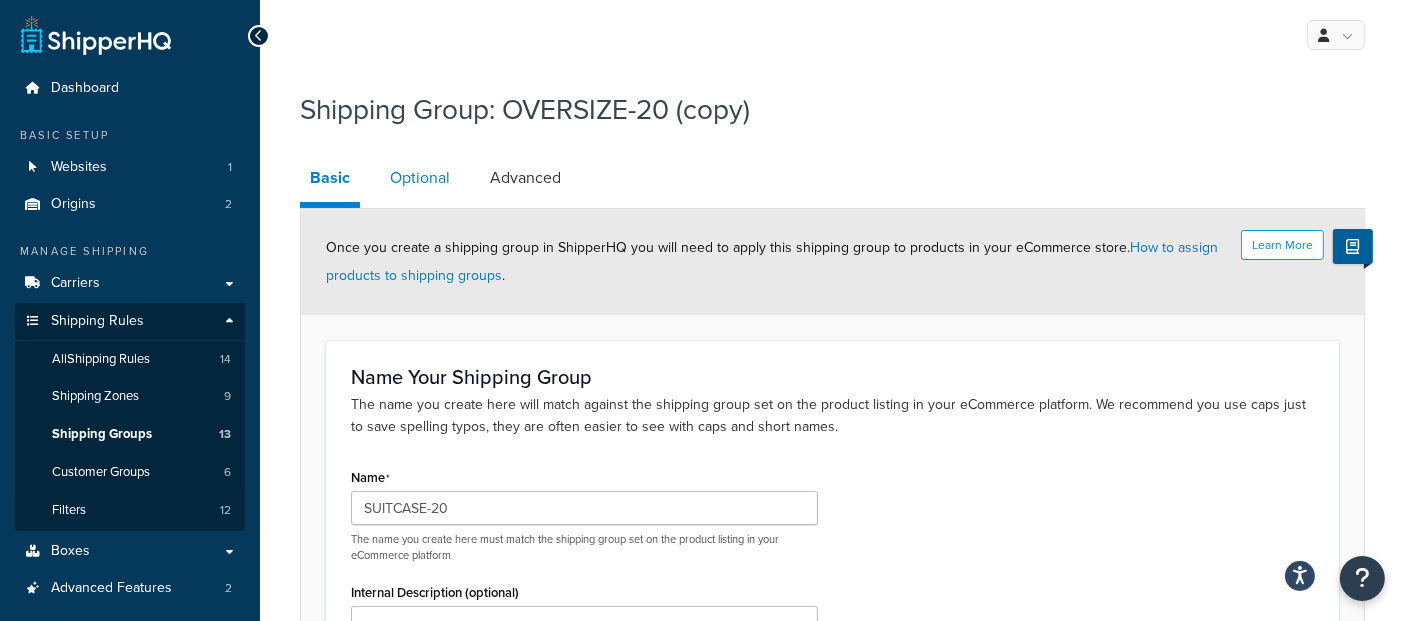 click on "Optional" at bounding box center [420, 178] 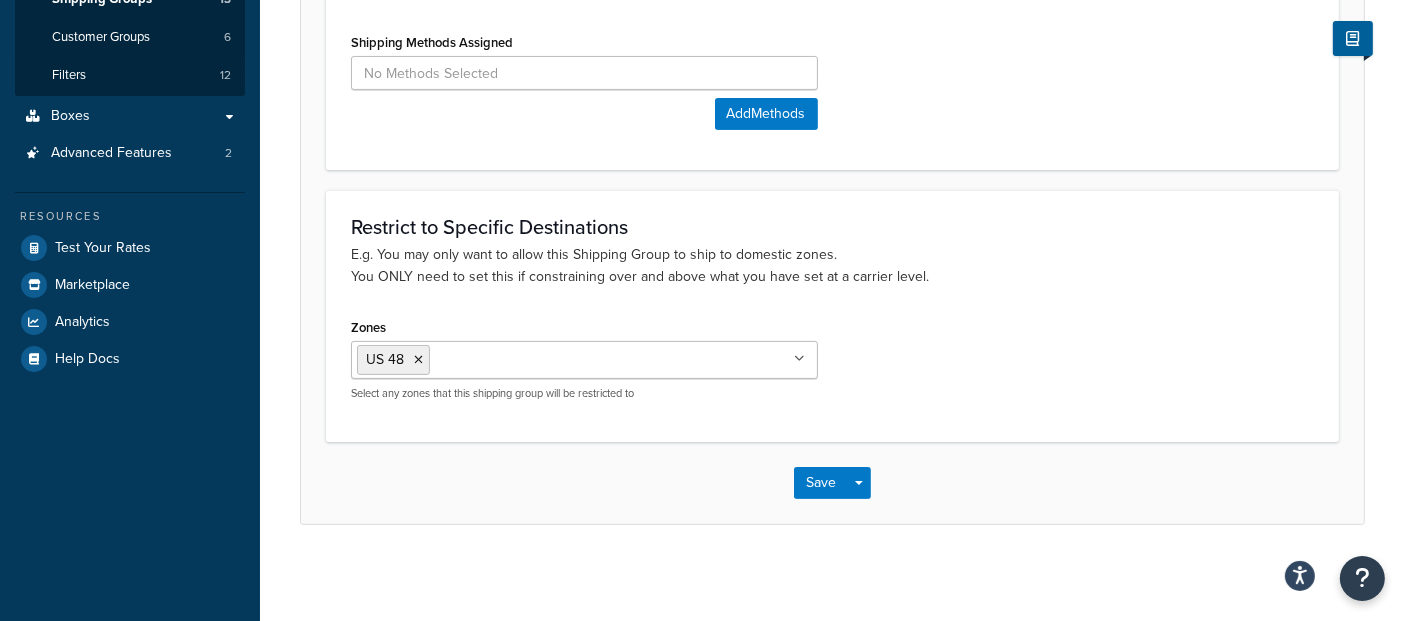 scroll, scrollTop: 0, scrollLeft: 0, axis: both 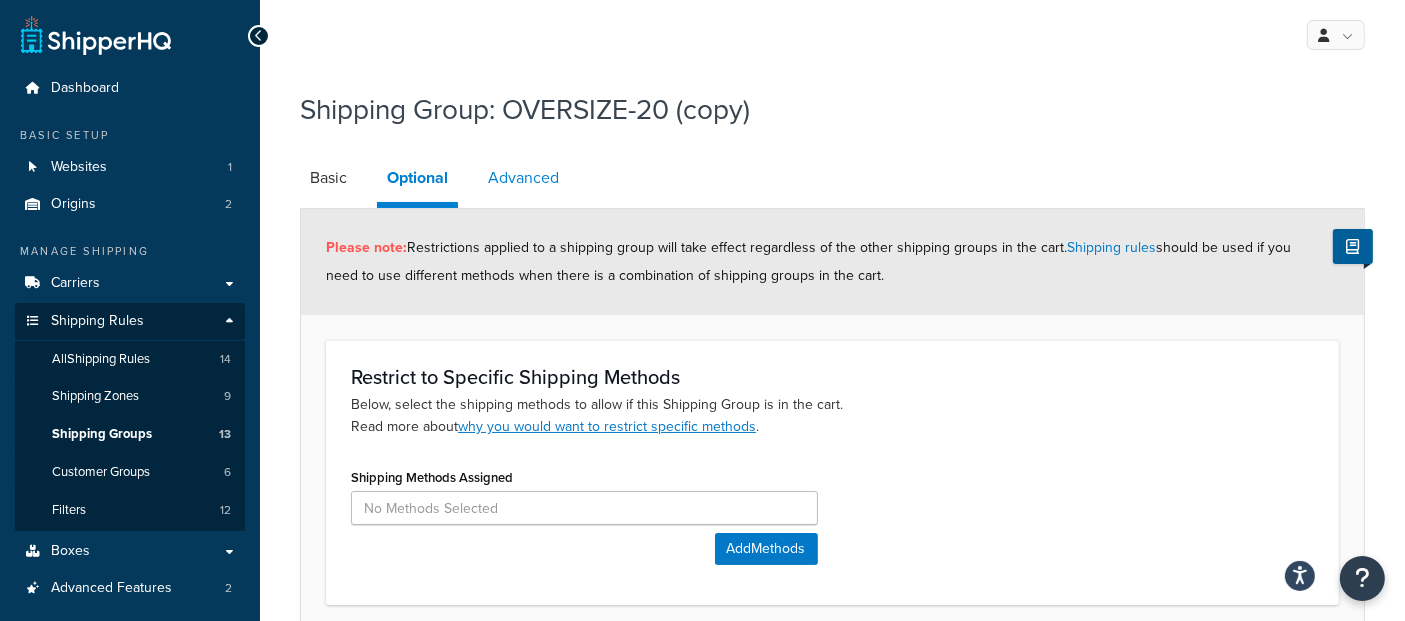 click on "Advanced" at bounding box center [523, 178] 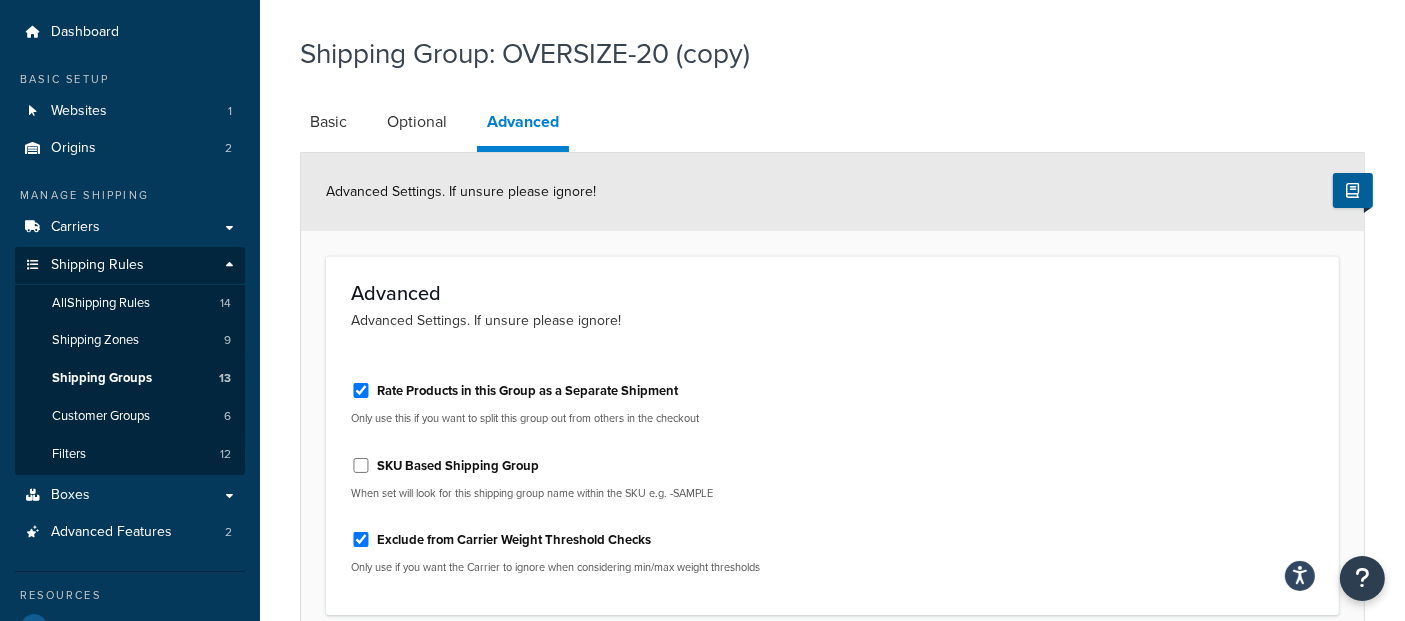 scroll, scrollTop: 0, scrollLeft: 0, axis: both 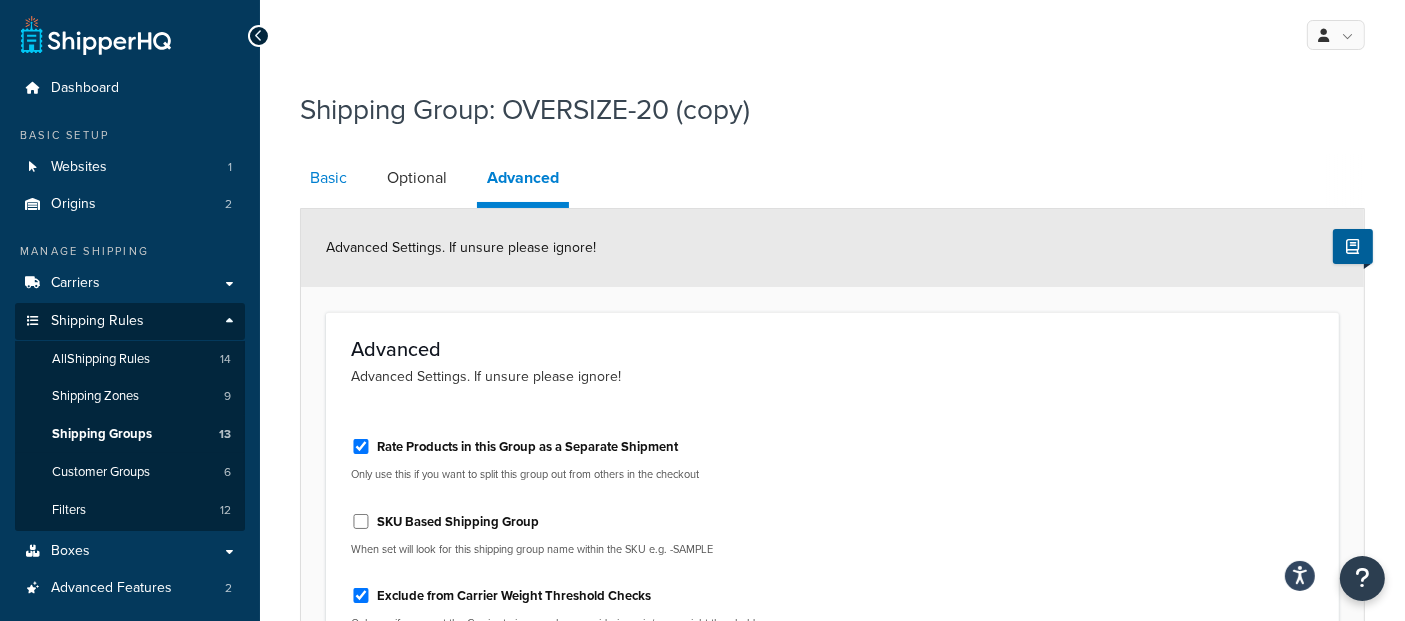 click on "Basic" at bounding box center [328, 178] 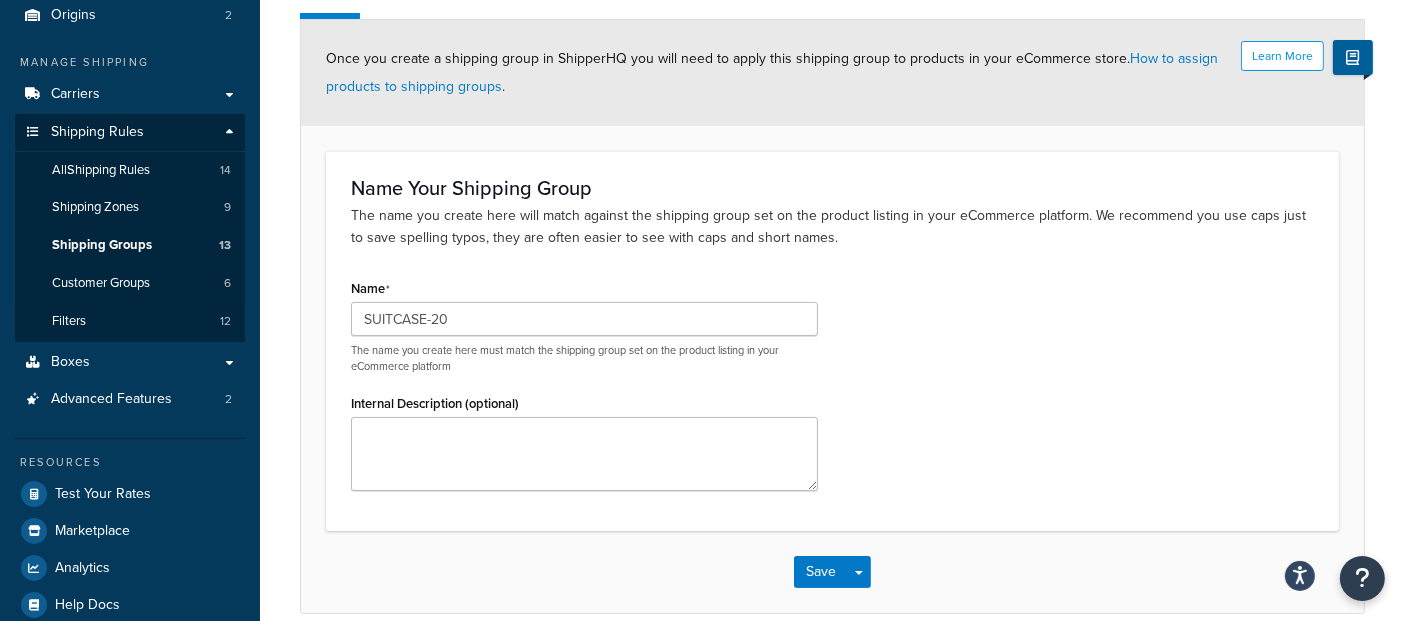 scroll, scrollTop: 280, scrollLeft: 0, axis: vertical 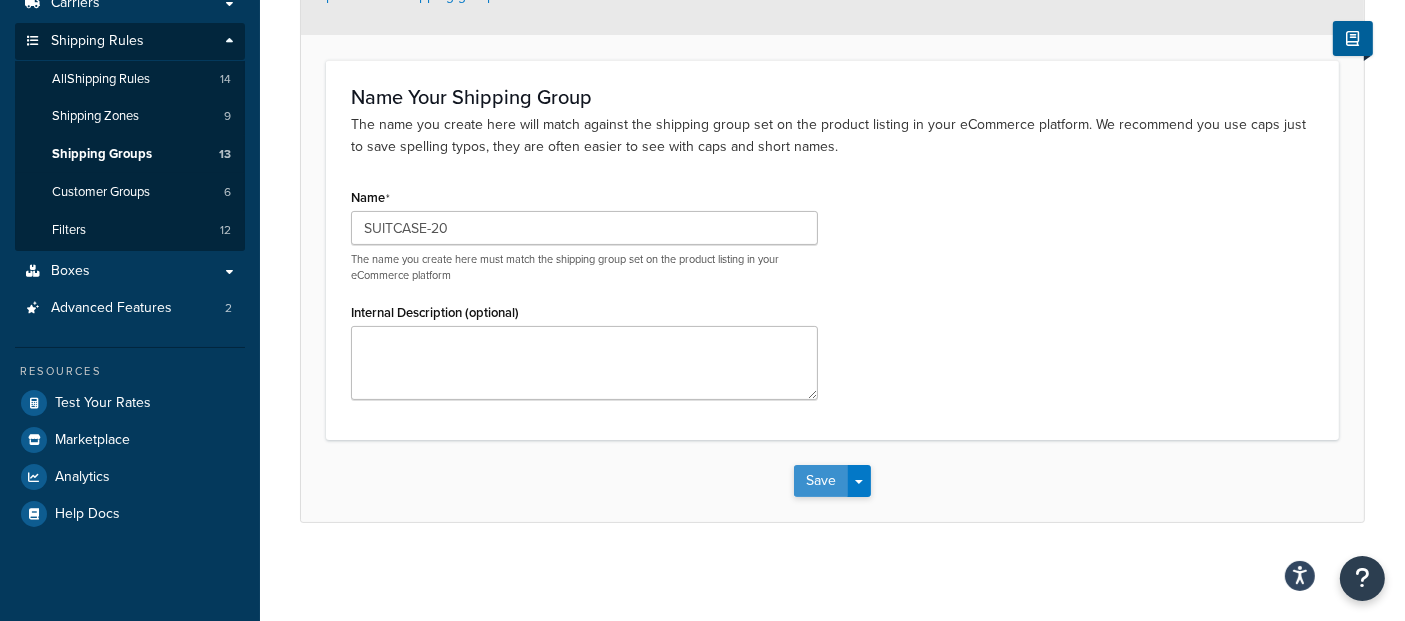 click on "Save" at bounding box center [821, 481] 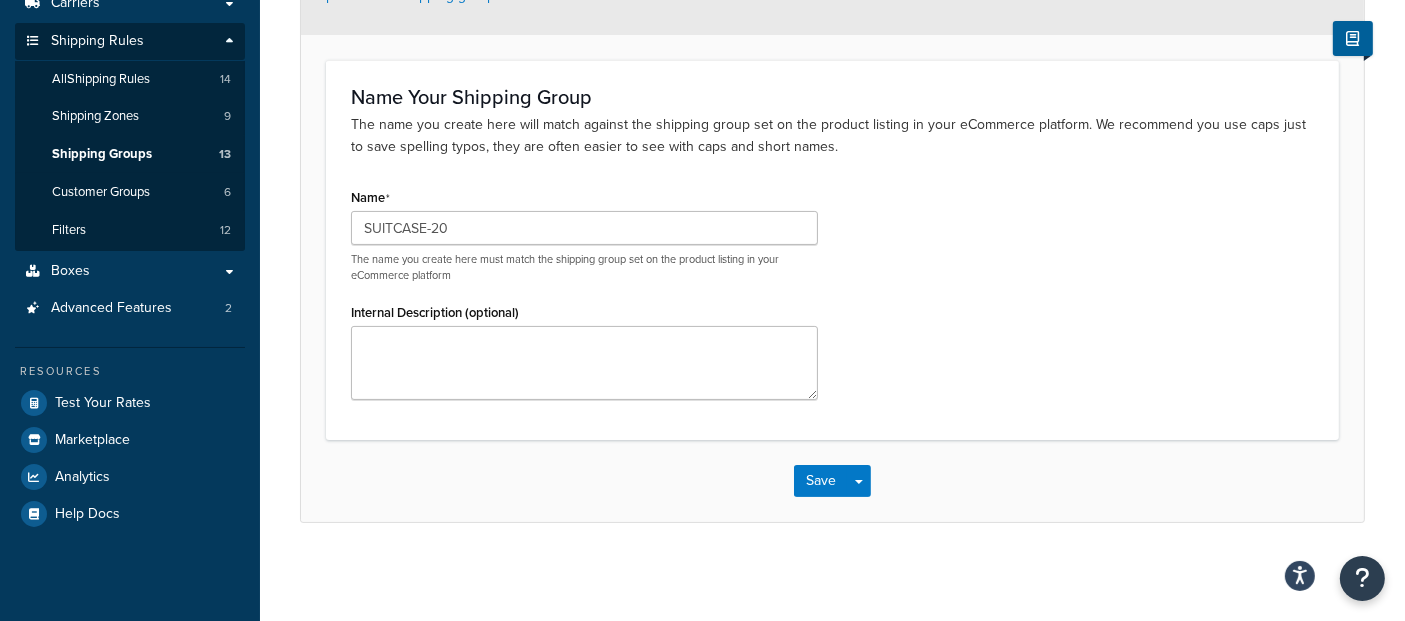 scroll, scrollTop: 0, scrollLeft: 0, axis: both 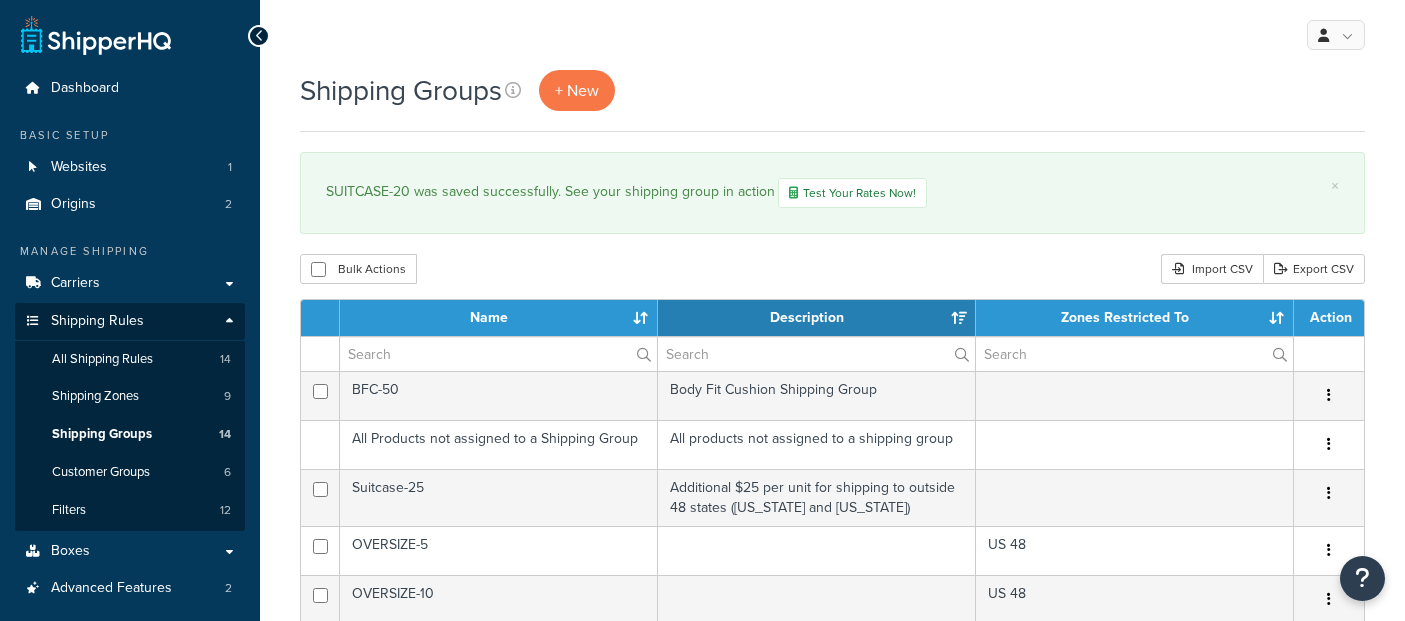 select on "15" 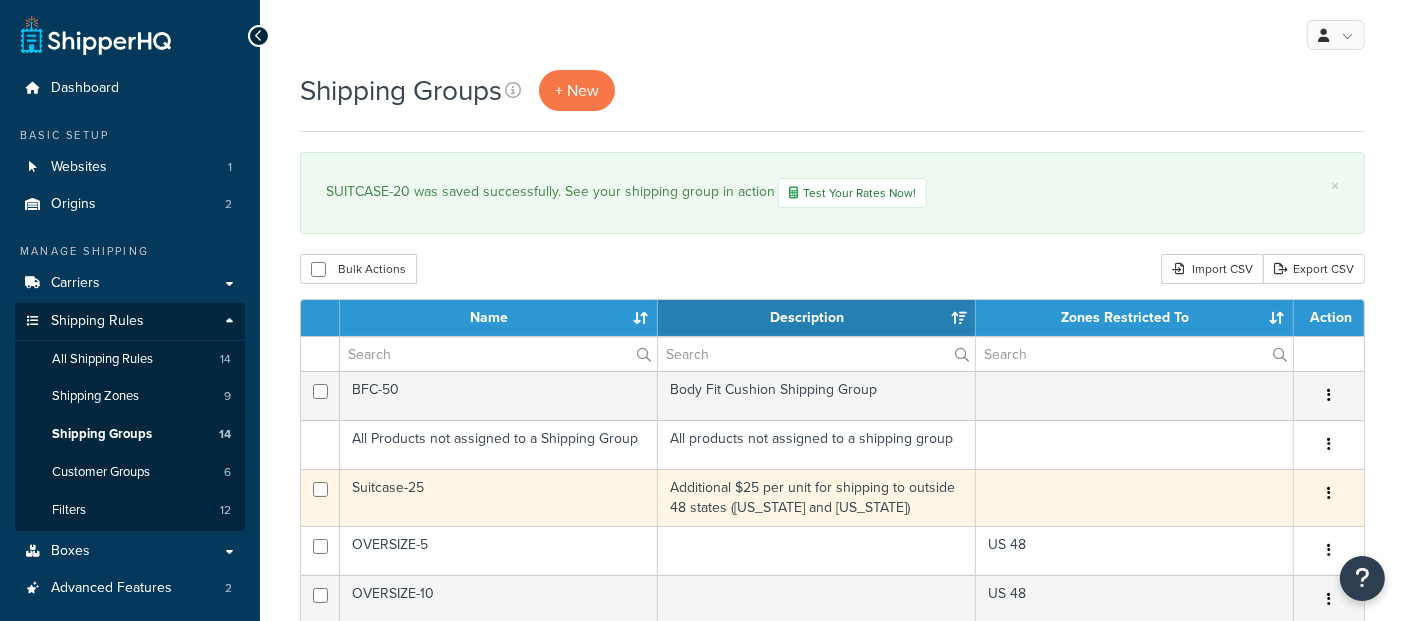 scroll, scrollTop: 0, scrollLeft: 0, axis: both 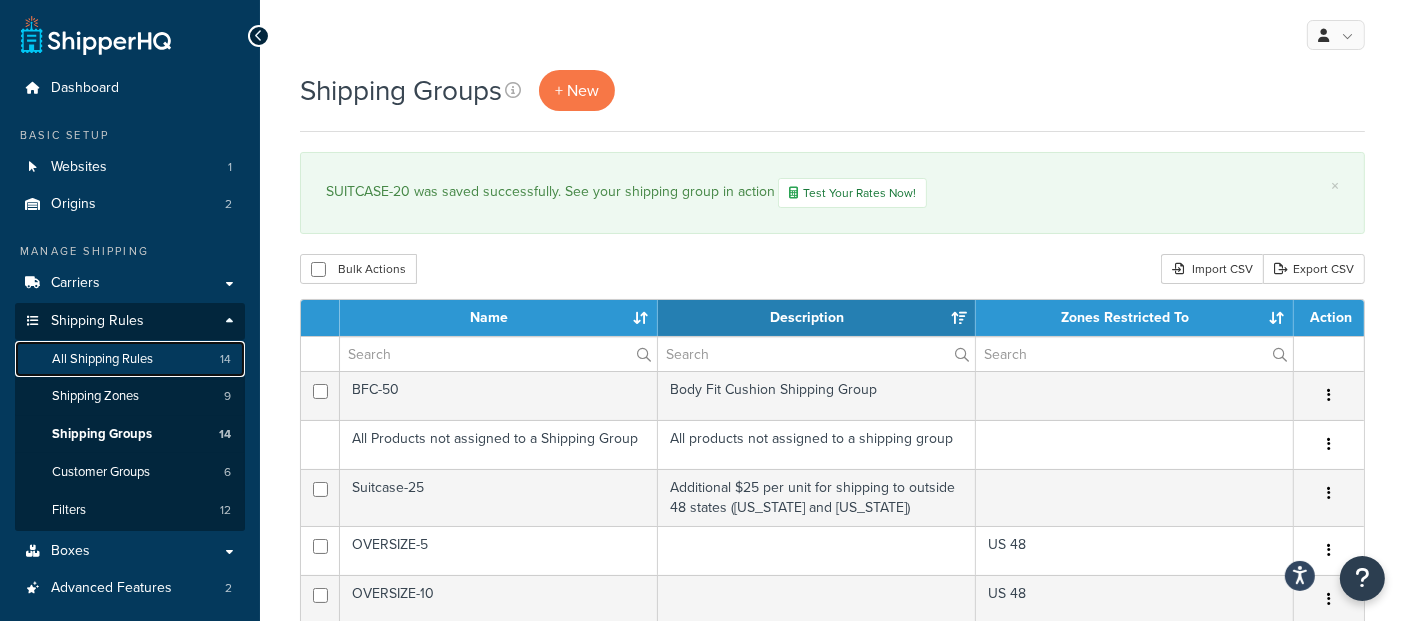 click on "All Shipping Rules" at bounding box center (102, 359) 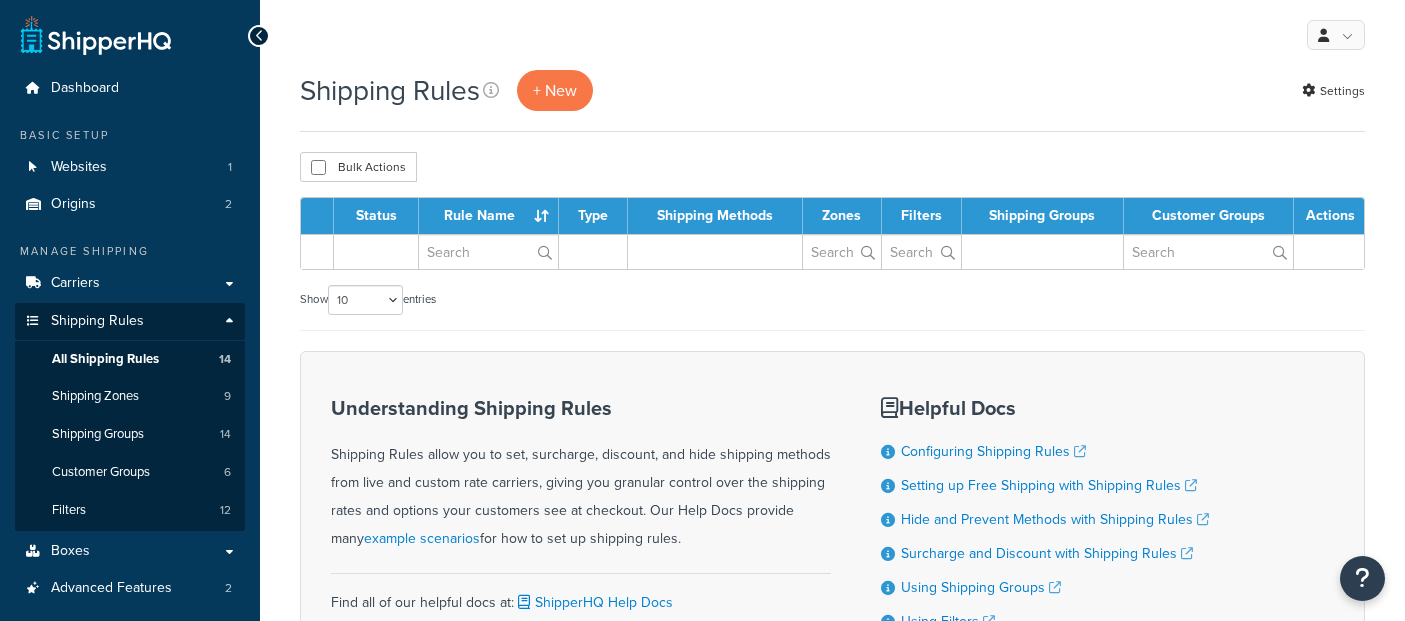 scroll, scrollTop: 0, scrollLeft: 0, axis: both 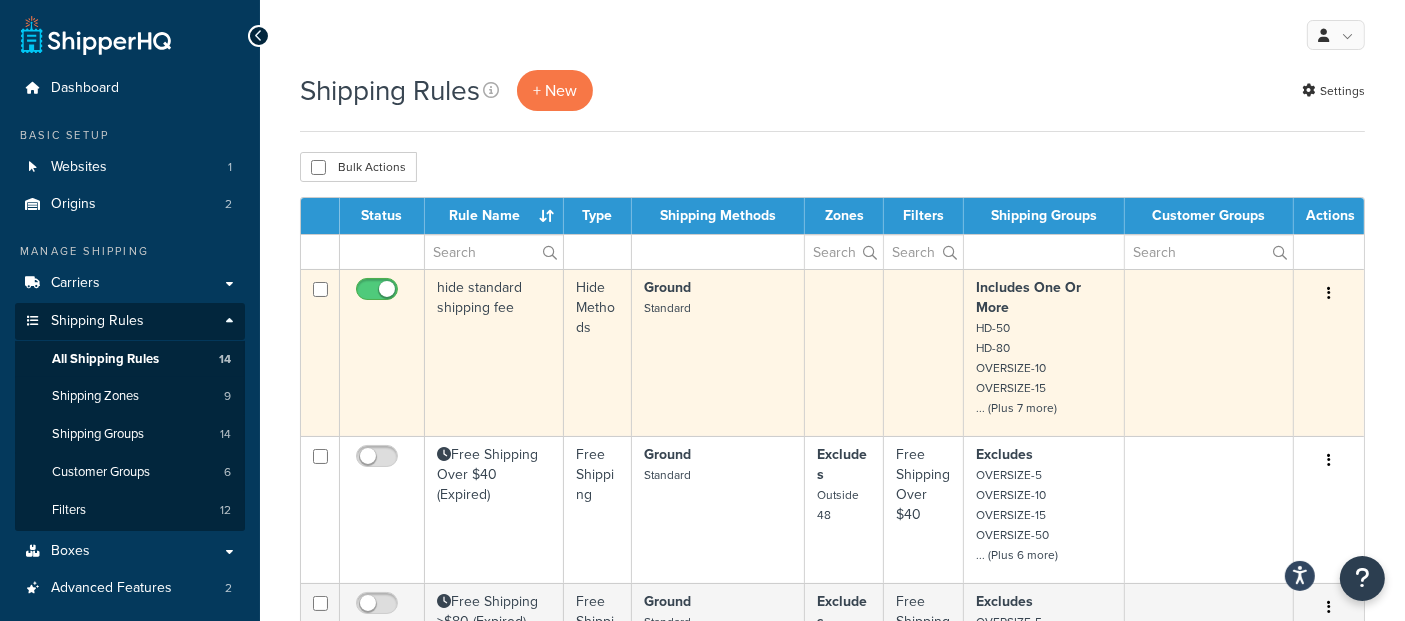 click on "hide standard shipping fee" at bounding box center [494, 352] 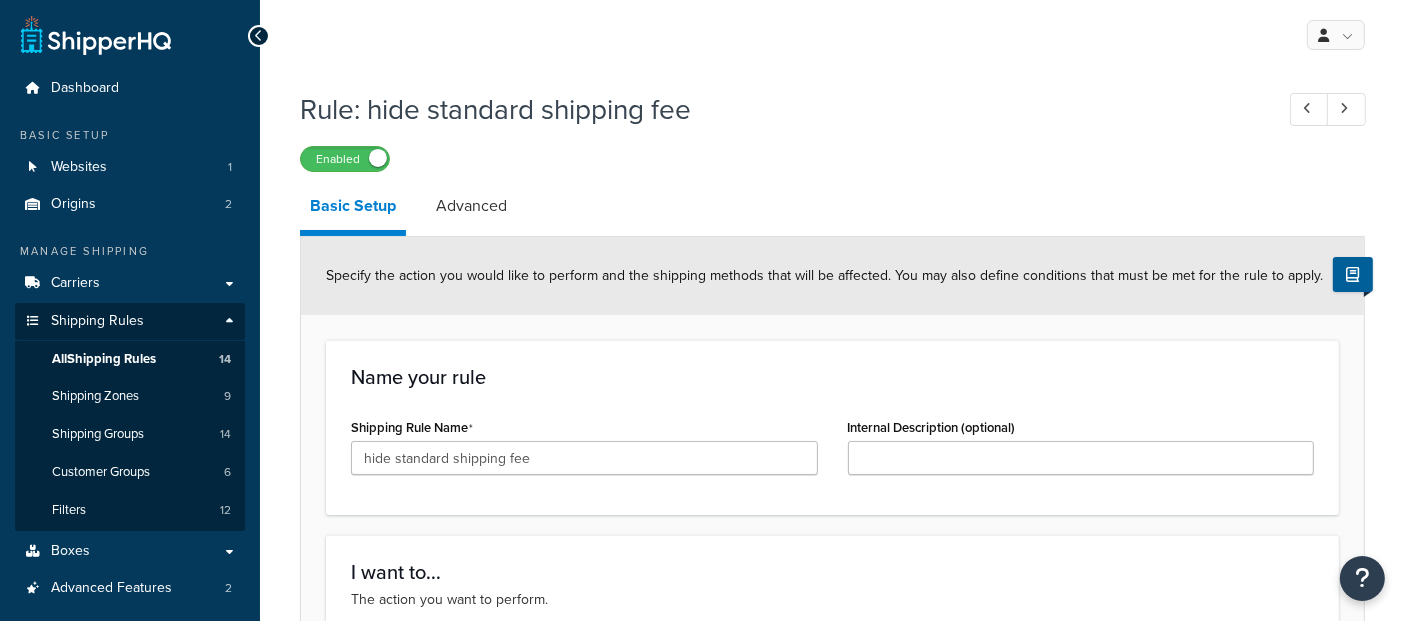 scroll, scrollTop: 248, scrollLeft: 0, axis: vertical 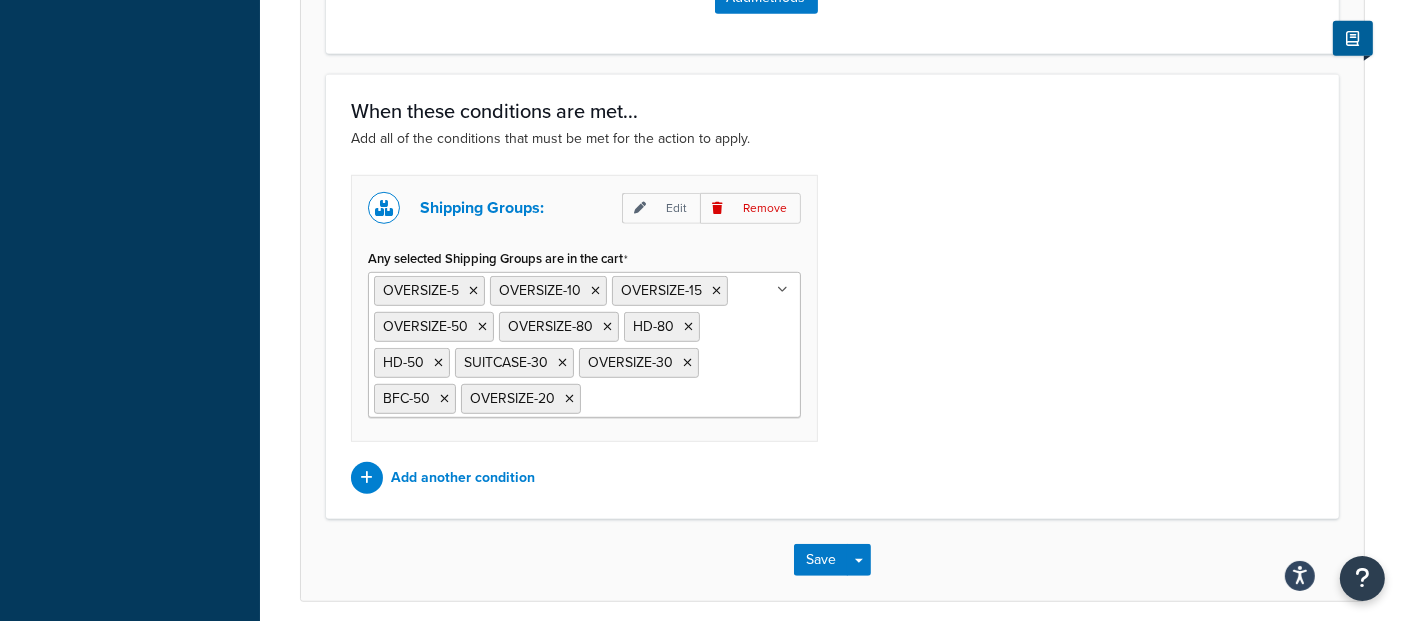 click on "Any selected Shipping Groups are in the cart" at bounding box center (674, 398) 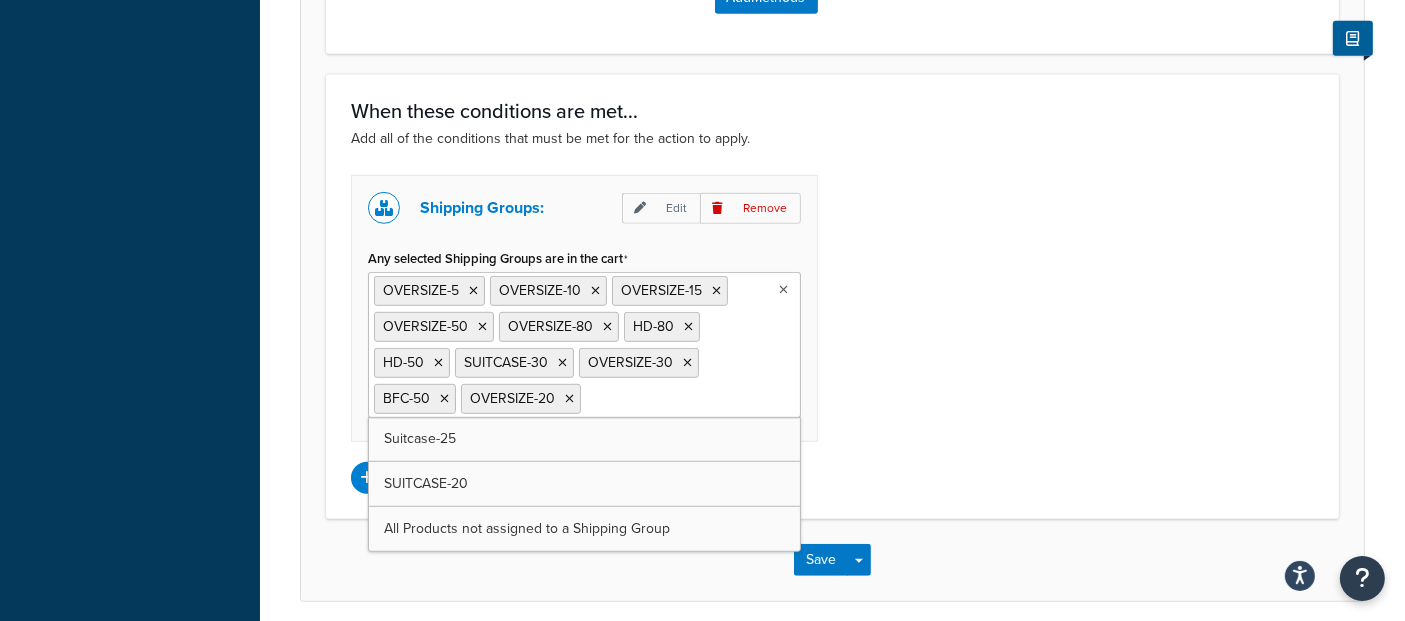 type on "s" 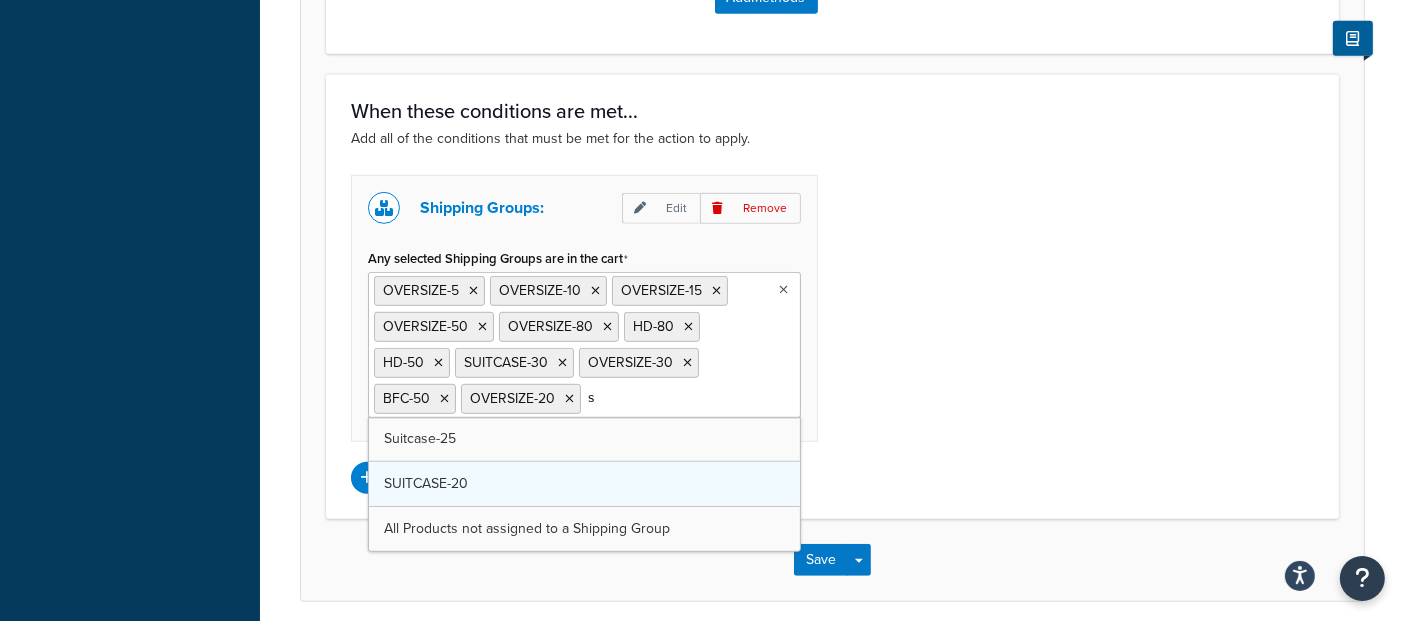 type 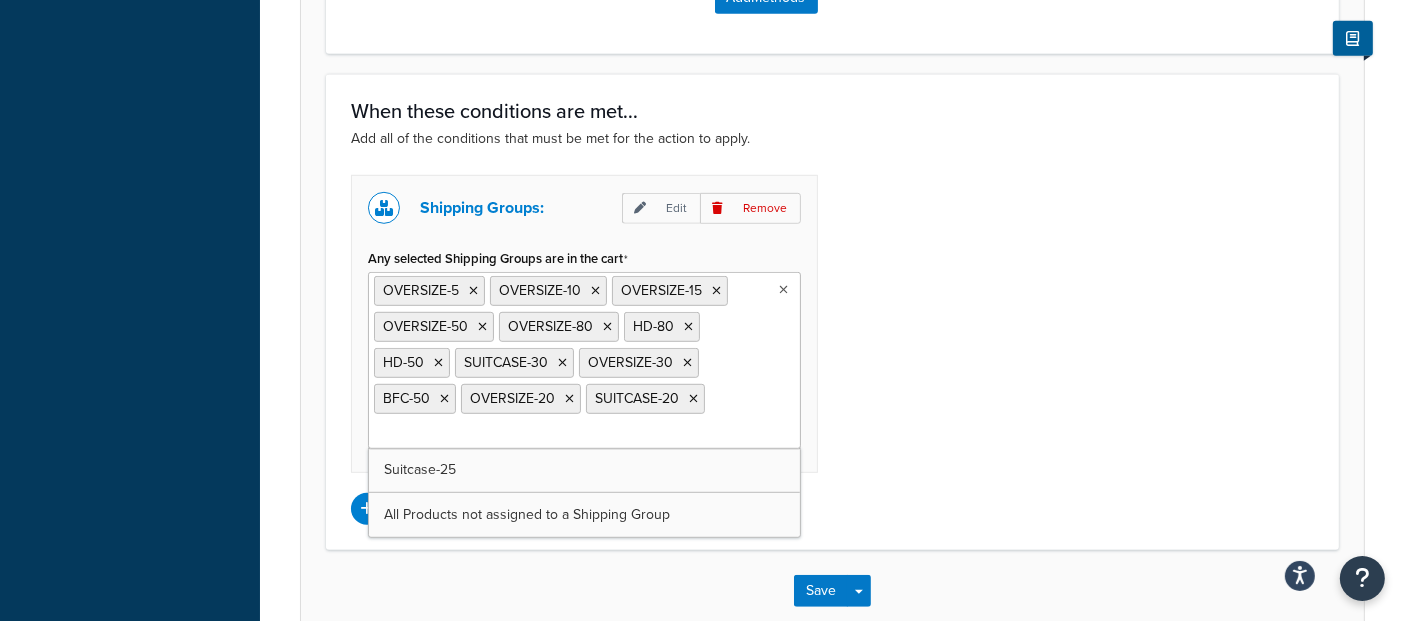 click on "Shipping Groups: Edit Remove Any selected Shipping Groups are in the cart   OVERSIZE-5   OVERSIZE-10   OVERSIZE-15   OVERSIZE-50   OVERSIZE-80   HD-80   HD-50   SUITCASE-30   OVERSIZE-30   BFC-50   OVERSIZE-20   SUITCASE-20   Suitcase-25 All Products not assigned to a Shipping Group Add another condition" at bounding box center [832, 350] 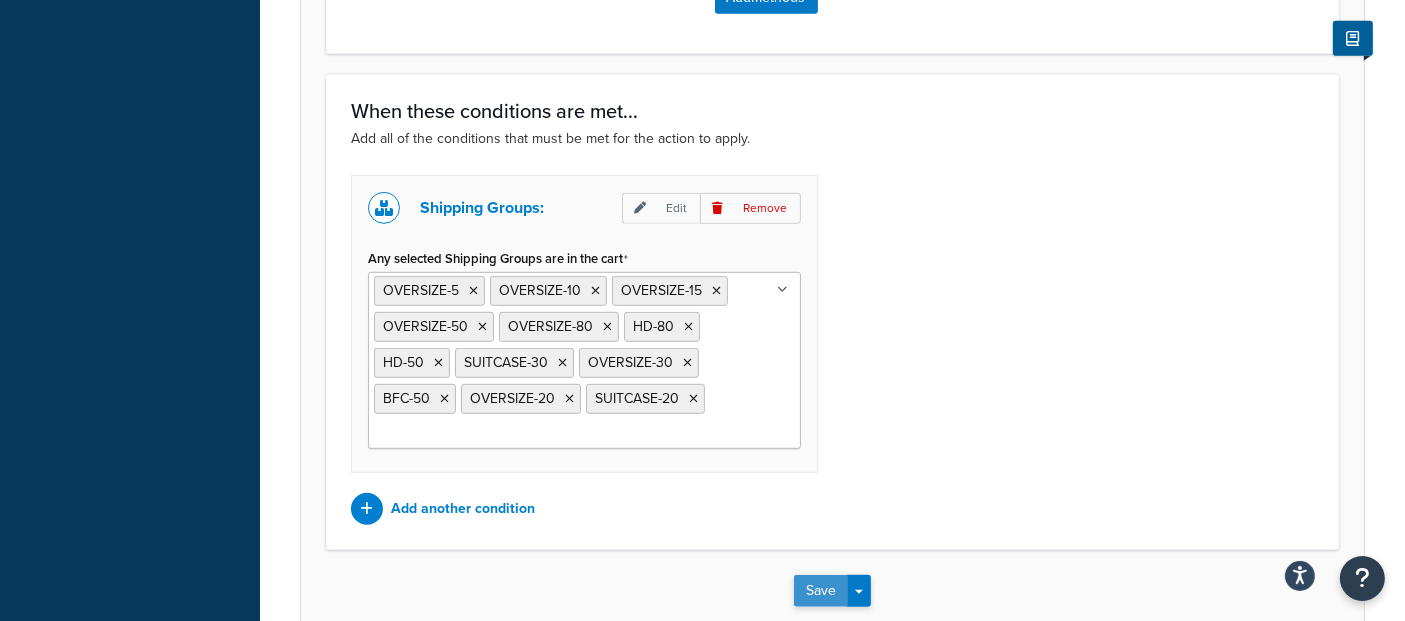 click on "Save" at bounding box center (821, 591) 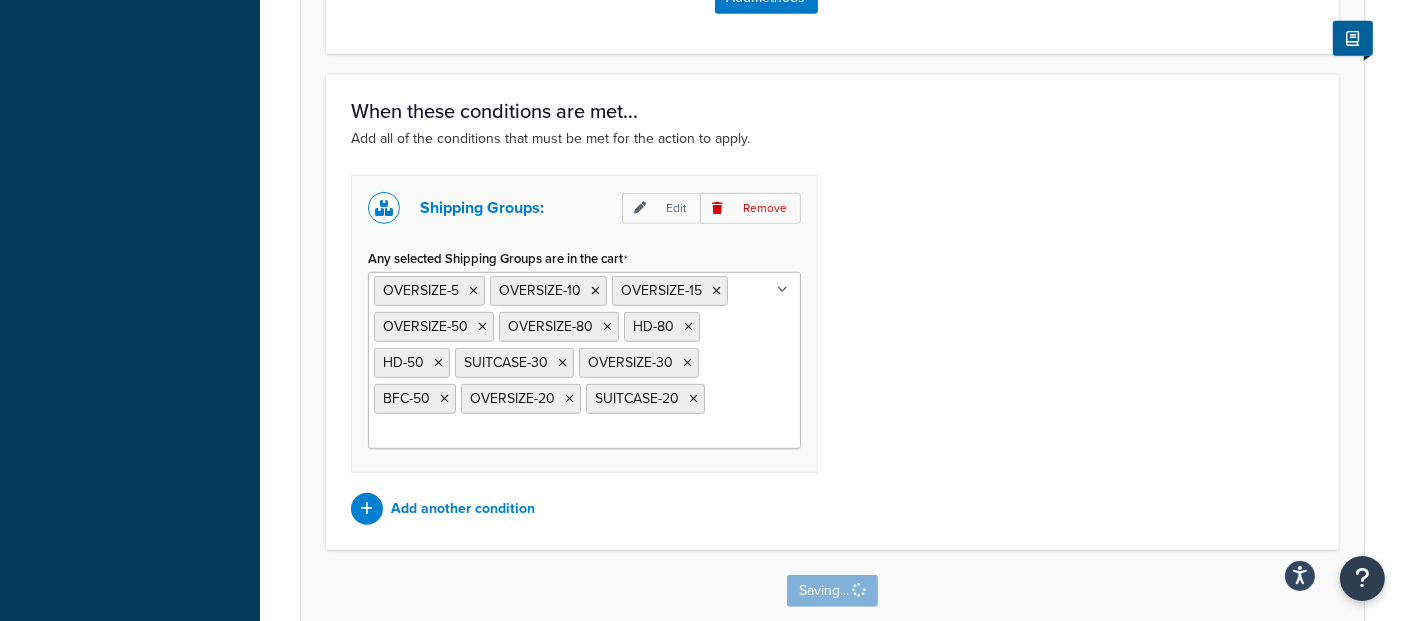 scroll, scrollTop: 0, scrollLeft: 0, axis: both 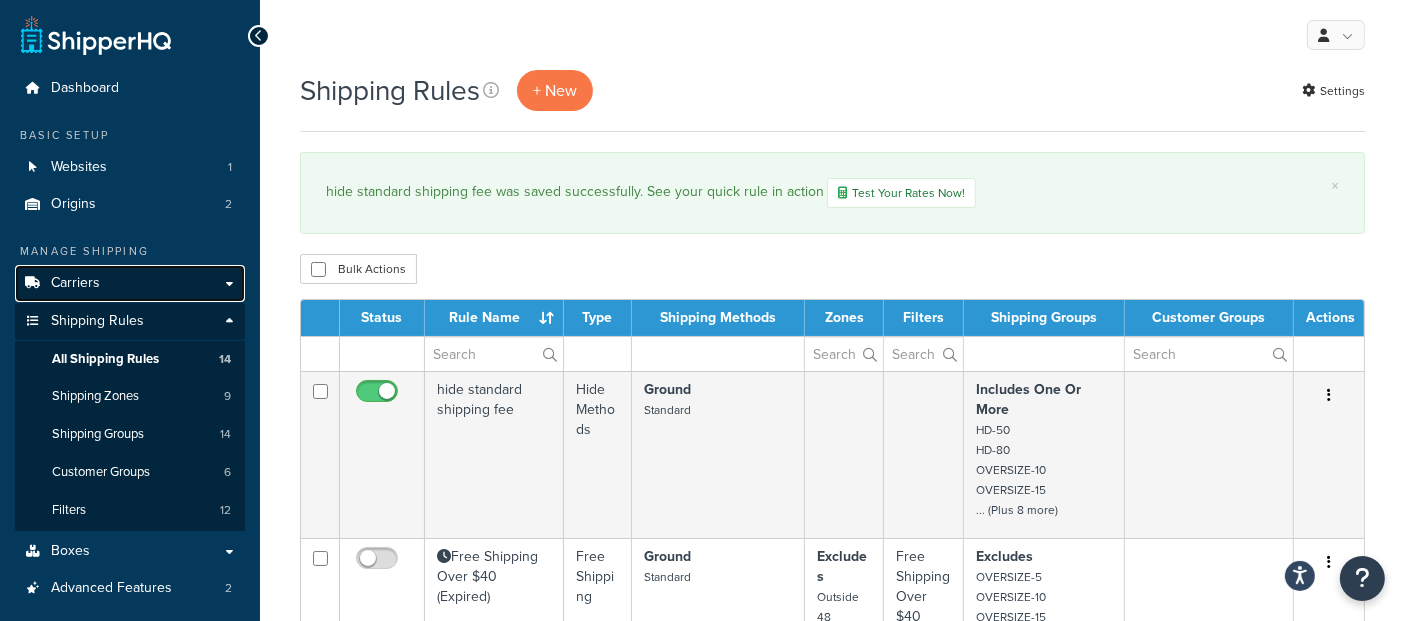 click on "Carriers" at bounding box center [75, 283] 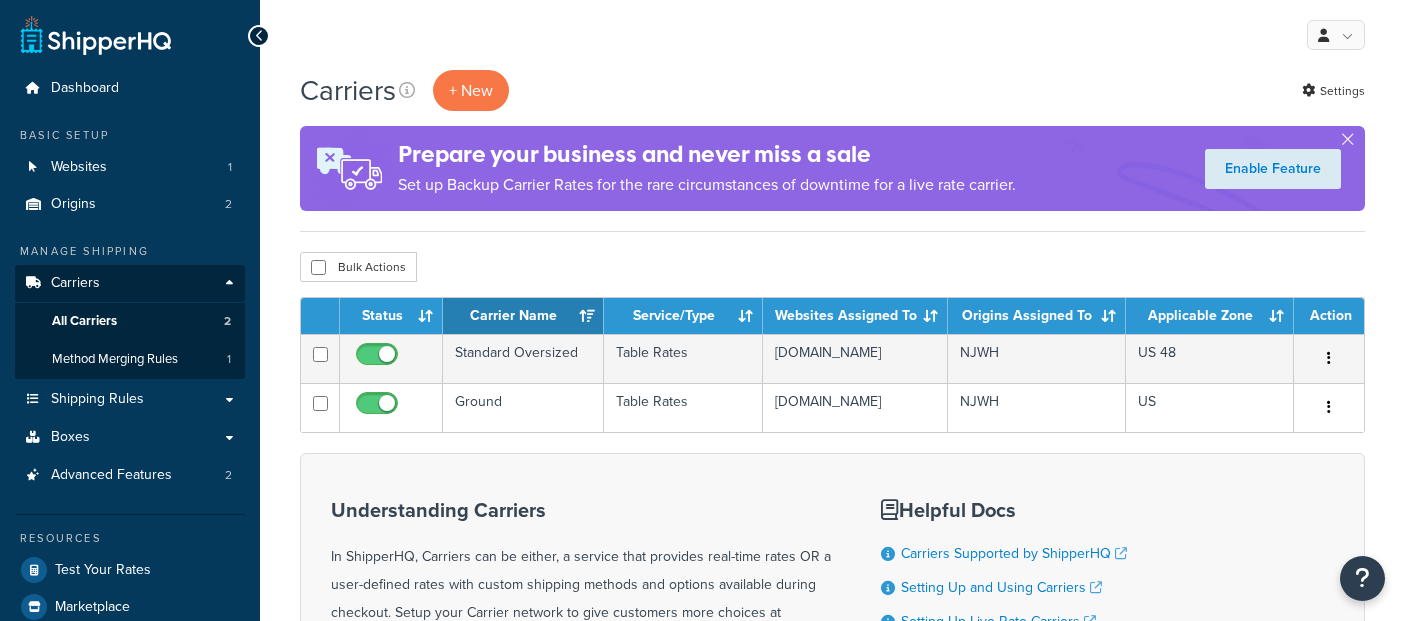 scroll, scrollTop: 0, scrollLeft: 0, axis: both 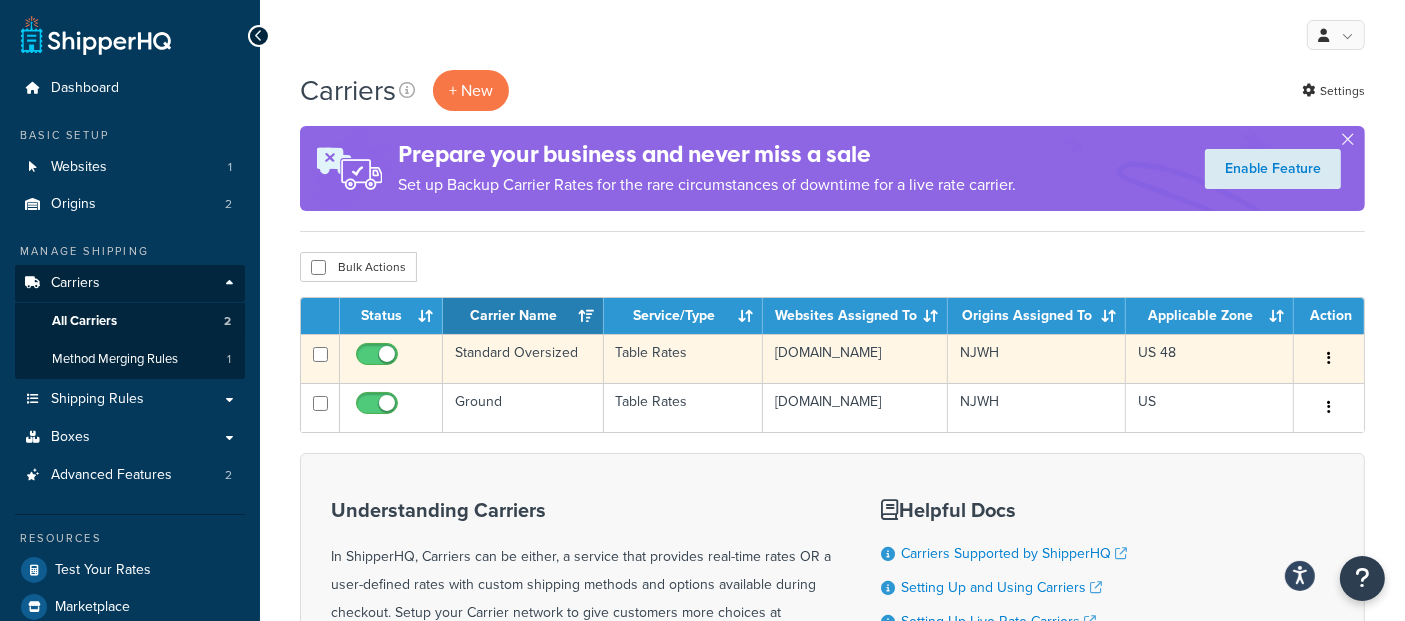 click on "Standard Oversized" at bounding box center [523, 358] 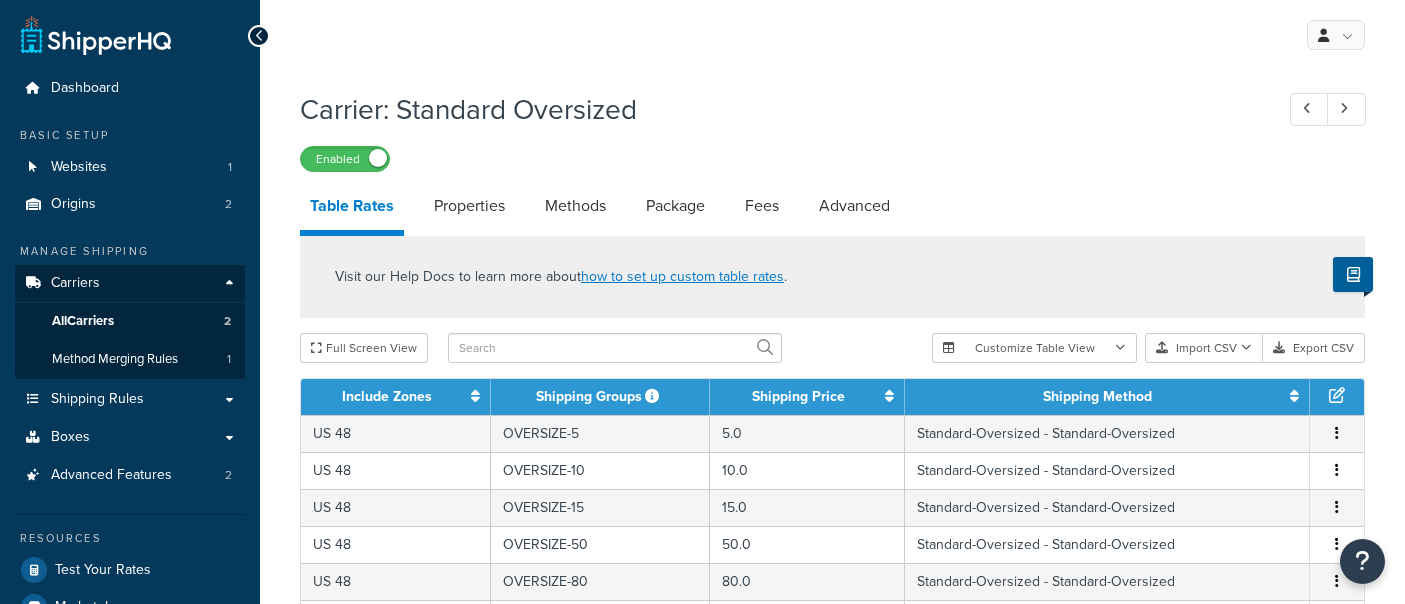 select on "25" 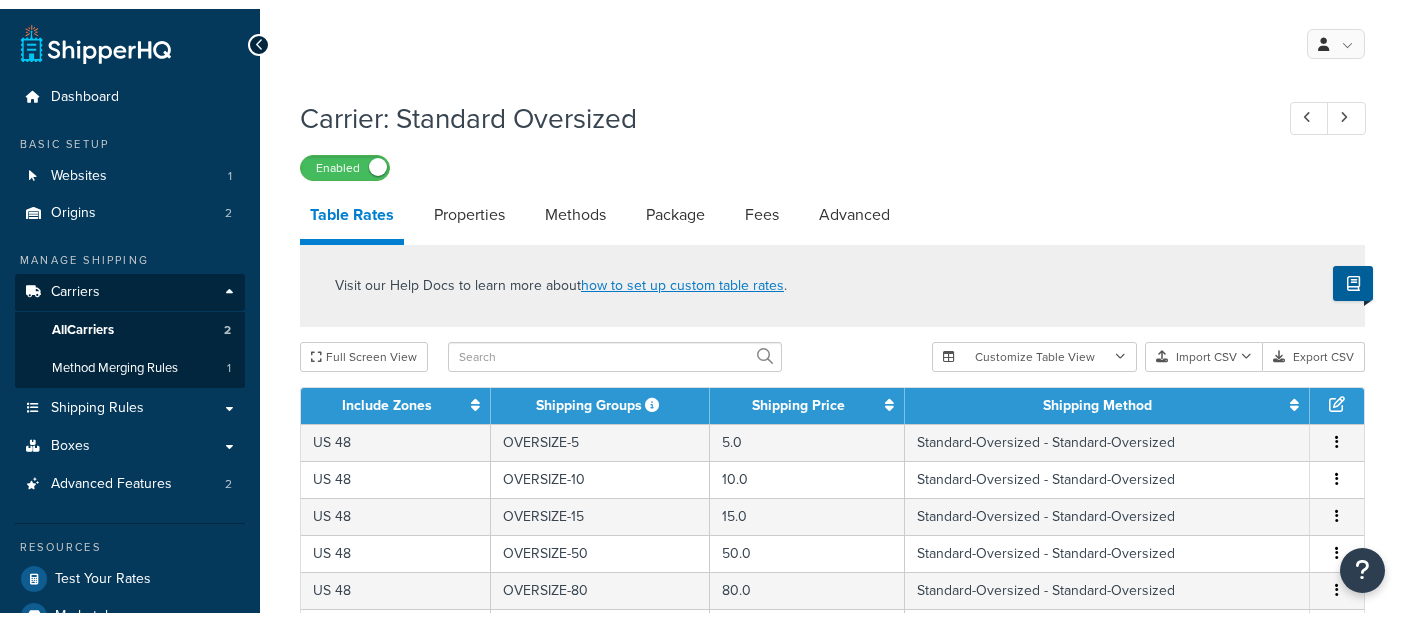 scroll, scrollTop: 0, scrollLeft: 0, axis: both 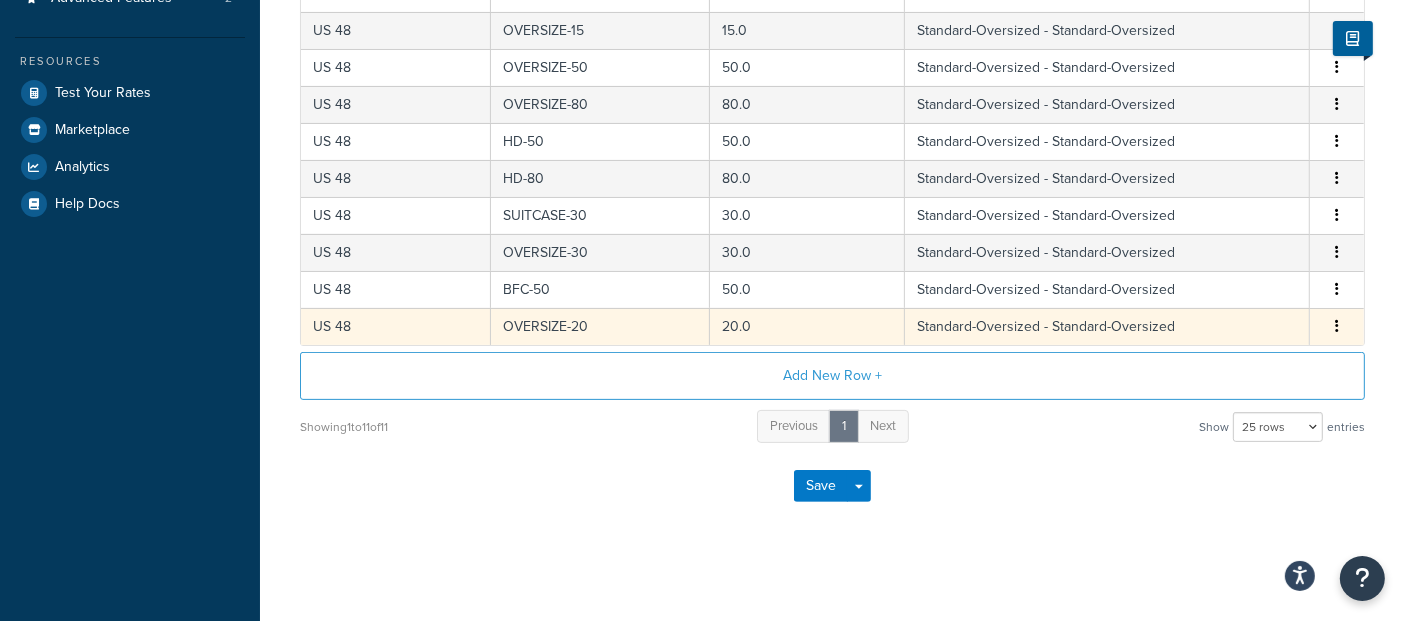 click at bounding box center [1337, 326] 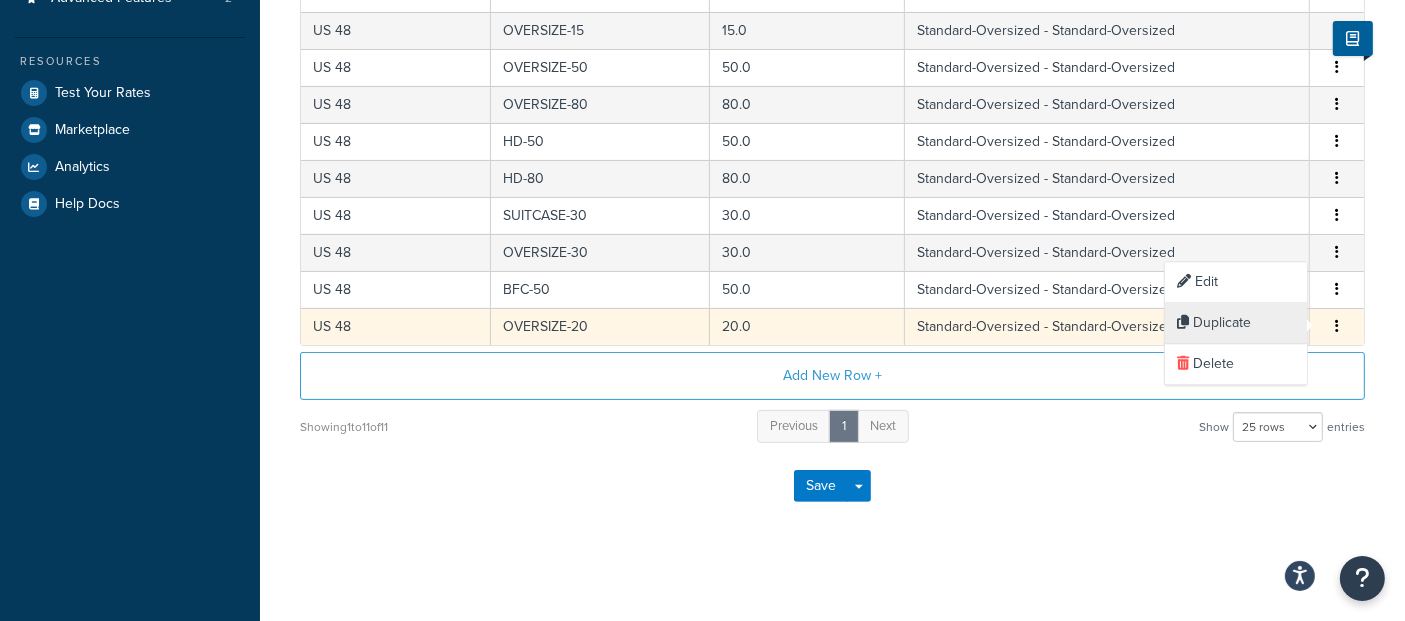 click on "Duplicate" at bounding box center [1236, 323] 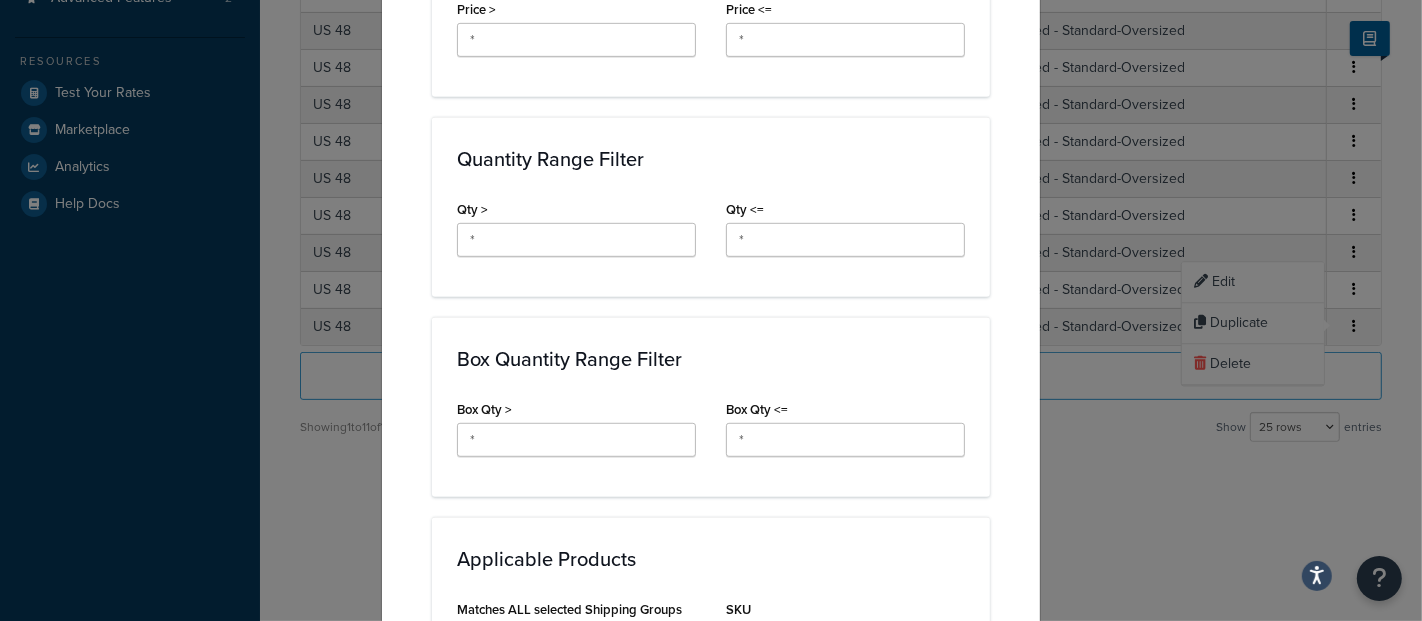 scroll, scrollTop: 1333, scrollLeft: 0, axis: vertical 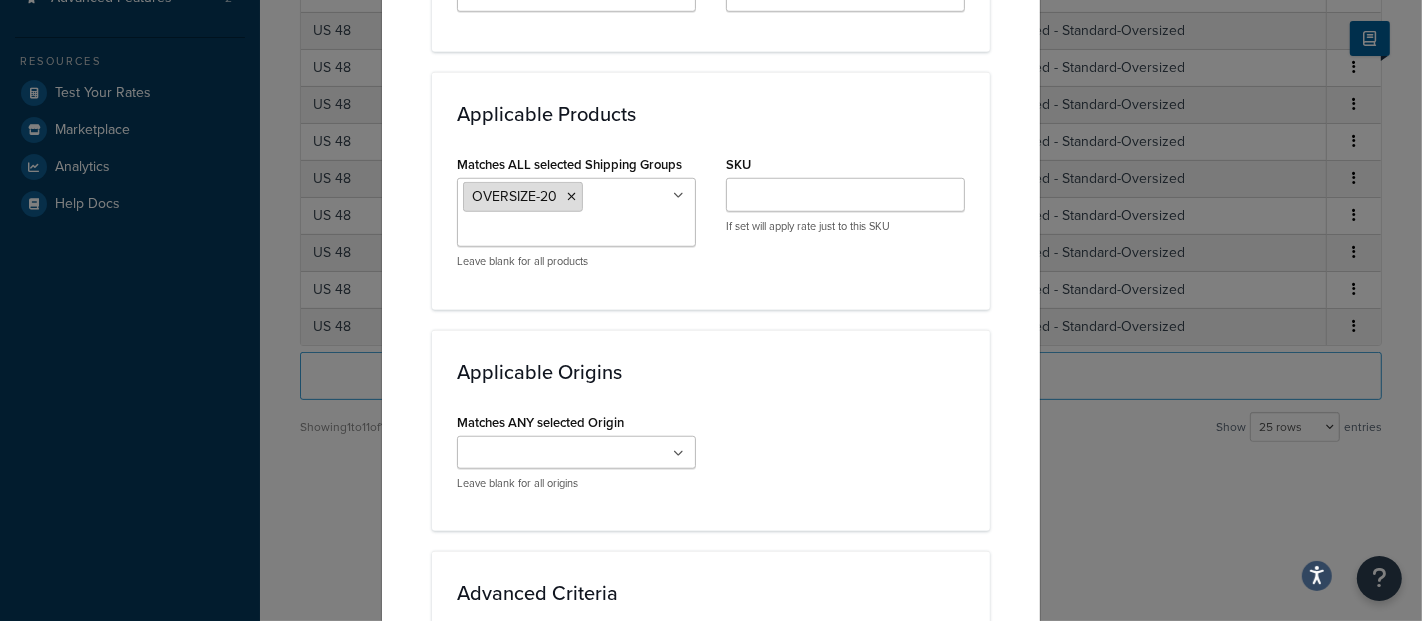 click on "OVERSIZE-20" at bounding box center (523, 197) 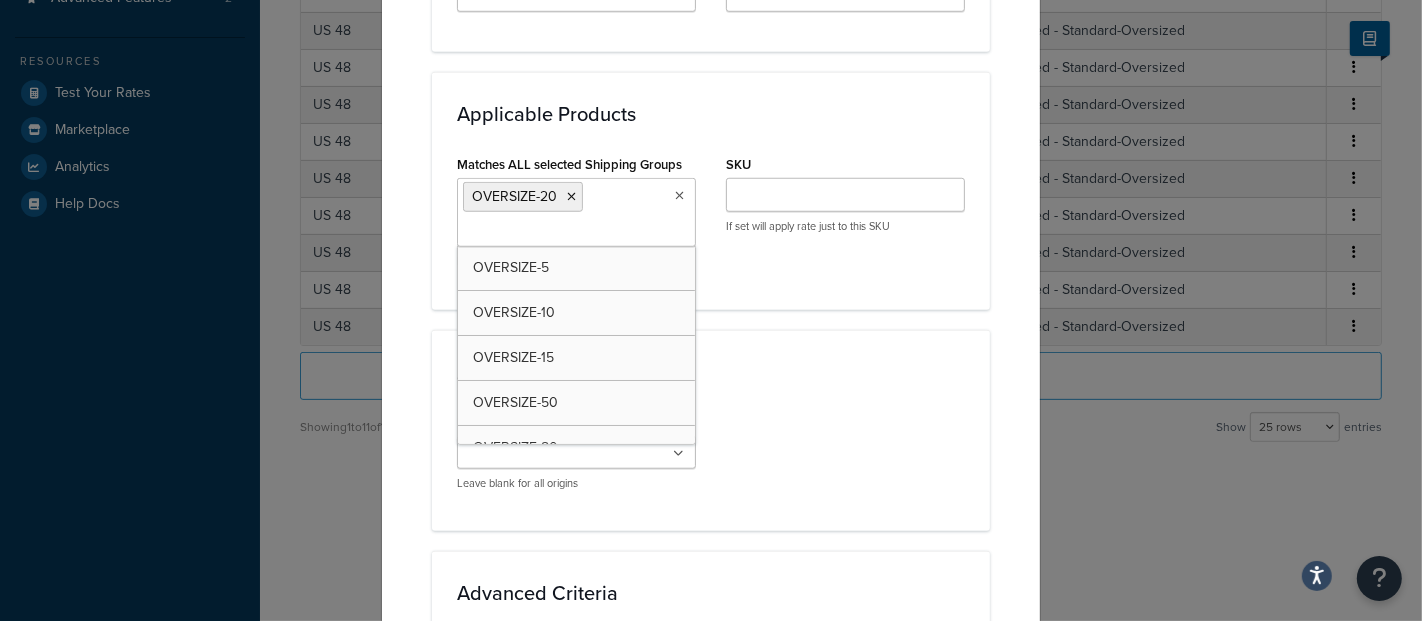 click on "Matches ALL selected Shipping Groups" at bounding box center (551, 232) 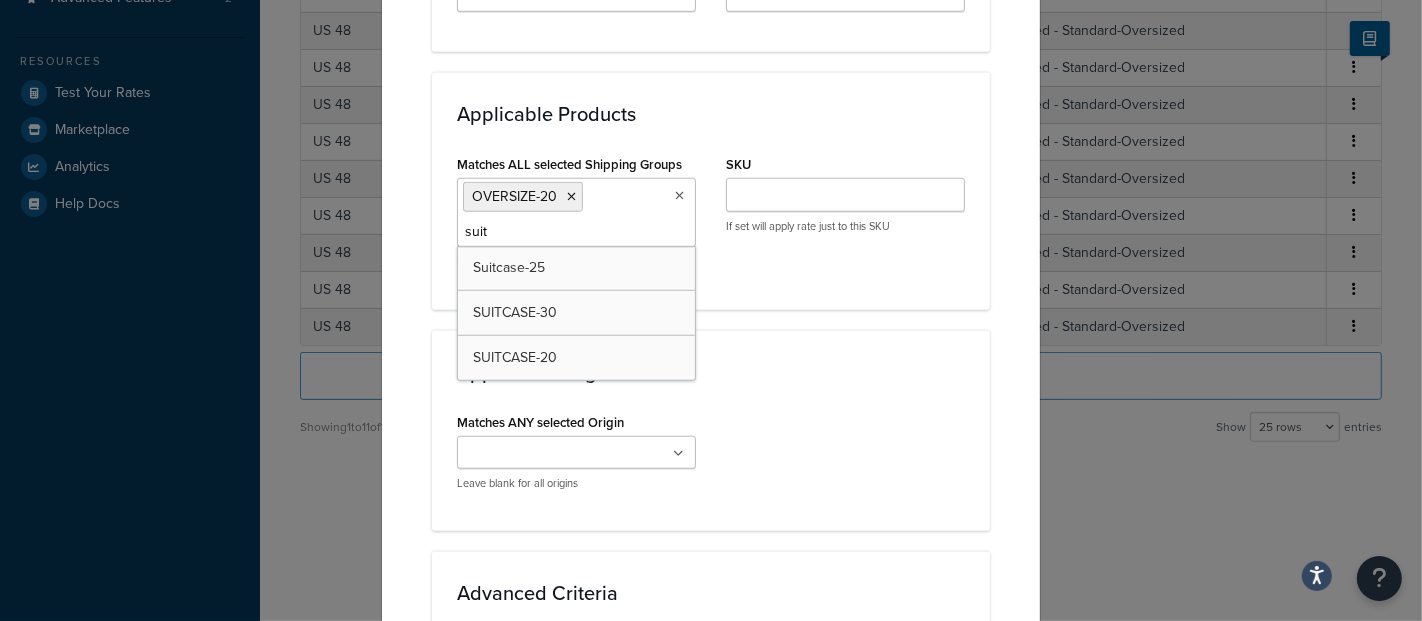type on "suitc" 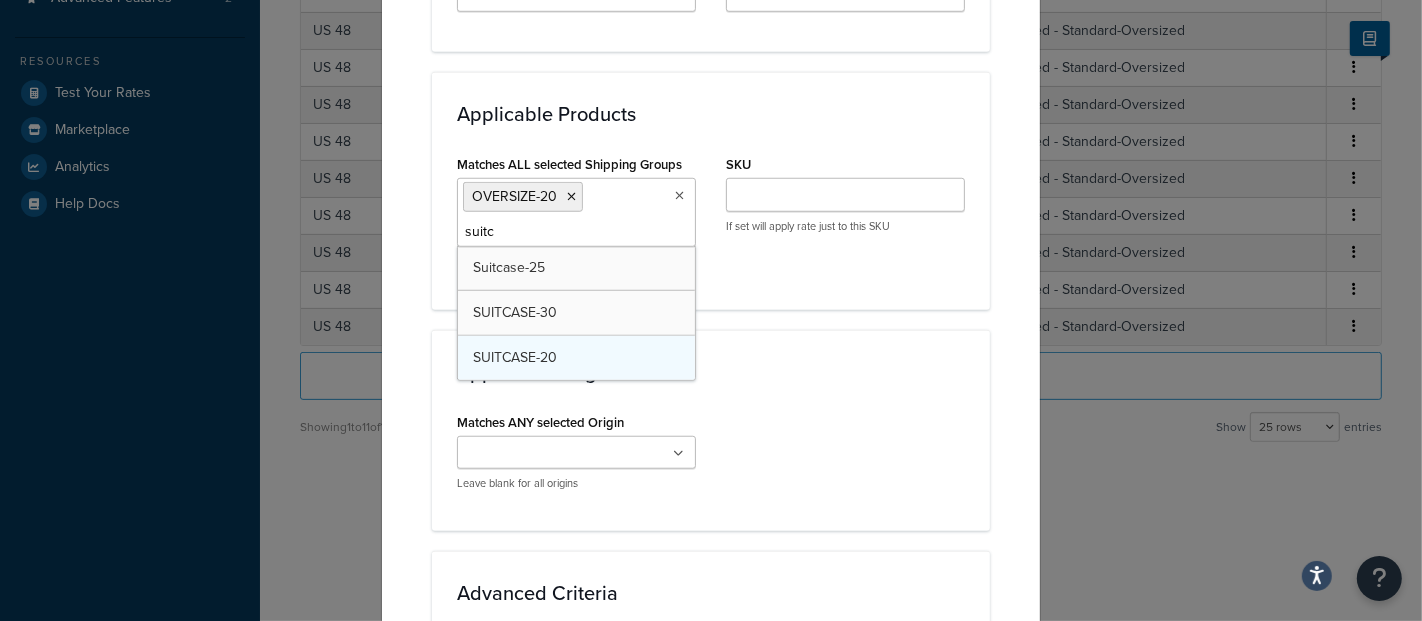 type 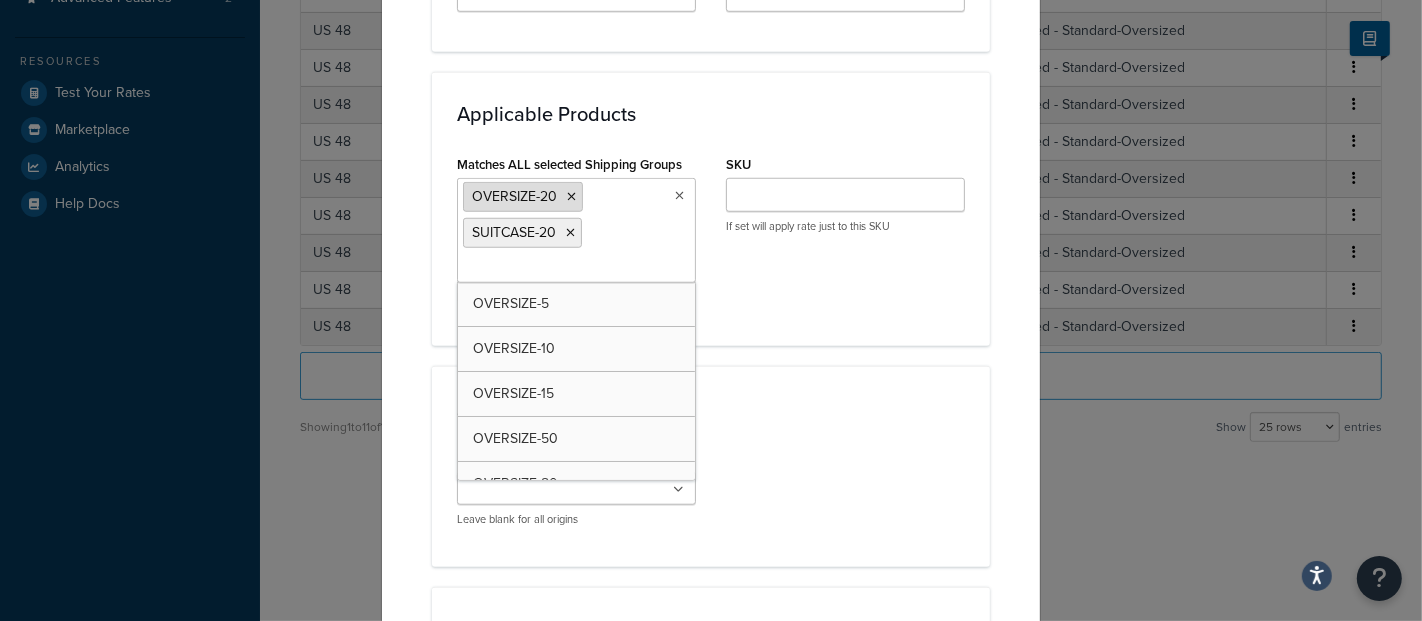 click at bounding box center [571, 197] 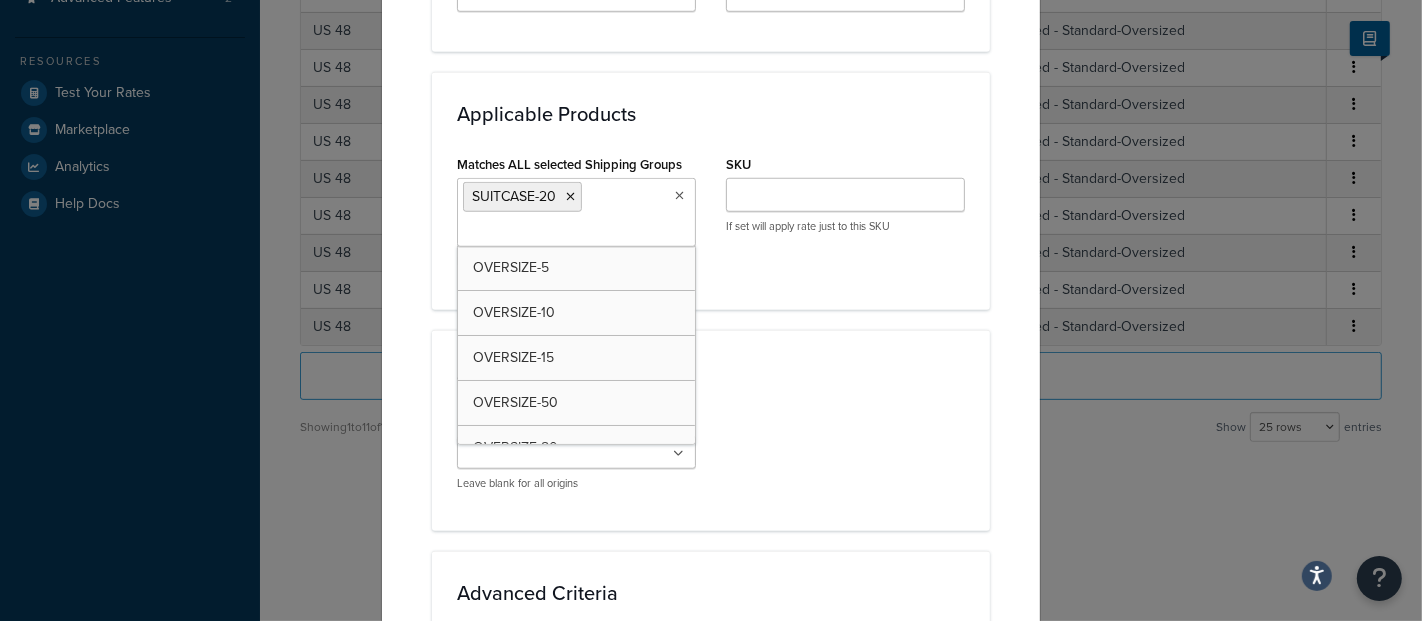 click on "Matches ALL selected Shipping Groups   SUITCASE-20   OVERSIZE-5 OVERSIZE-10 OVERSIZE-15 OVERSIZE-50 OVERSIZE-80 HD-80 HD-50 Suitcase-25 SUITCASE-30 OVERSIZE-30 BFC-50 OVERSIZE-20 All Products not assigned to a Shipping Group Leave blank for all products SKU   If set will apply rate just to this SKU" at bounding box center (711, 217) 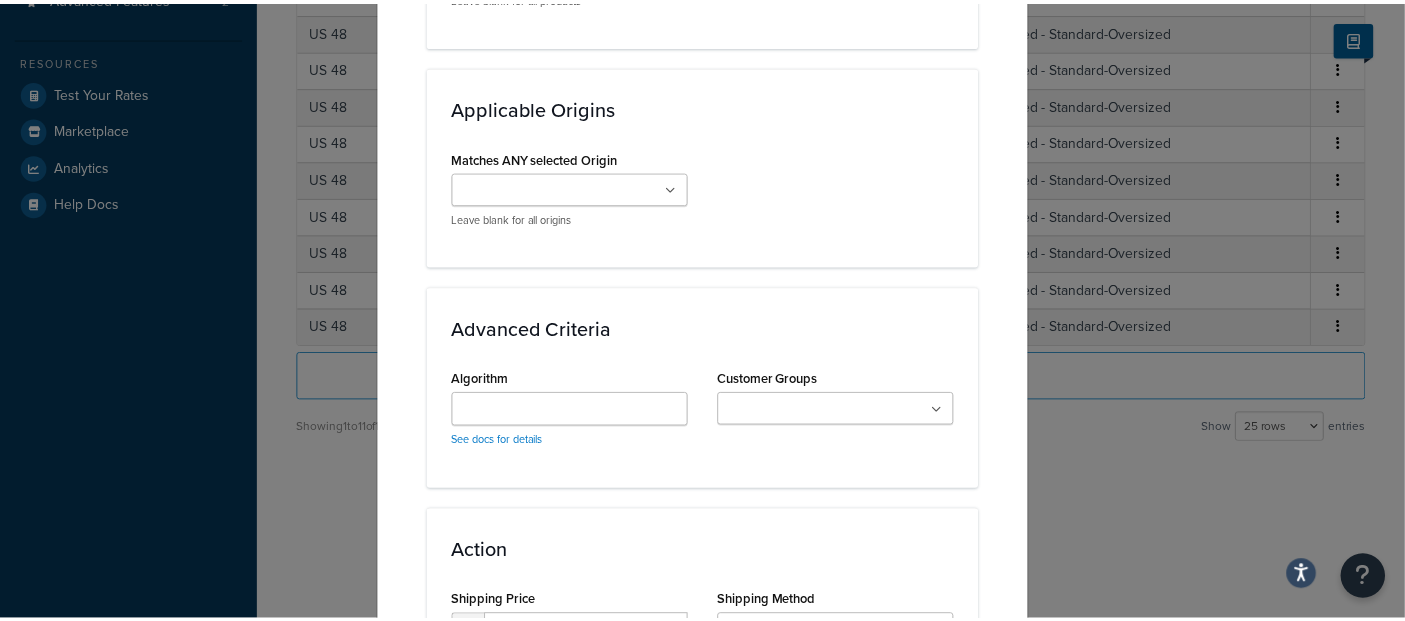 scroll, scrollTop: 1827, scrollLeft: 0, axis: vertical 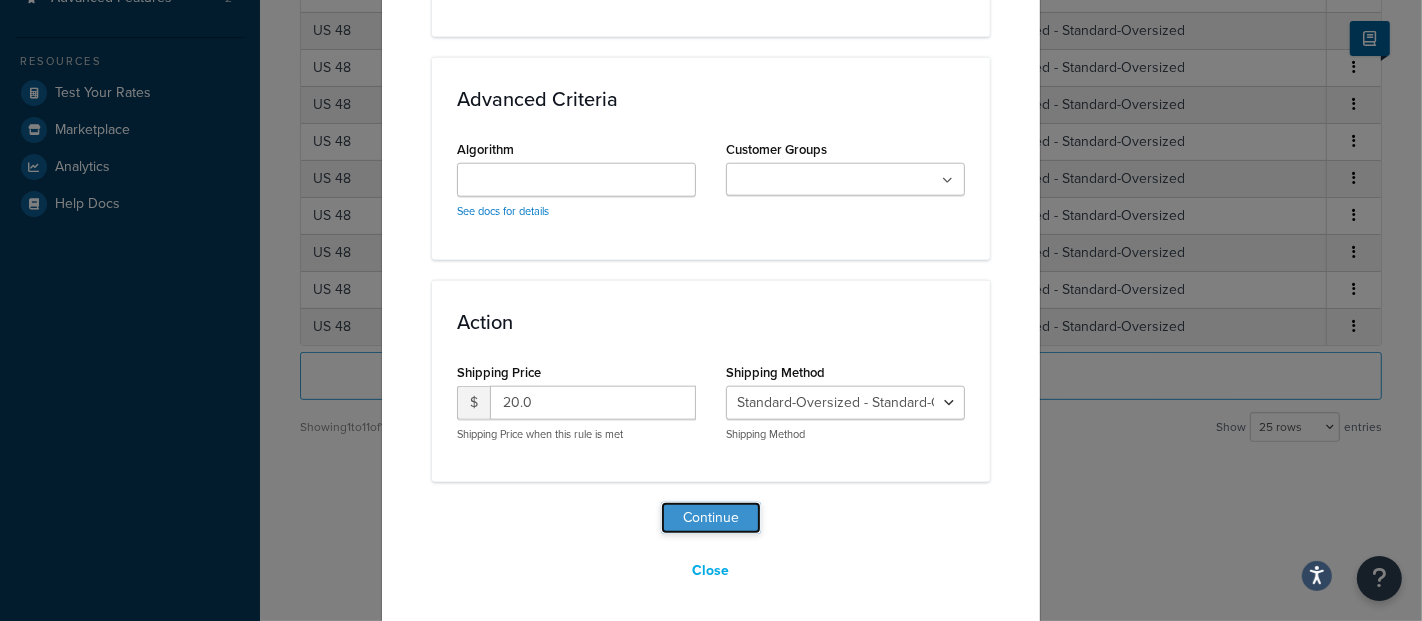 click on "Continue" at bounding box center [711, 518] 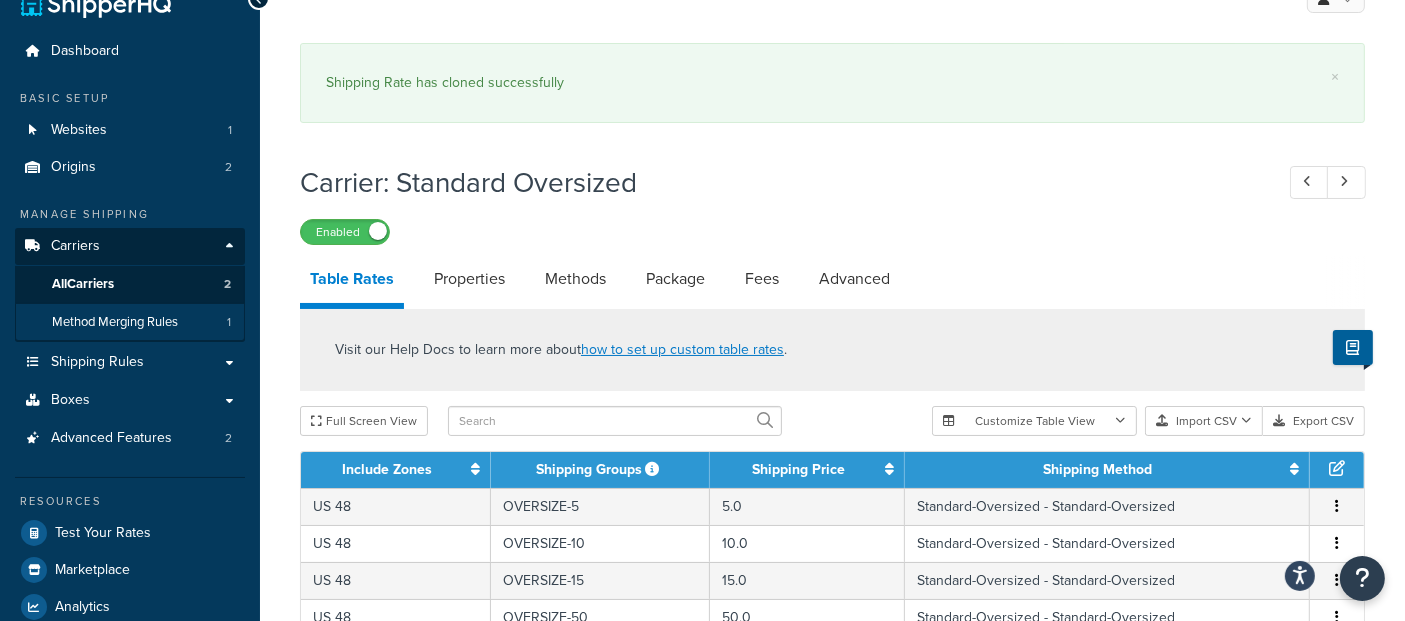 scroll, scrollTop: 33, scrollLeft: 0, axis: vertical 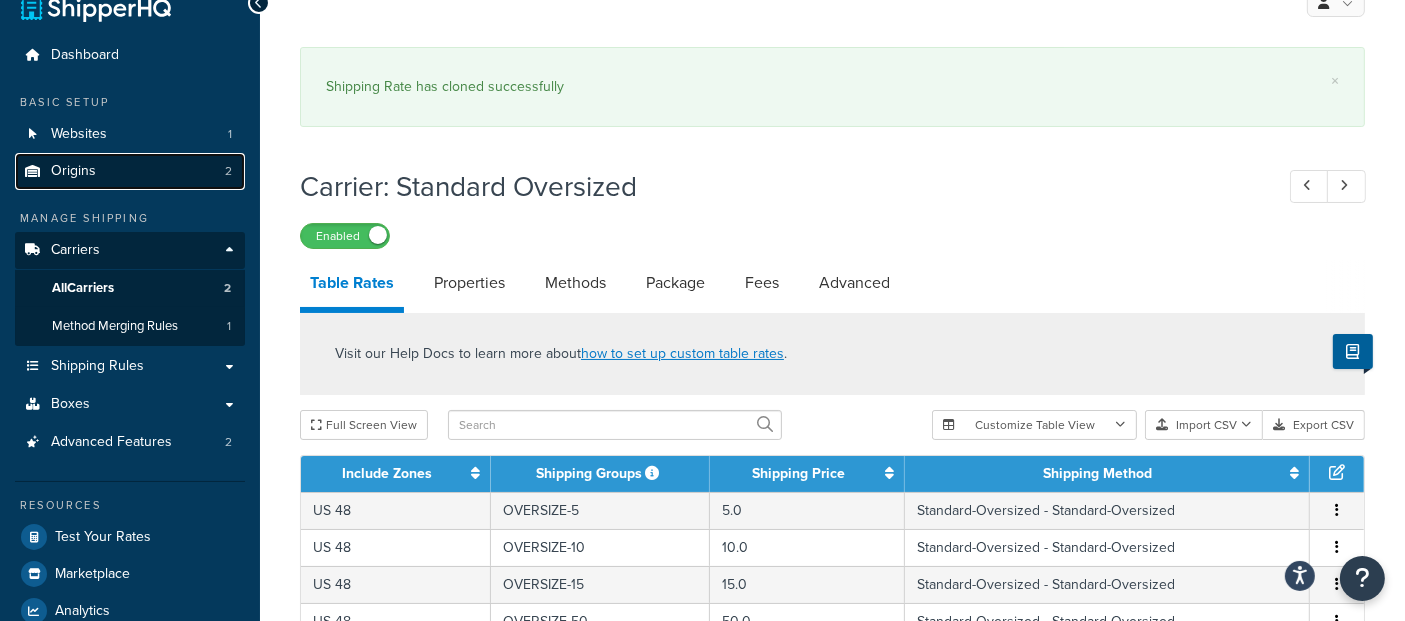 click on "Origins 2" 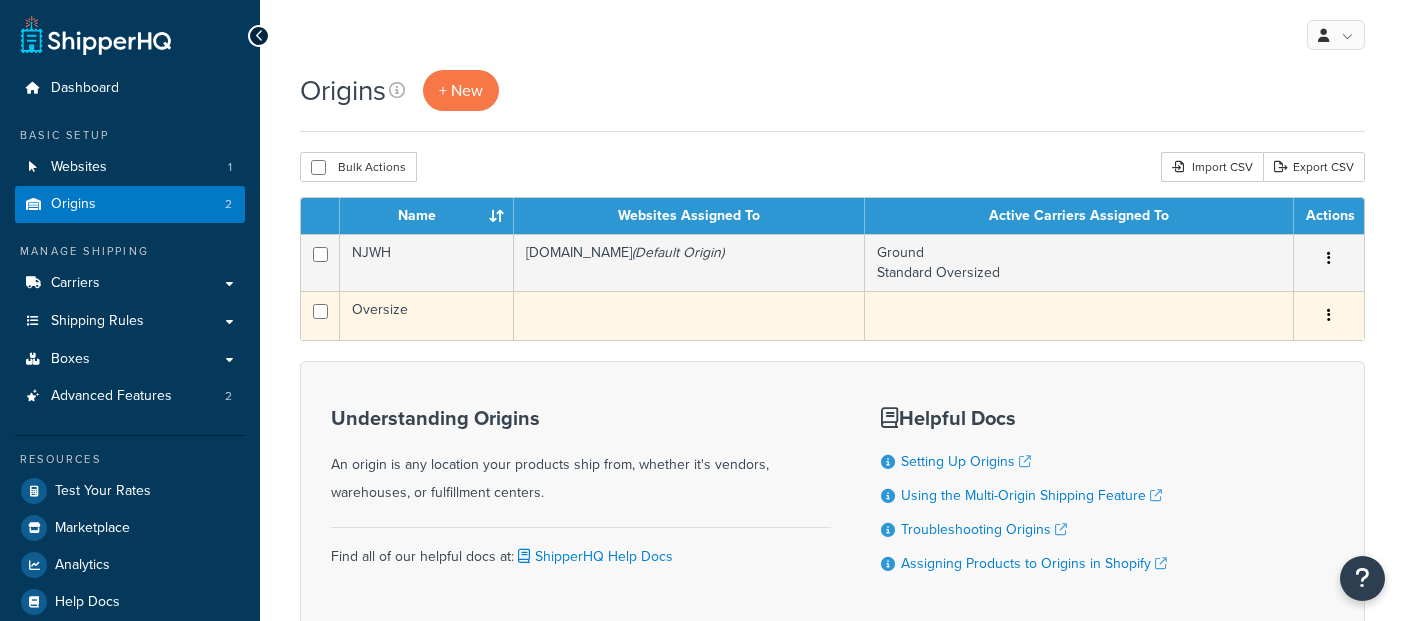 scroll, scrollTop: 0, scrollLeft: 0, axis: both 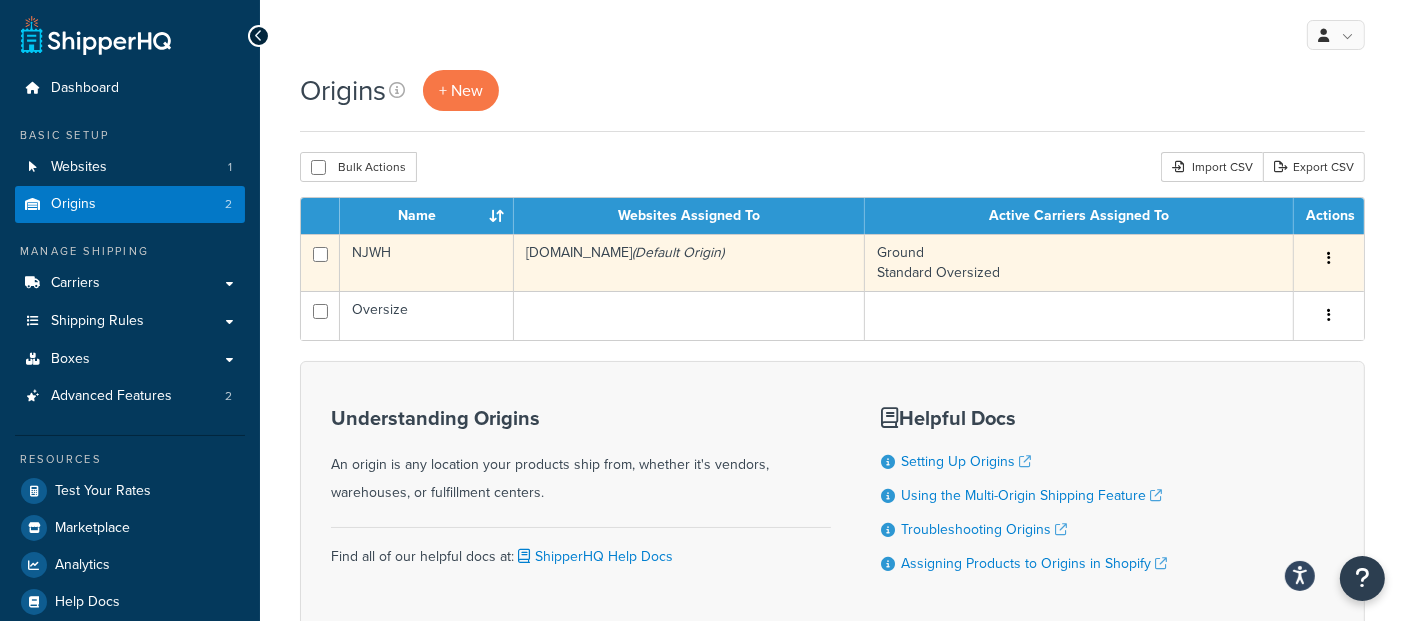 click on "NJWH" at bounding box center (427, 262) 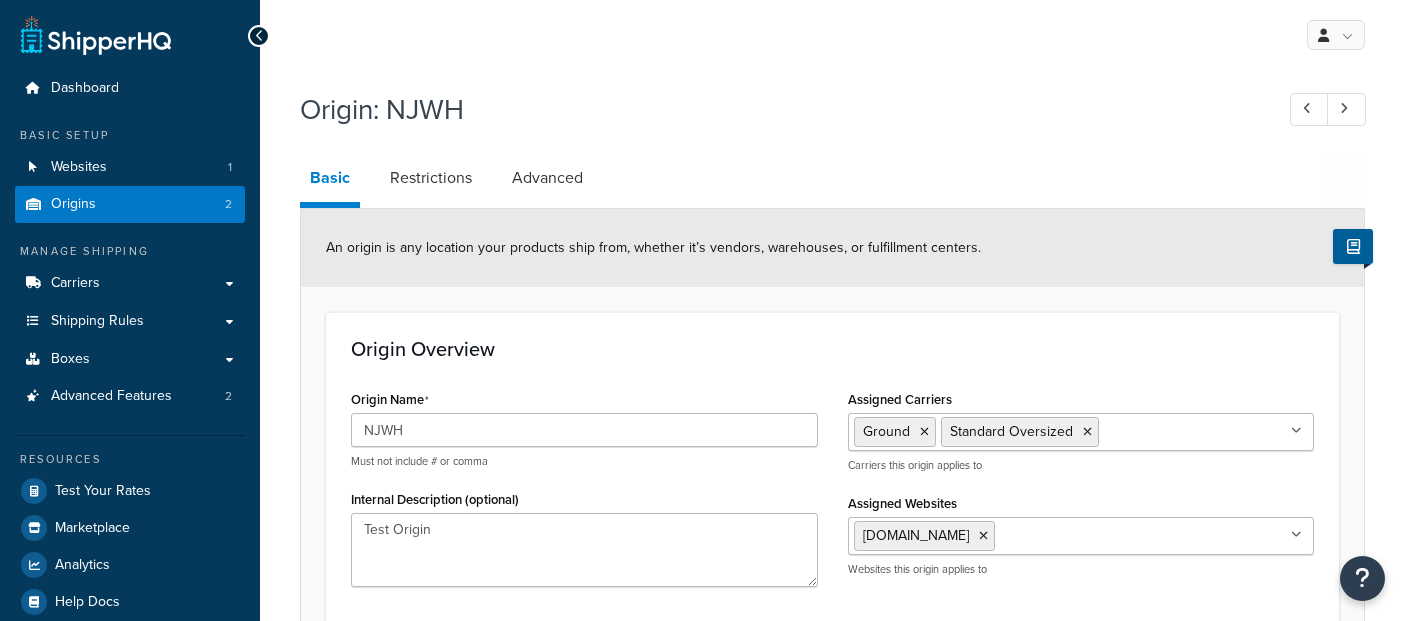 select on "30" 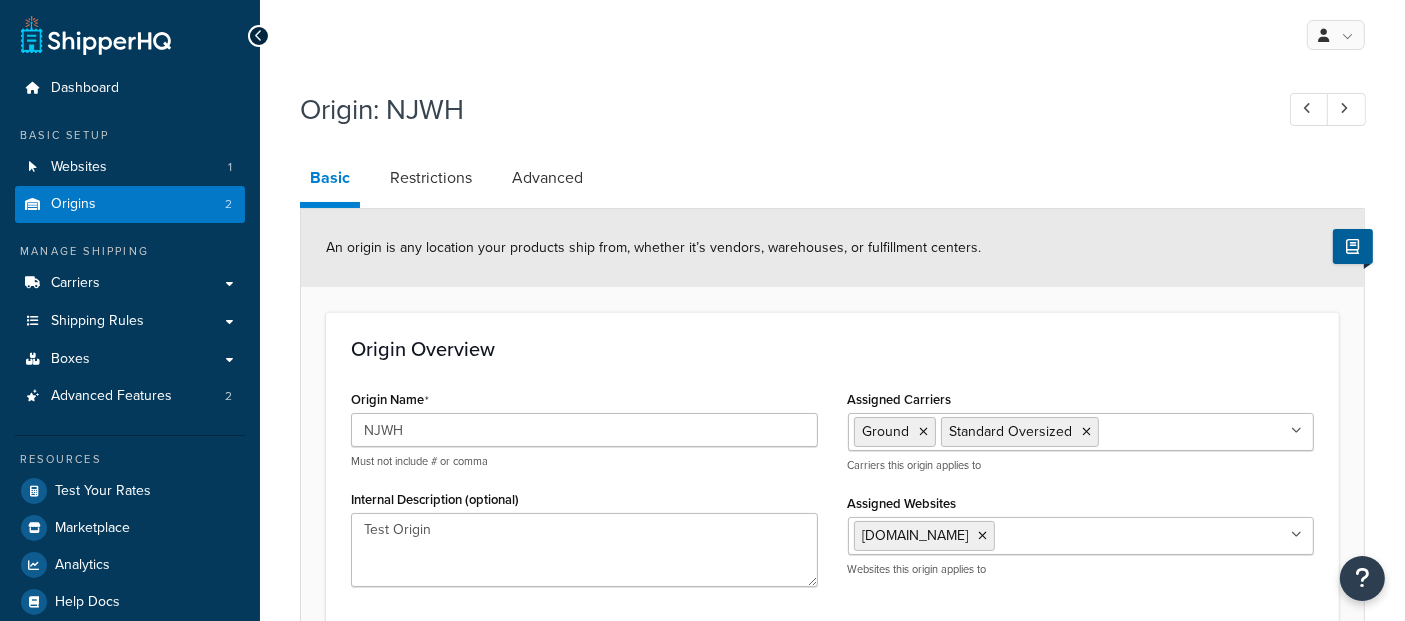 scroll, scrollTop: 0, scrollLeft: 0, axis: both 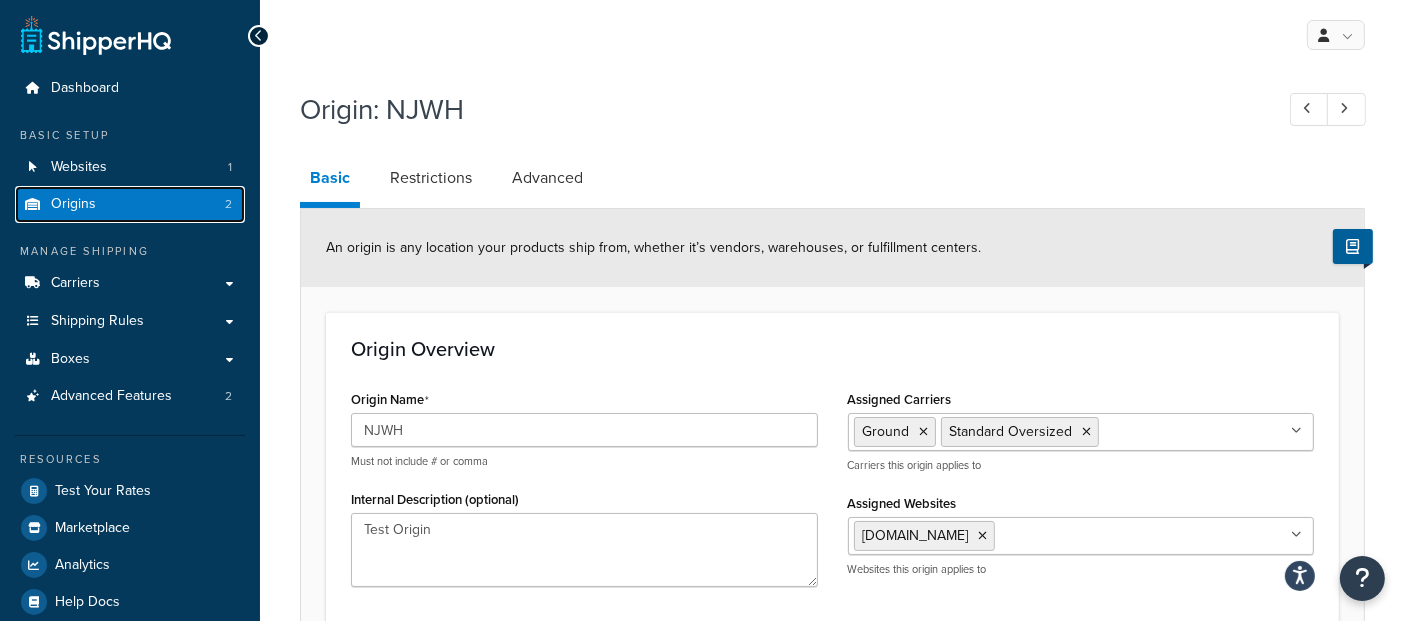click on "Origins" at bounding box center (73, 204) 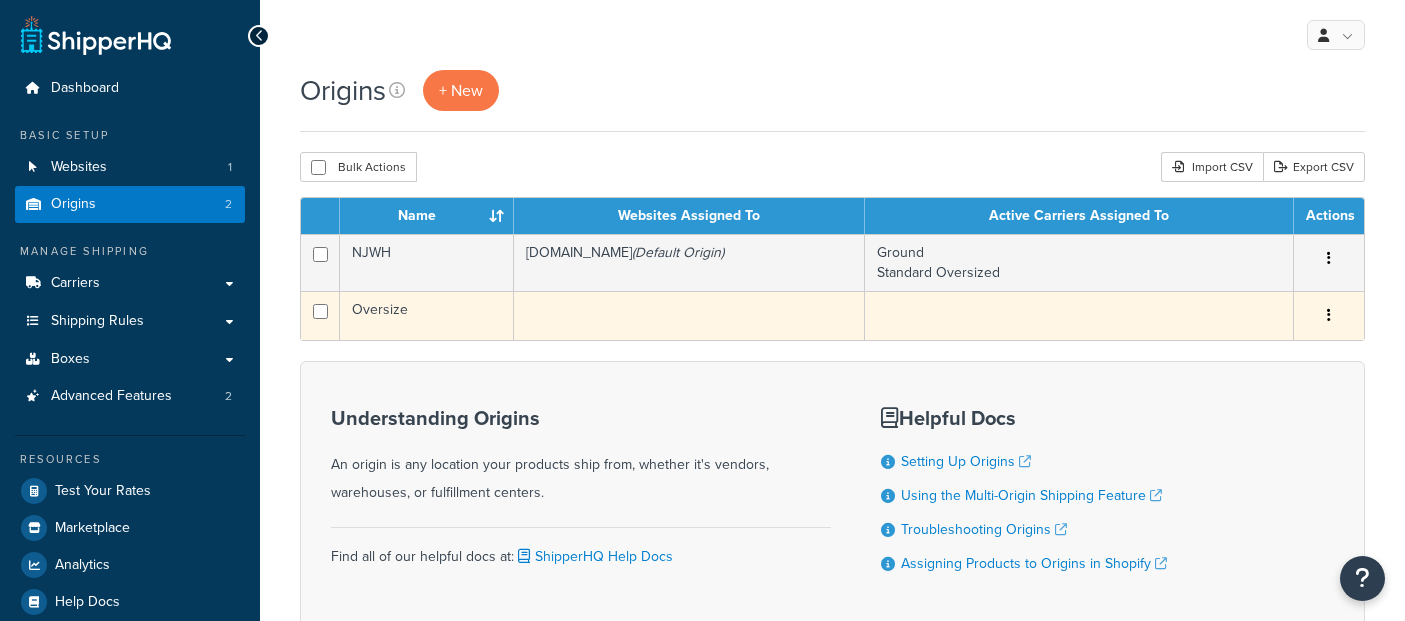 scroll, scrollTop: 0, scrollLeft: 0, axis: both 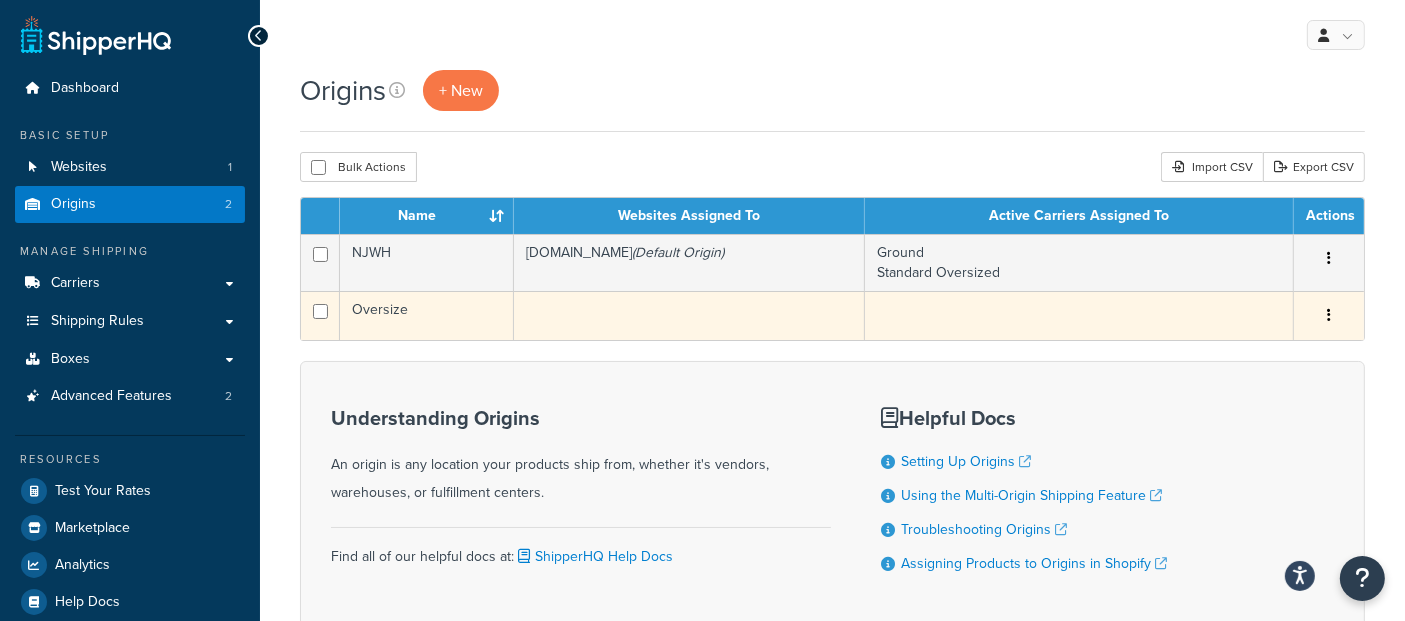click on "Oversize" at bounding box center (427, 315) 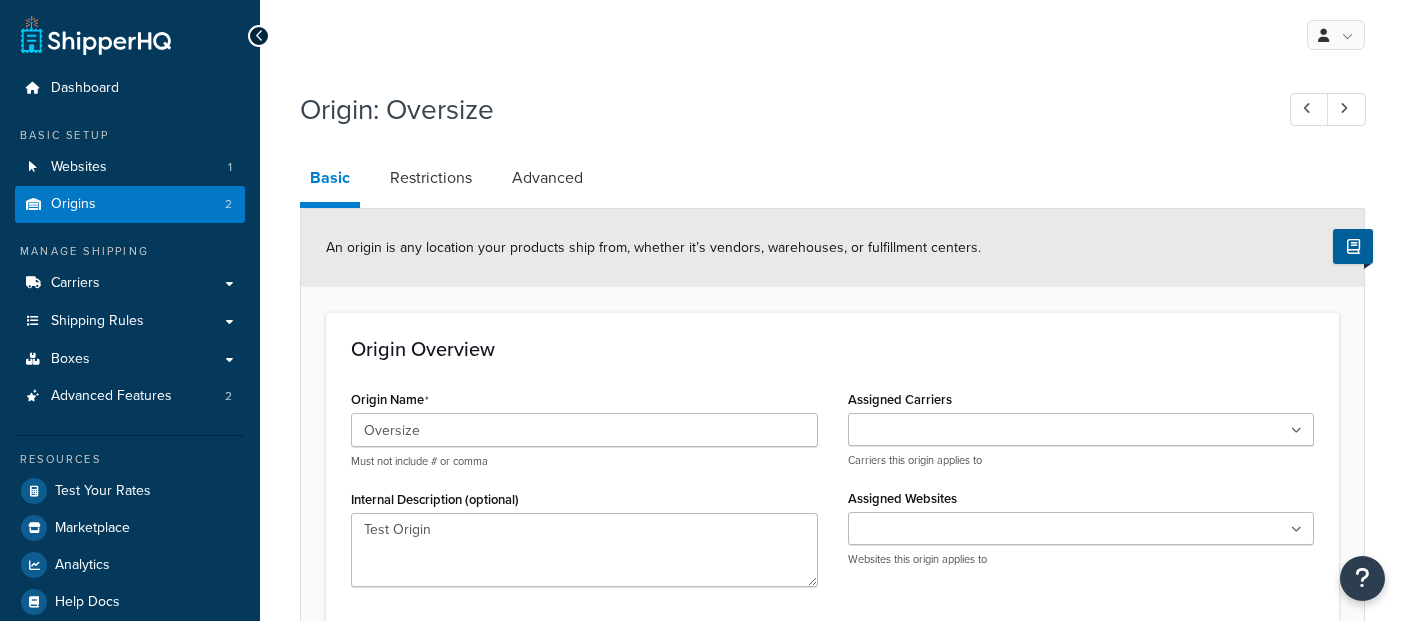 select on "30" 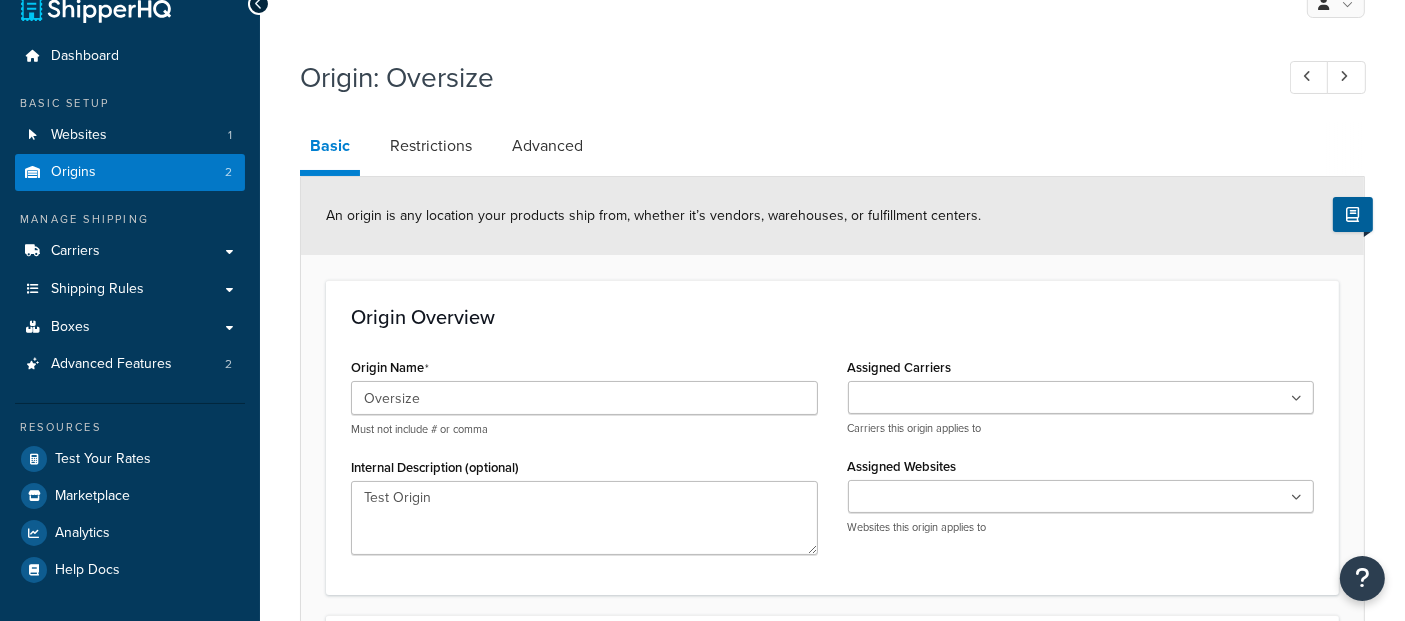 scroll, scrollTop: 0, scrollLeft: 0, axis: both 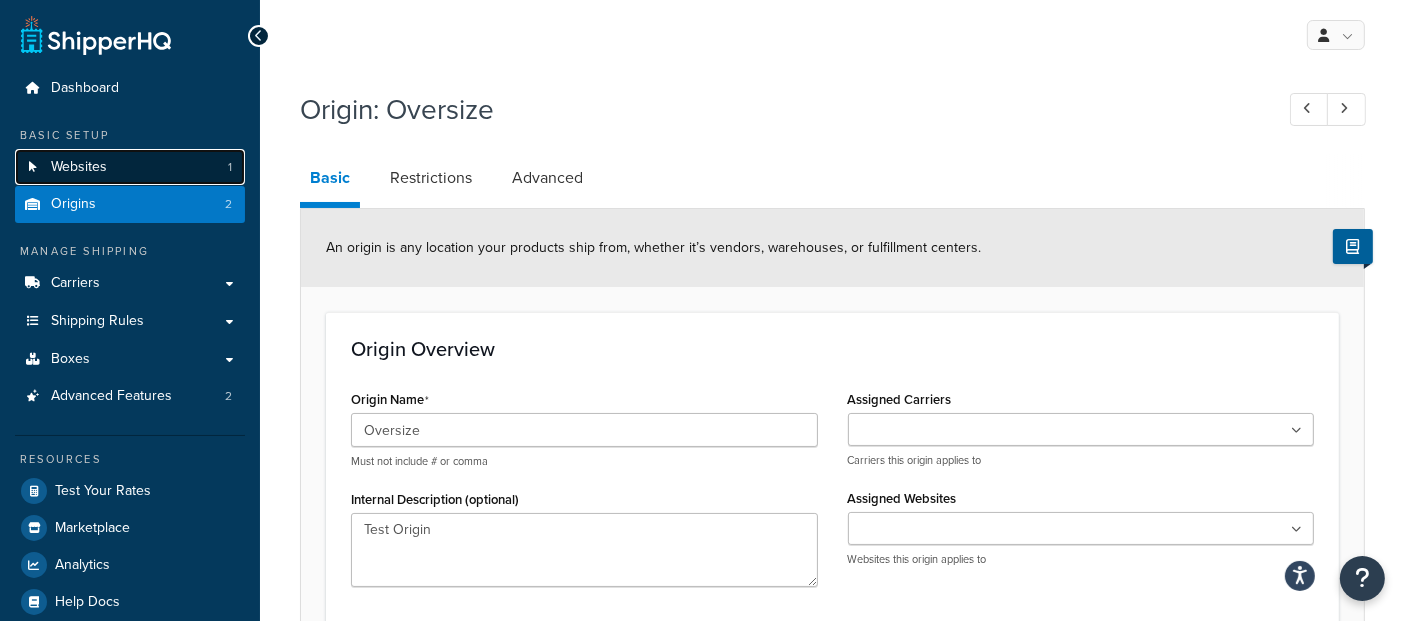 click on "Websites" at bounding box center [79, 167] 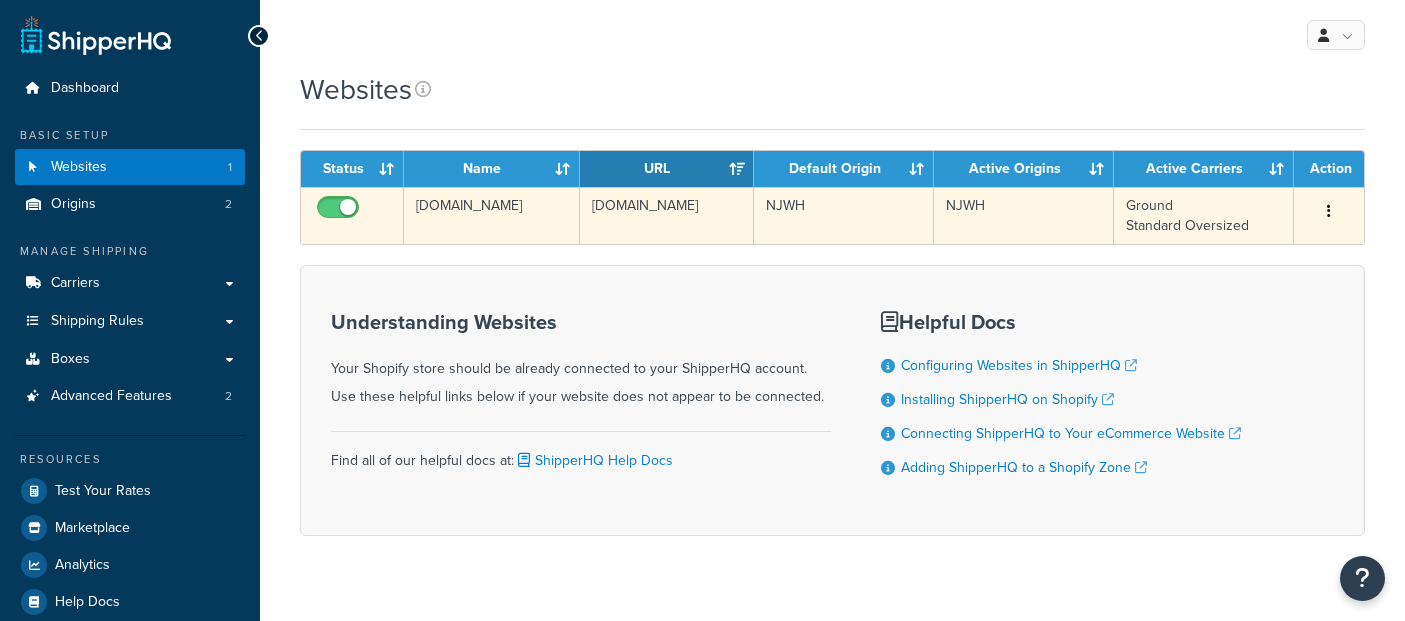 scroll, scrollTop: 0, scrollLeft: 0, axis: both 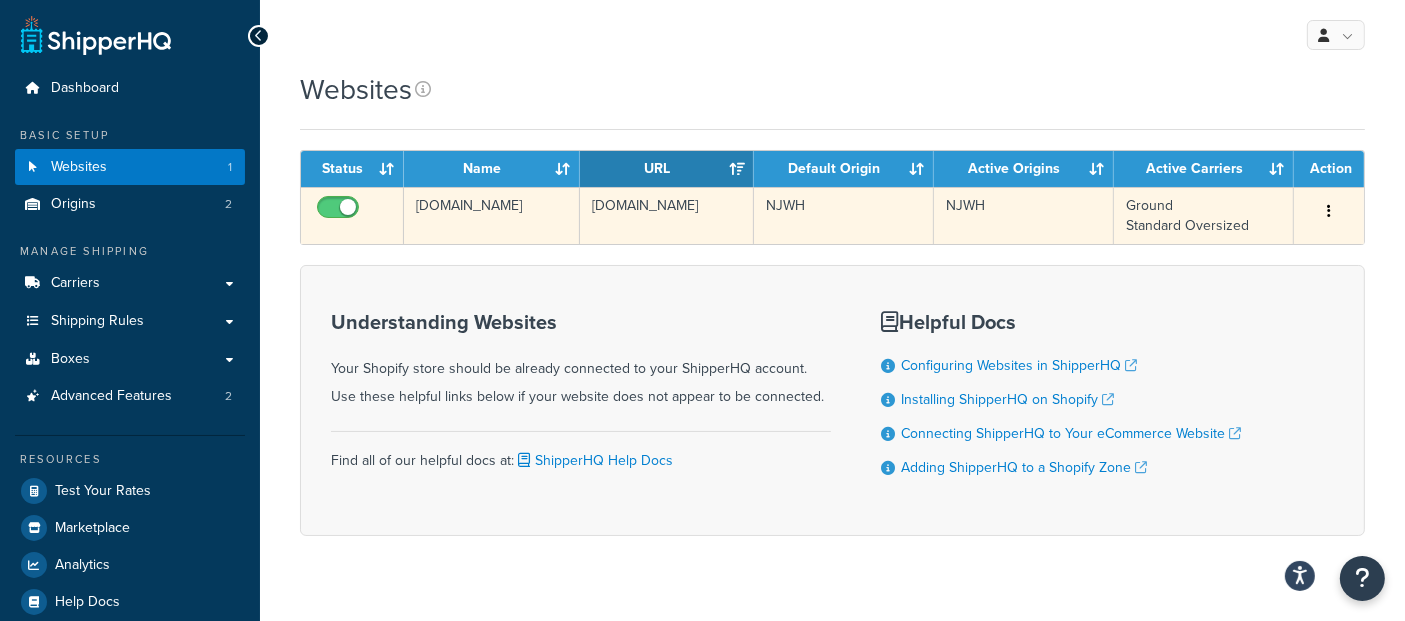 click on "[DOMAIN_NAME]" at bounding box center [492, 215] 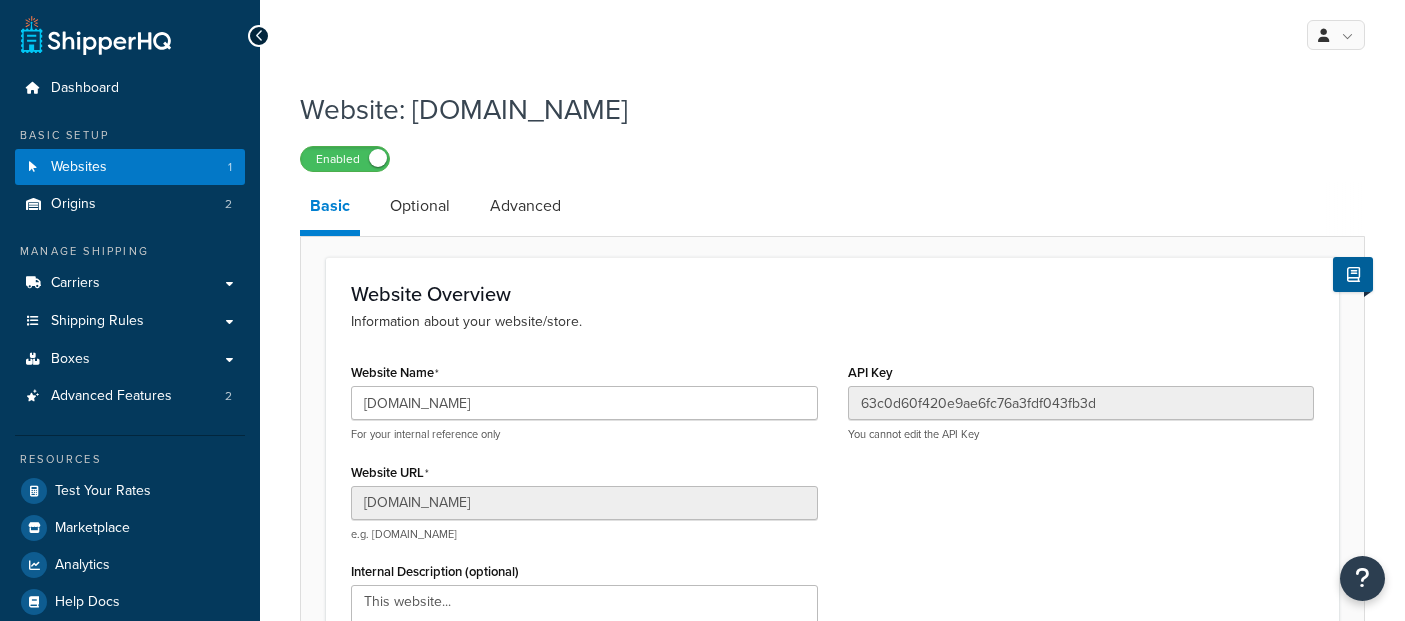 scroll, scrollTop: 0, scrollLeft: 0, axis: both 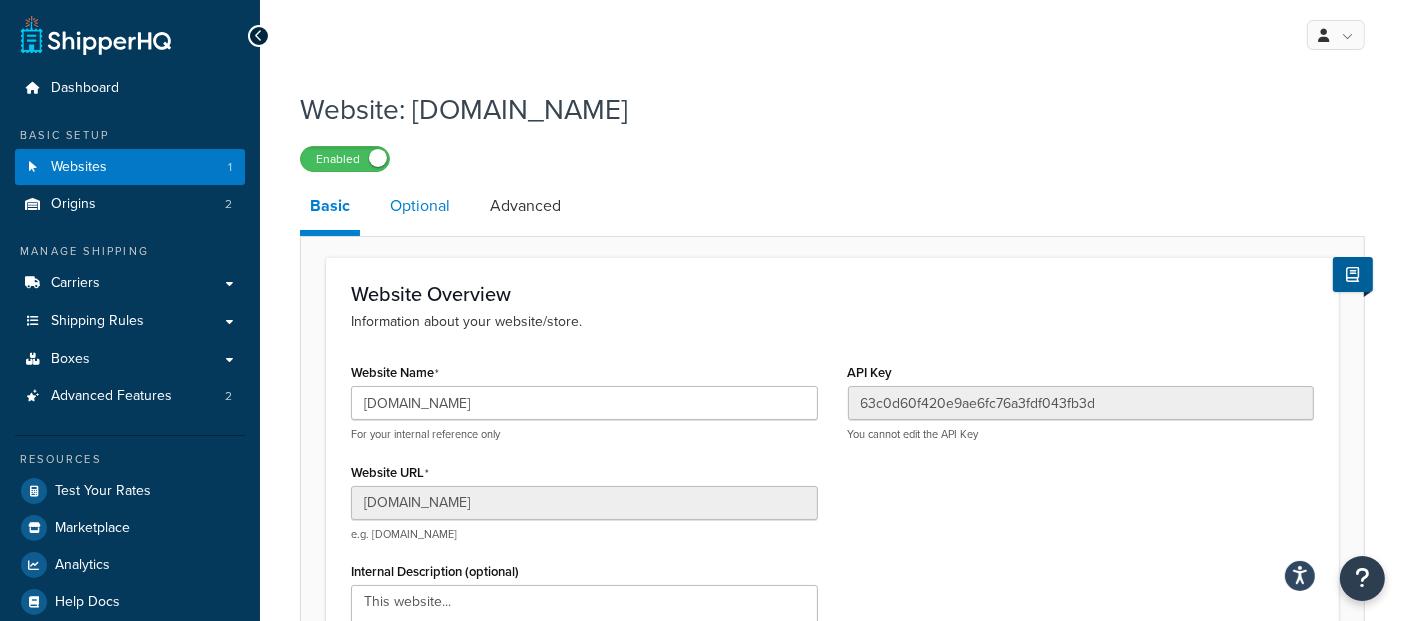 click on "Optional" at bounding box center [420, 206] 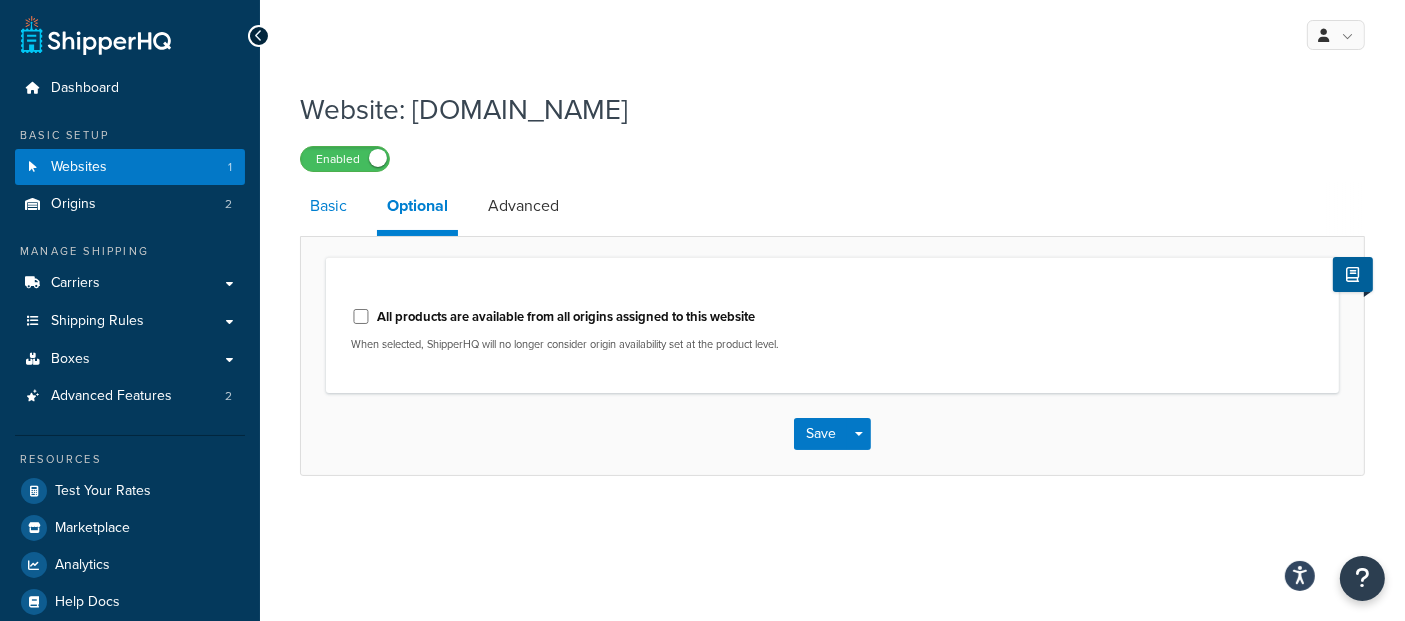 click on "Basic" at bounding box center [328, 206] 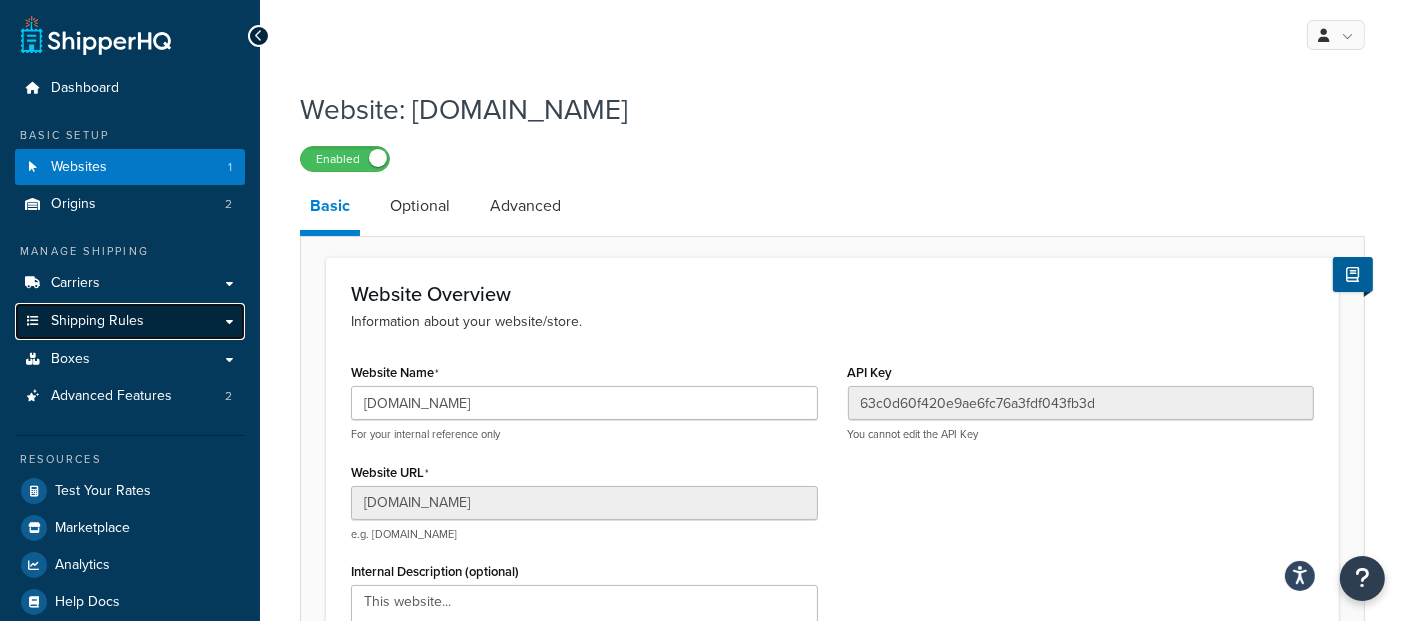 click on "Shipping Rules" at bounding box center [97, 321] 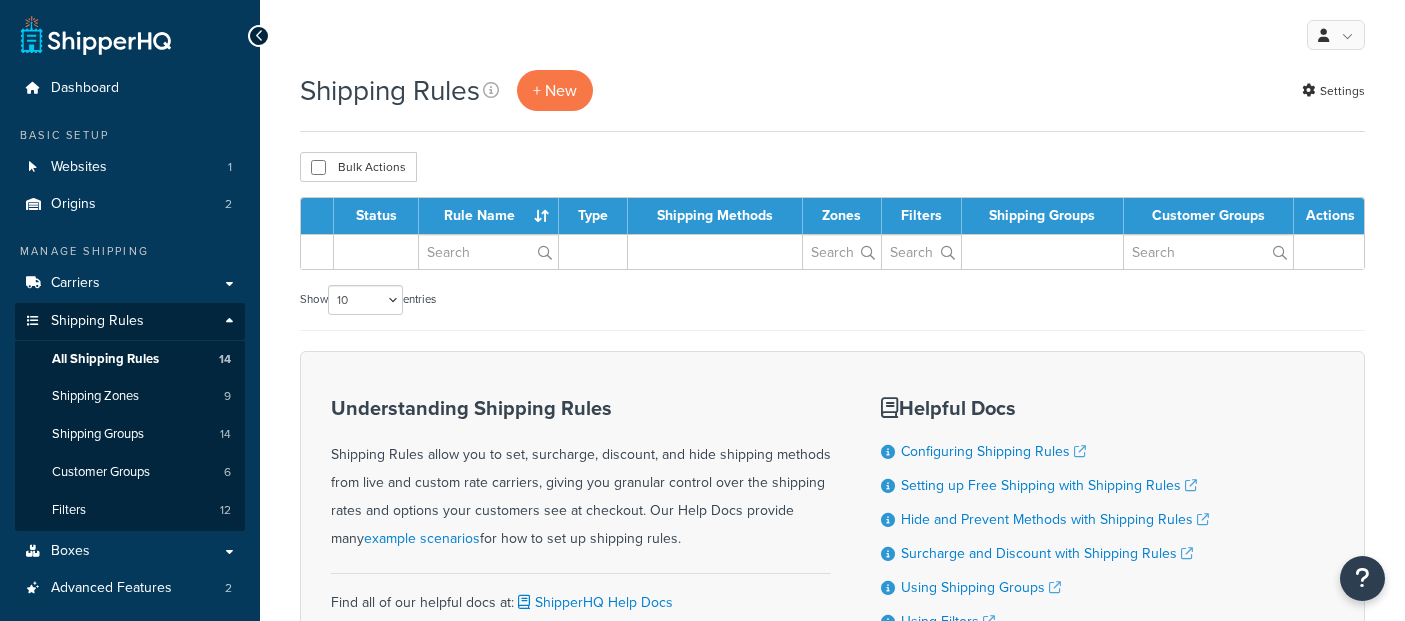 scroll, scrollTop: 0, scrollLeft: 0, axis: both 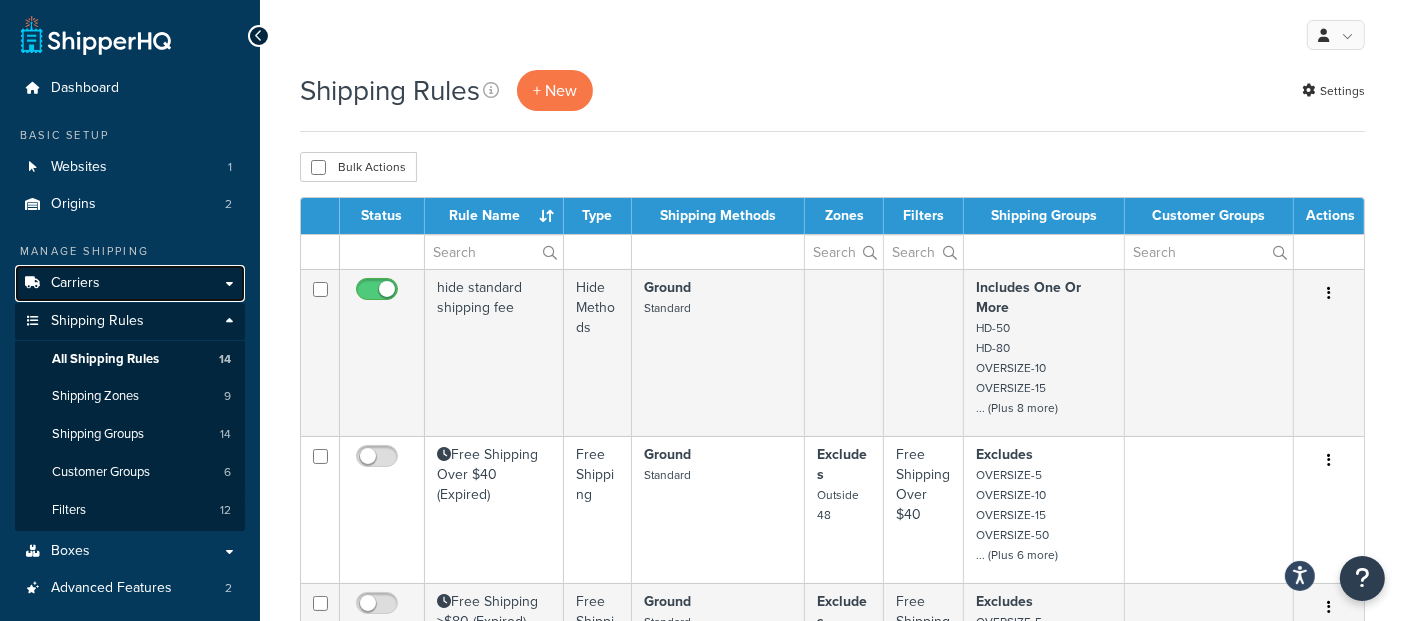 click on "Carriers" at bounding box center (75, 283) 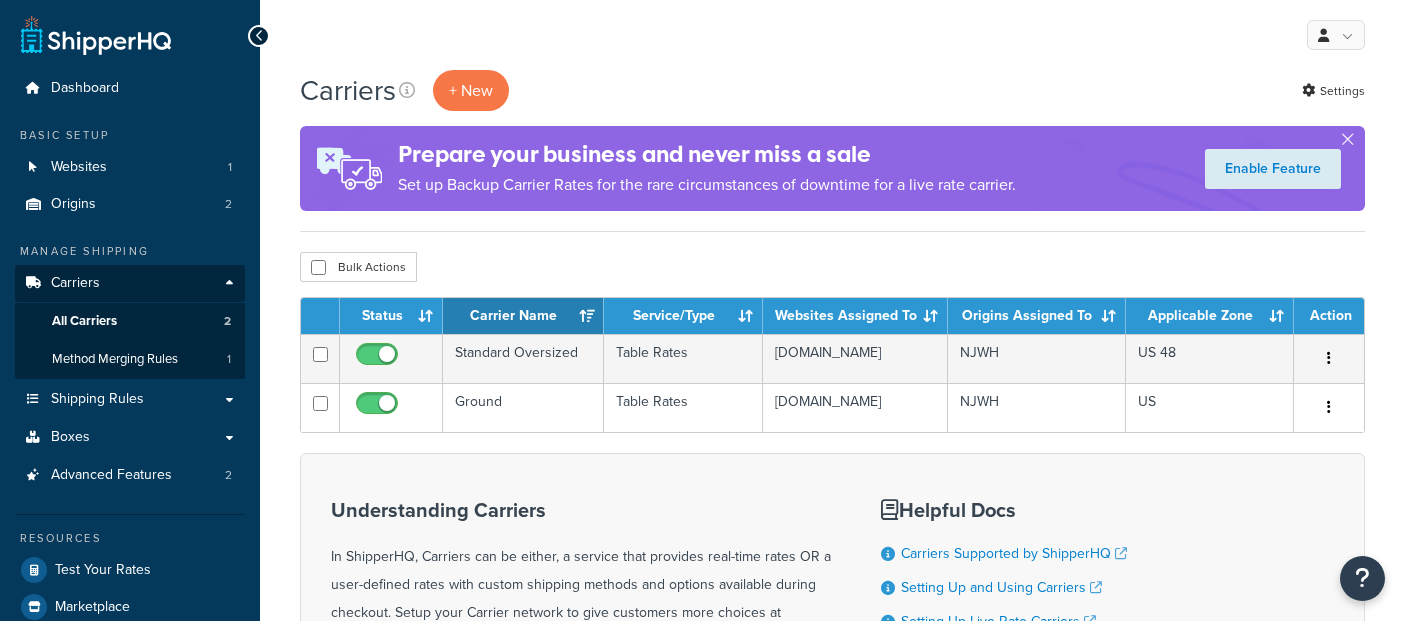 scroll, scrollTop: 0, scrollLeft: 0, axis: both 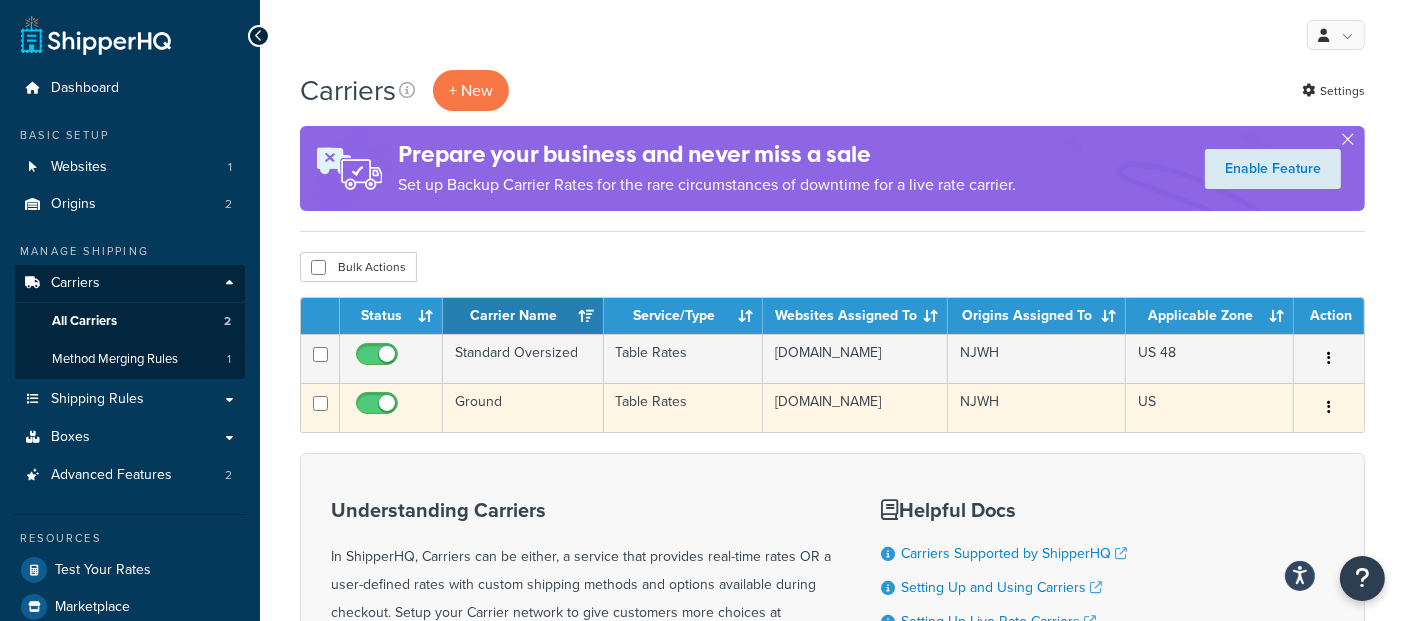 click on "Ground" at bounding box center (523, 407) 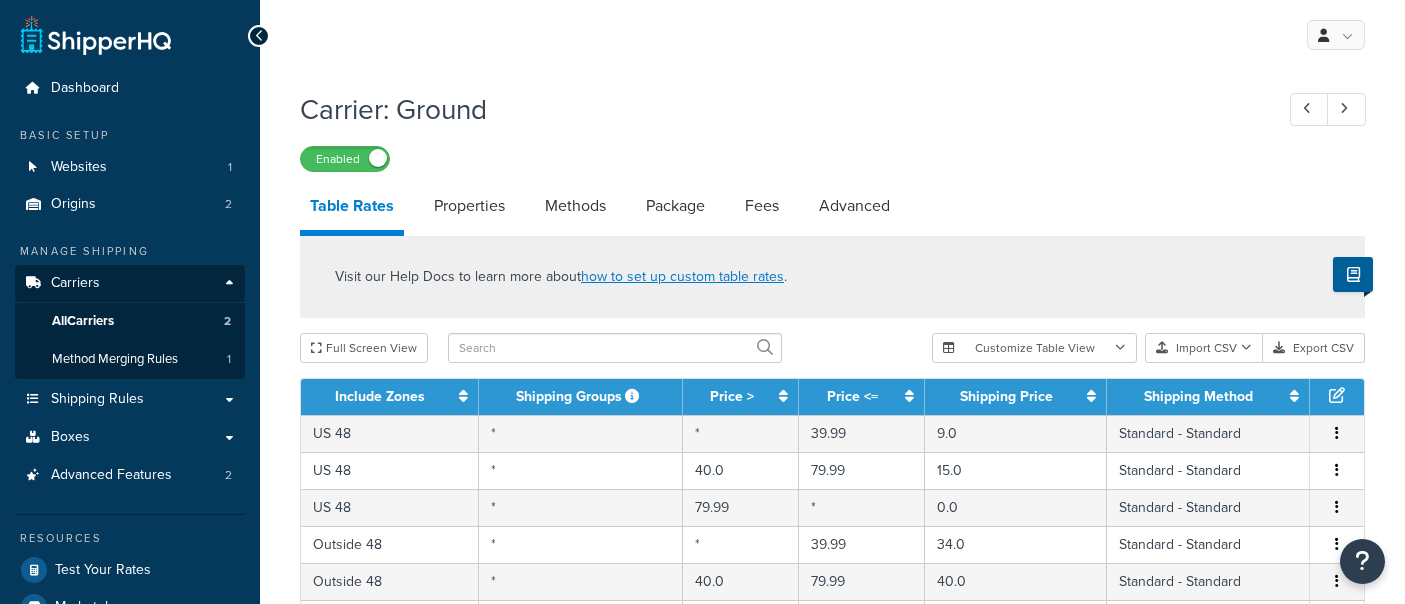 select on "25" 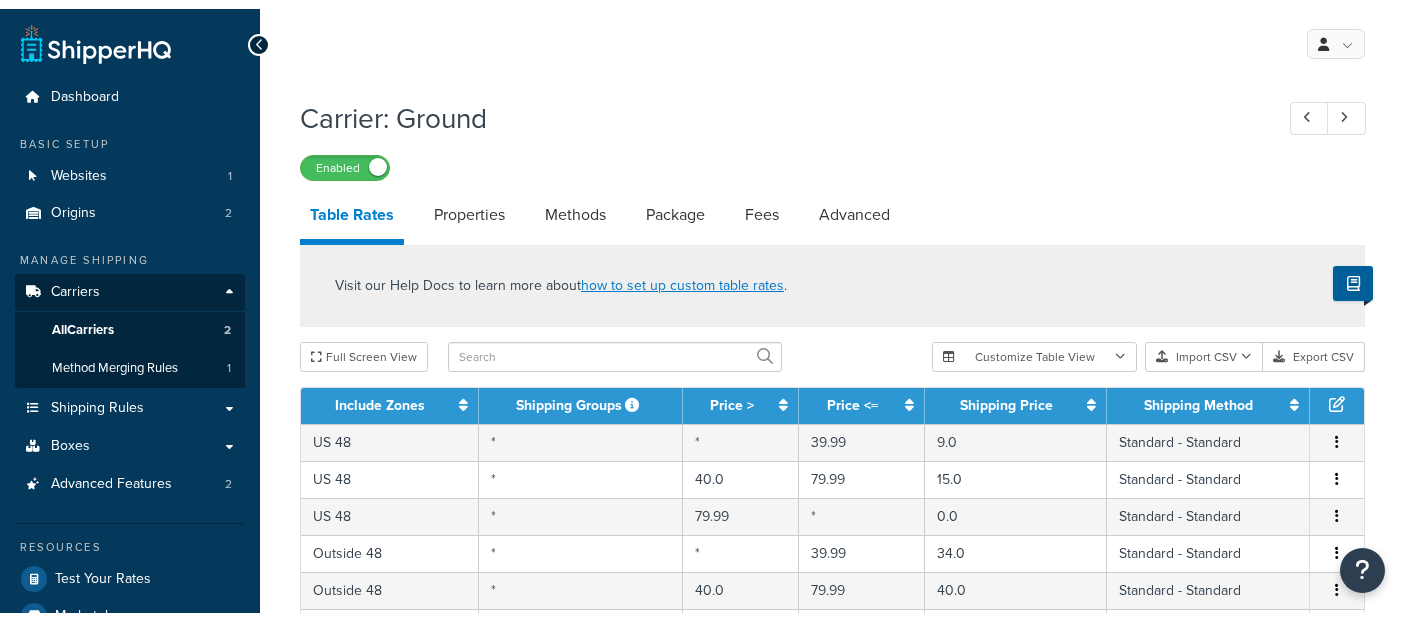 scroll, scrollTop: 0, scrollLeft: 0, axis: both 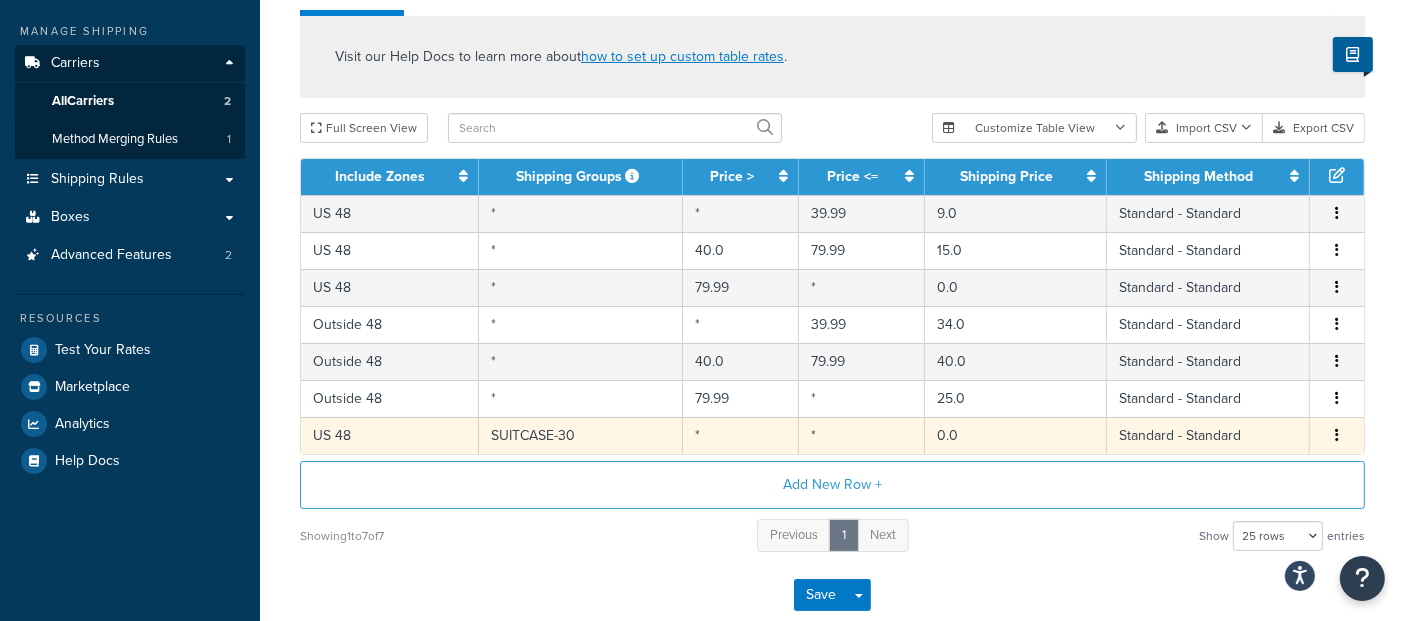 click at bounding box center [1337, 436] 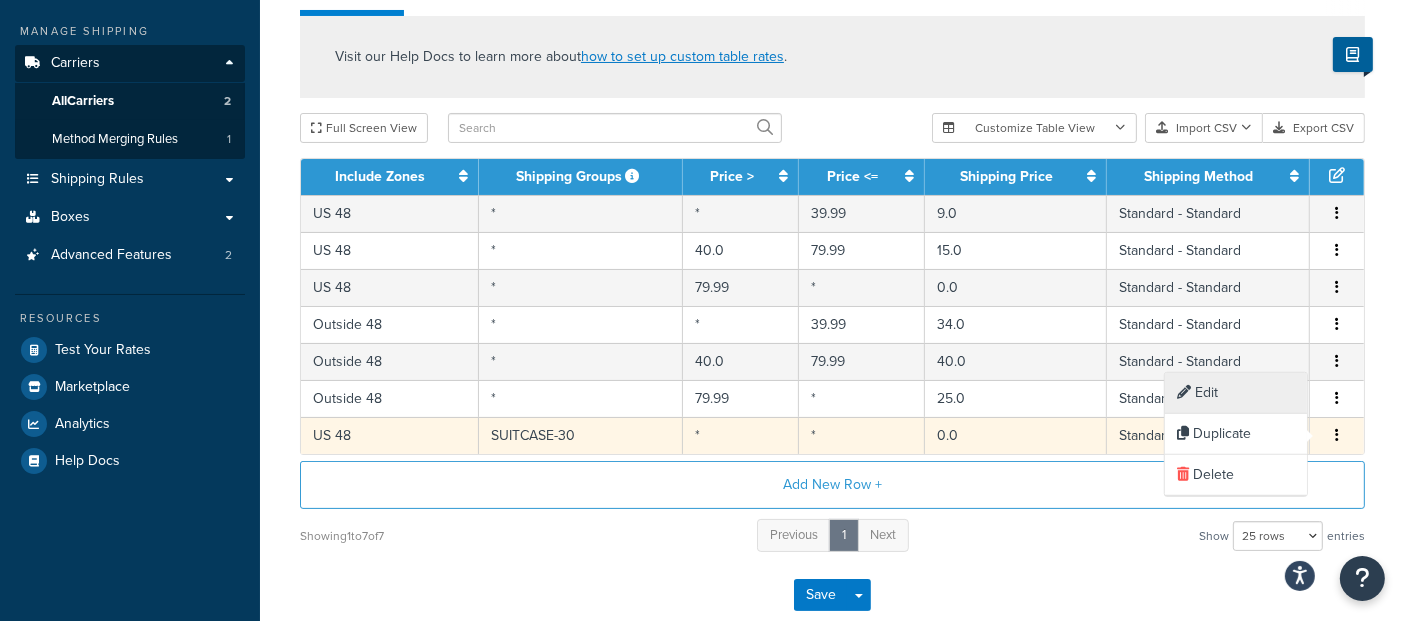 click on "Edit" at bounding box center [1236, 393] 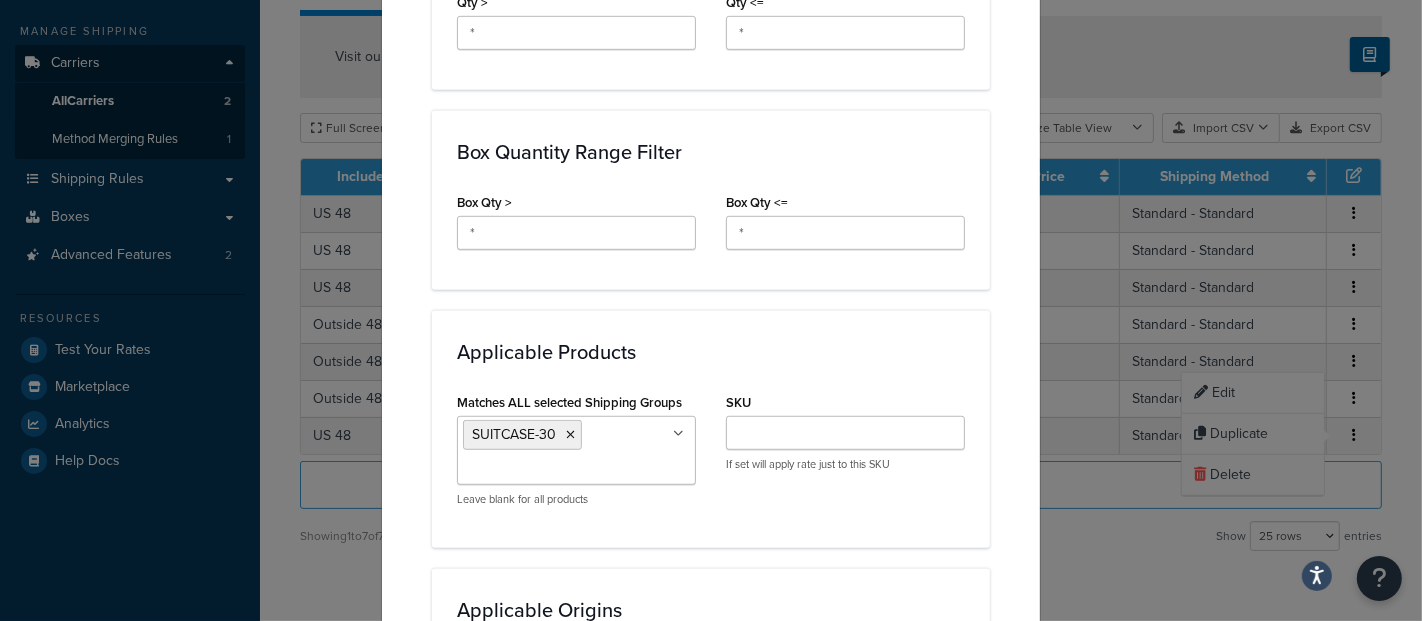 scroll, scrollTop: 1222, scrollLeft: 0, axis: vertical 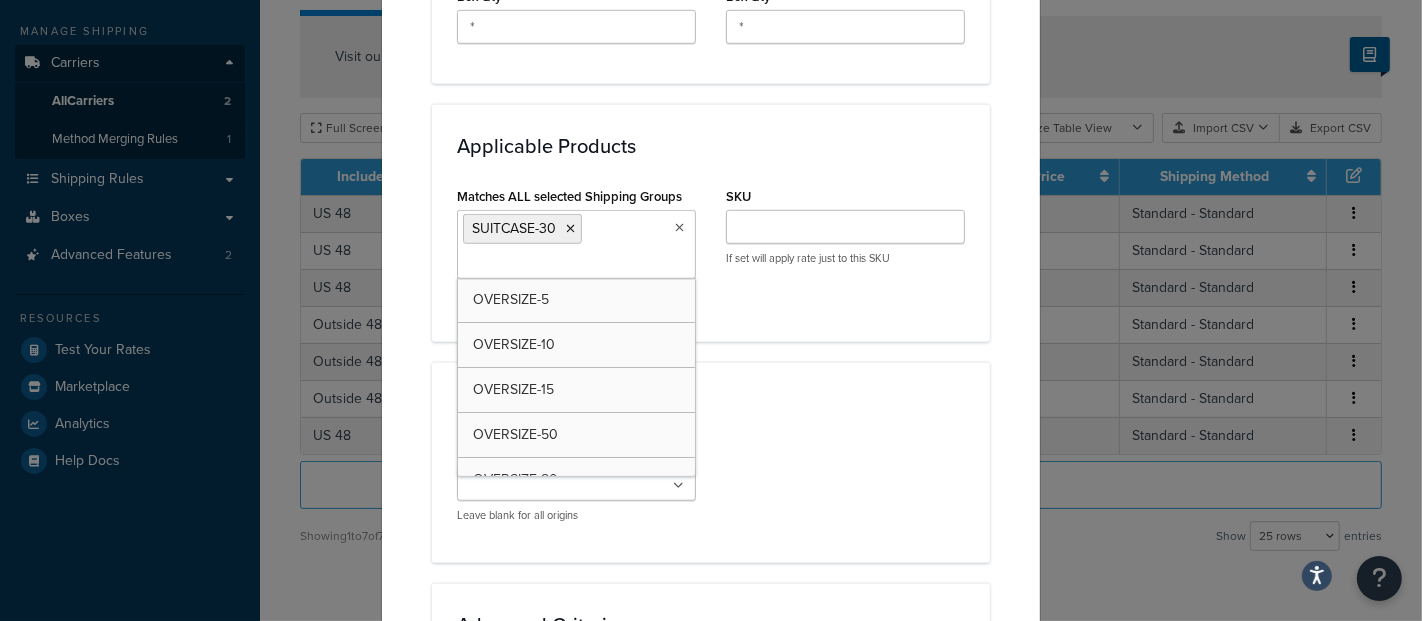click on "Matches ALL selected Shipping Groups" at bounding box center (551, 264) 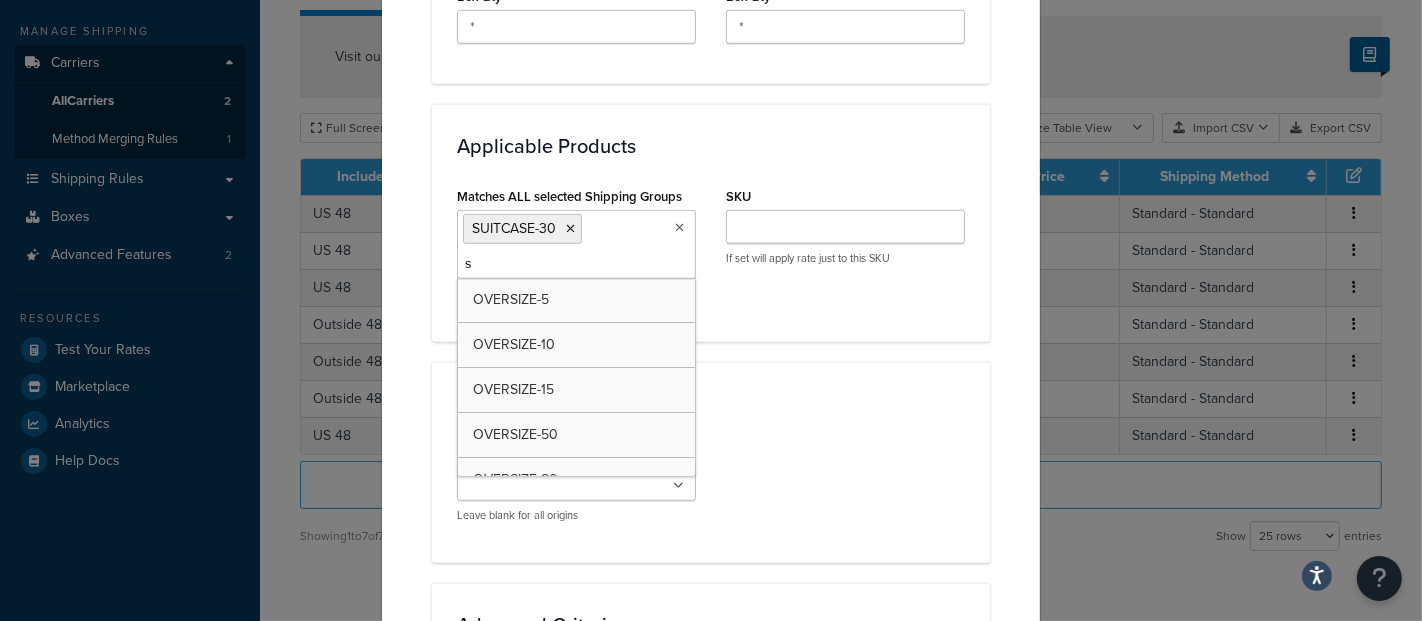 type on "su" 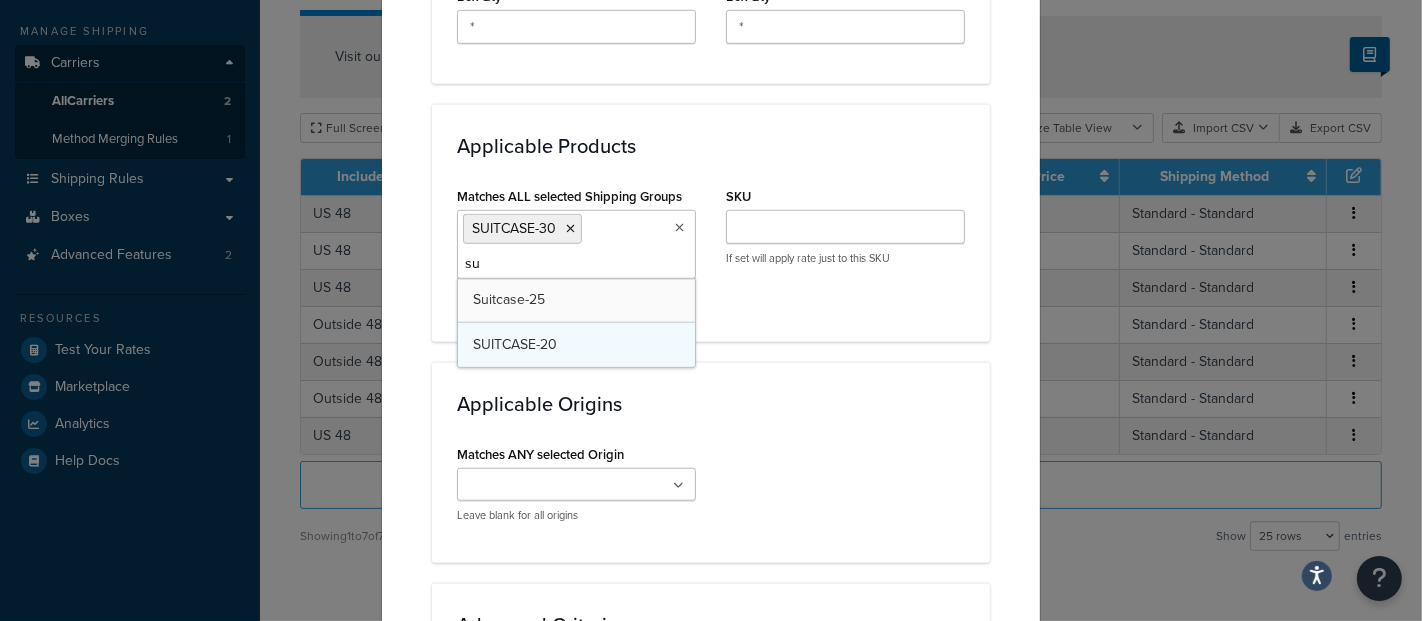 type 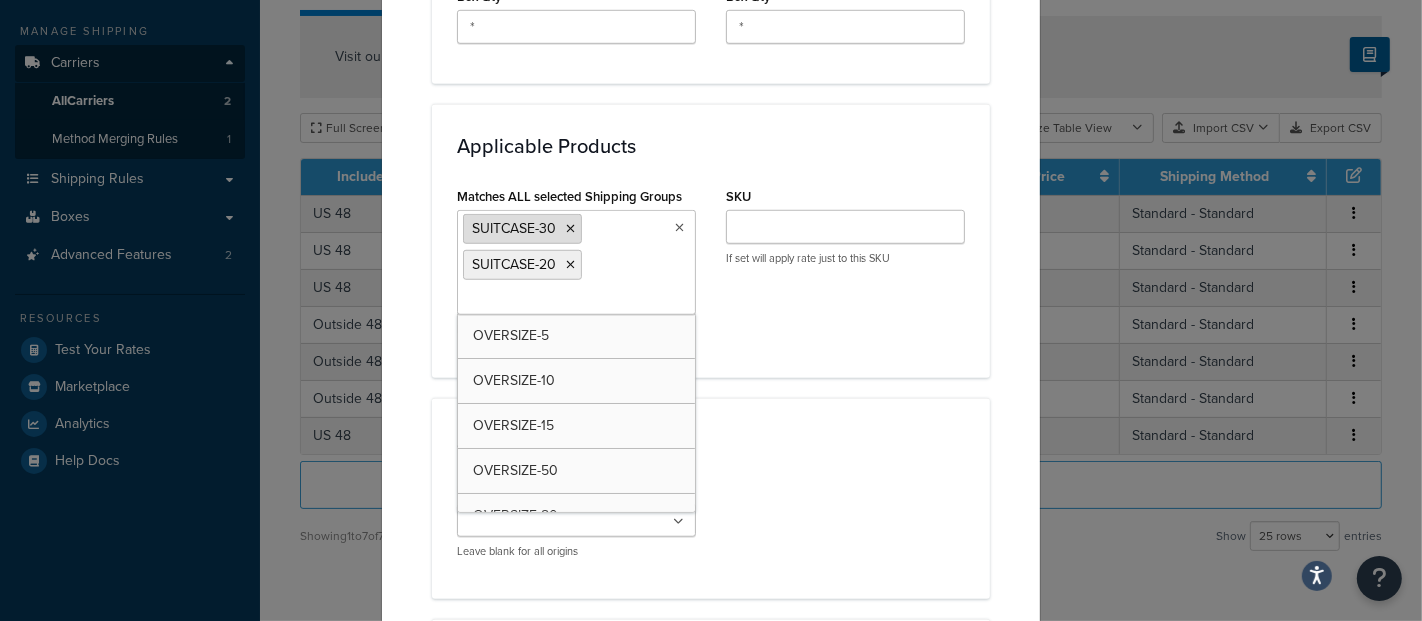 click at bounding box center (570, 229) 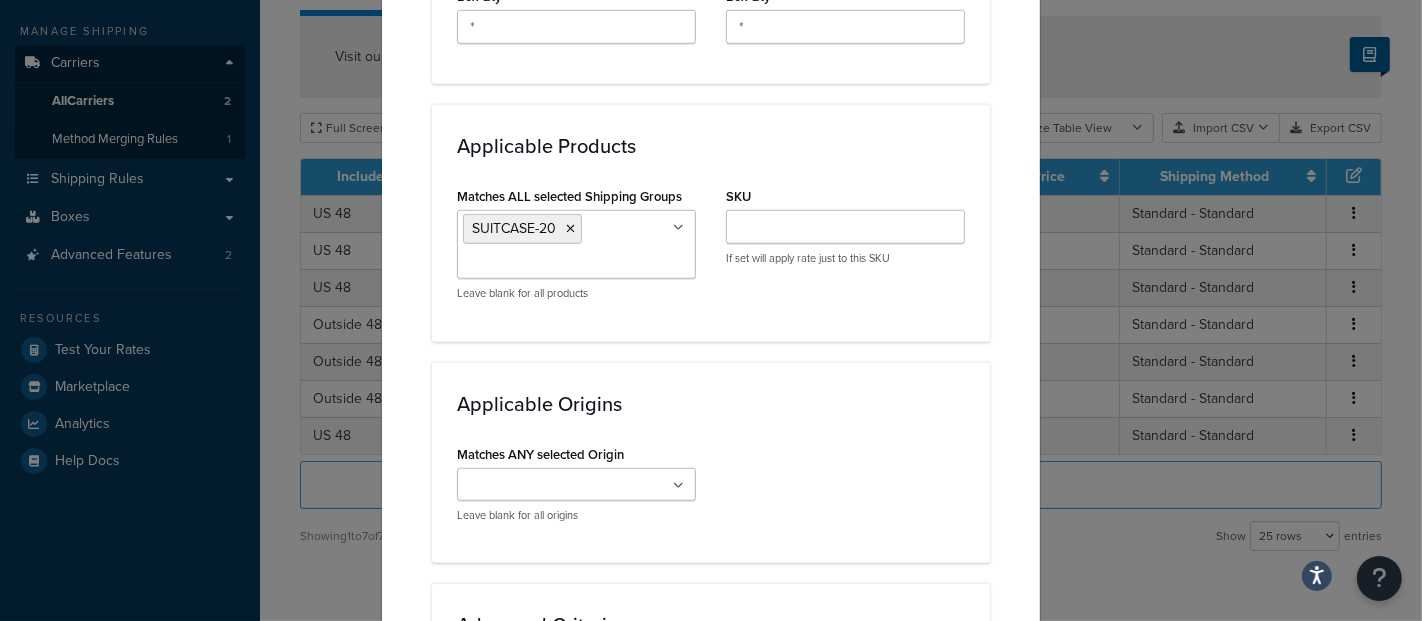 click on "Matches ALL selected Shipping Groups   SUITCASE-20   OVERSIZE-5 OVERSIZE-10 OVERSIZE-15 OVERSIZE-50 OVERSIZE-80 HD-80 HD-50 Suitcase-25 SUITCASE-30 OVERSIZE-30 BFC-50 OVERSIZE-20 All Products not assigned to a Shipping Group Leave blank for all products SKU   If set will apply rate just to this SKU" at bounding box center [711, 249] 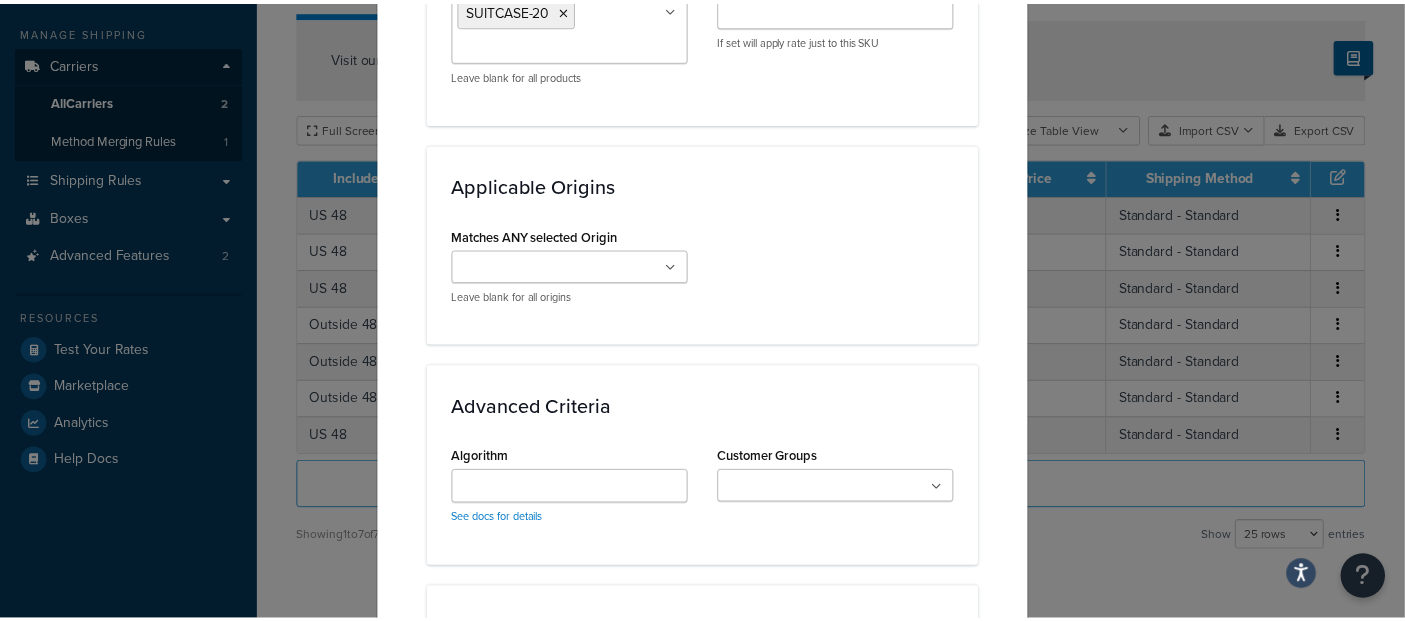 scroll, scrollTop: 1748, scrollLeft: 0, axis: vertical 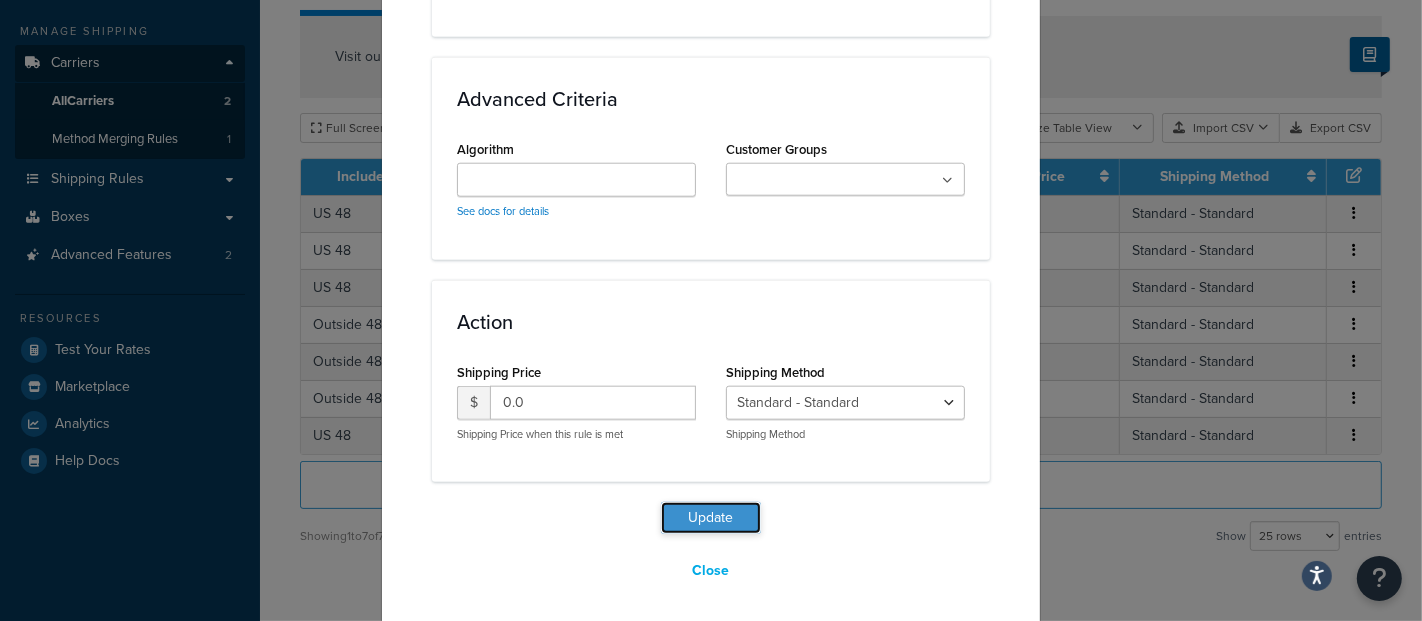 click on "Update" at bounding box center [711, 518] 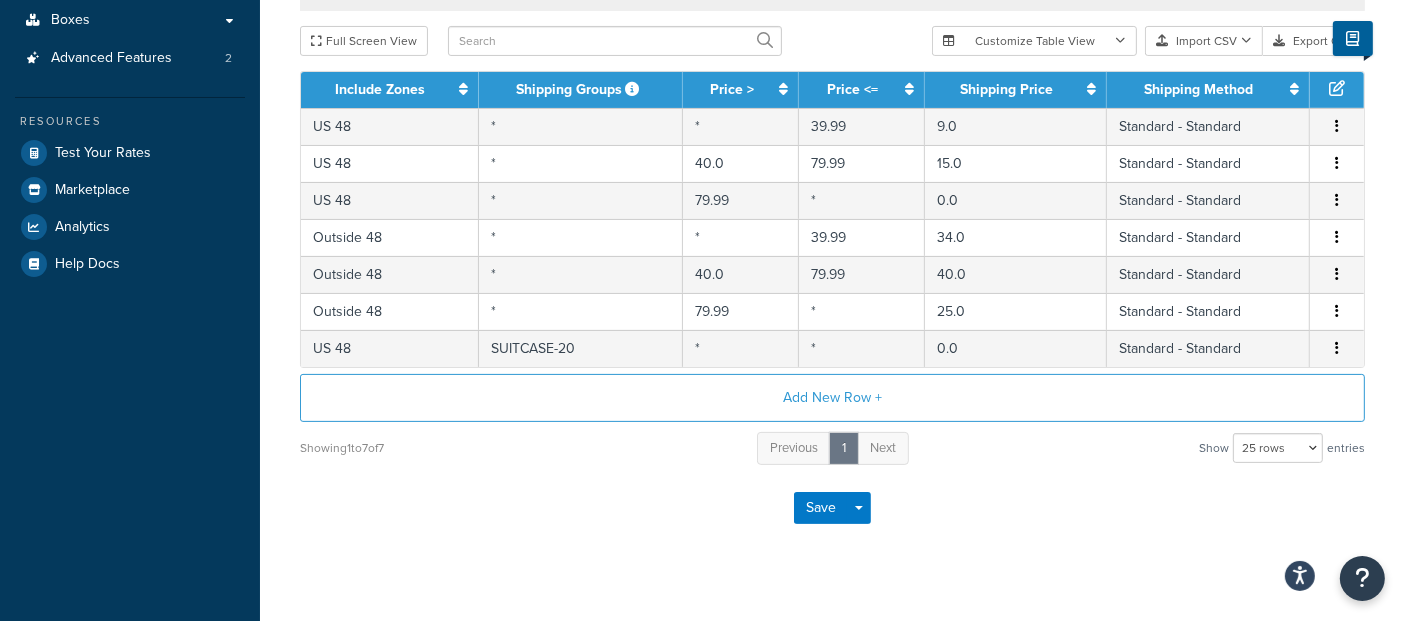 scroll, scrollTop: 420, scrollLeft: 0, axis: vertical 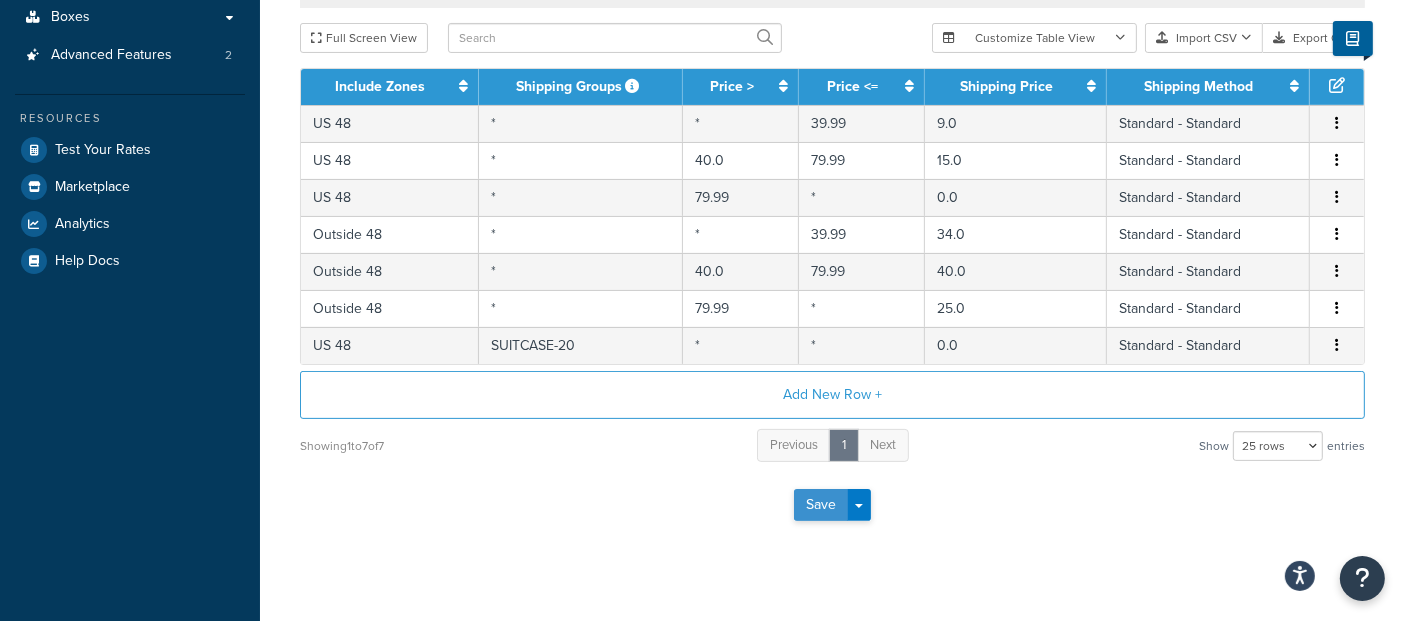 click on "Save" at bounding box center [821, 505] 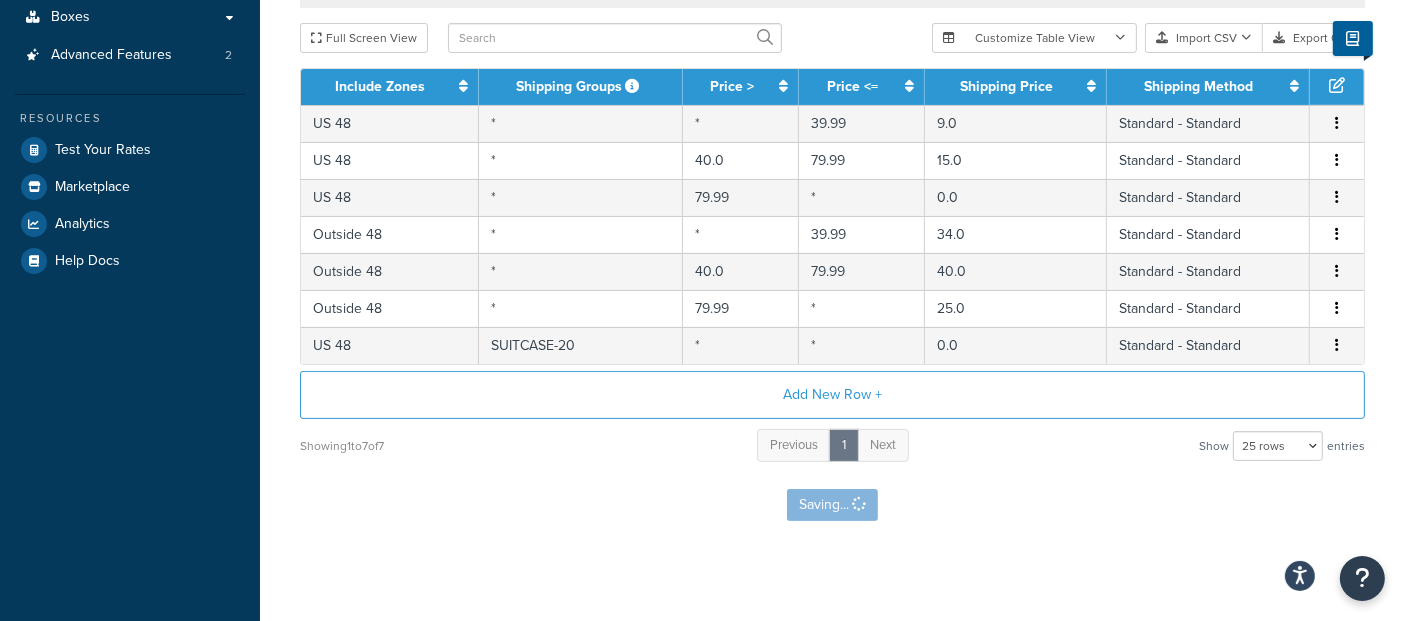 scroll, scrollTop: 0, scrollLeft: 0, axis: both 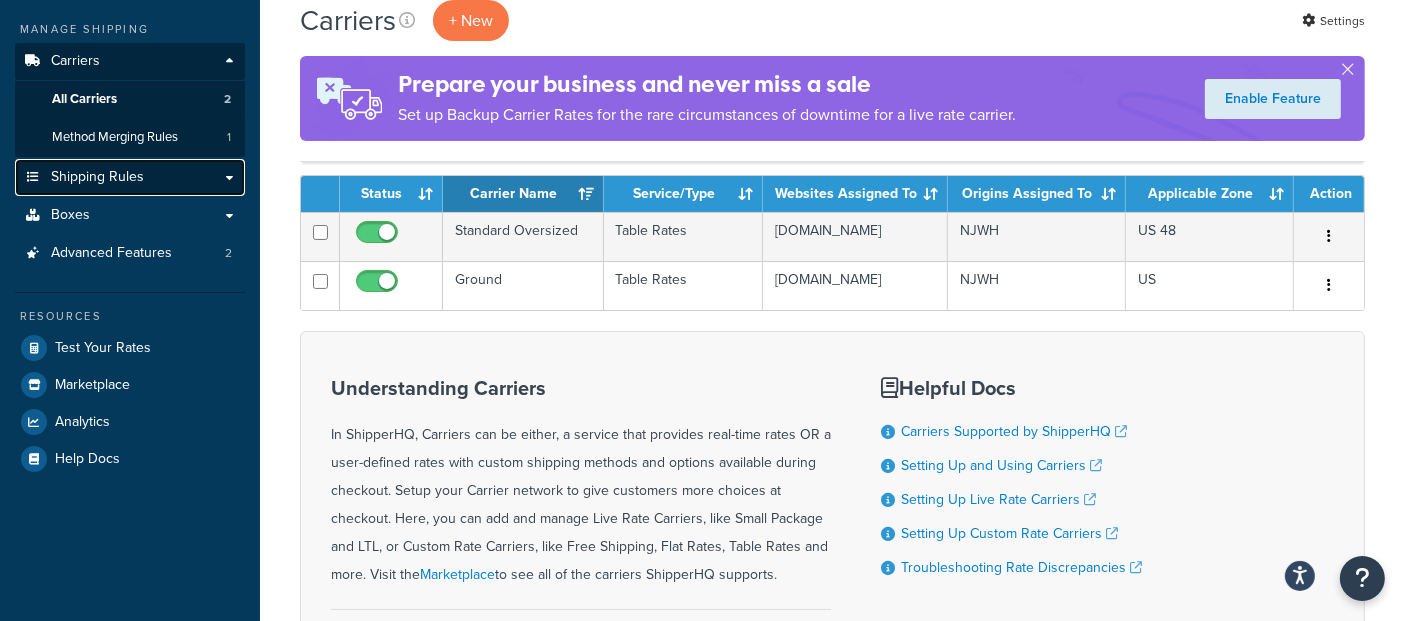 click on "Shipping Rules" at bounding box center (97, 177) 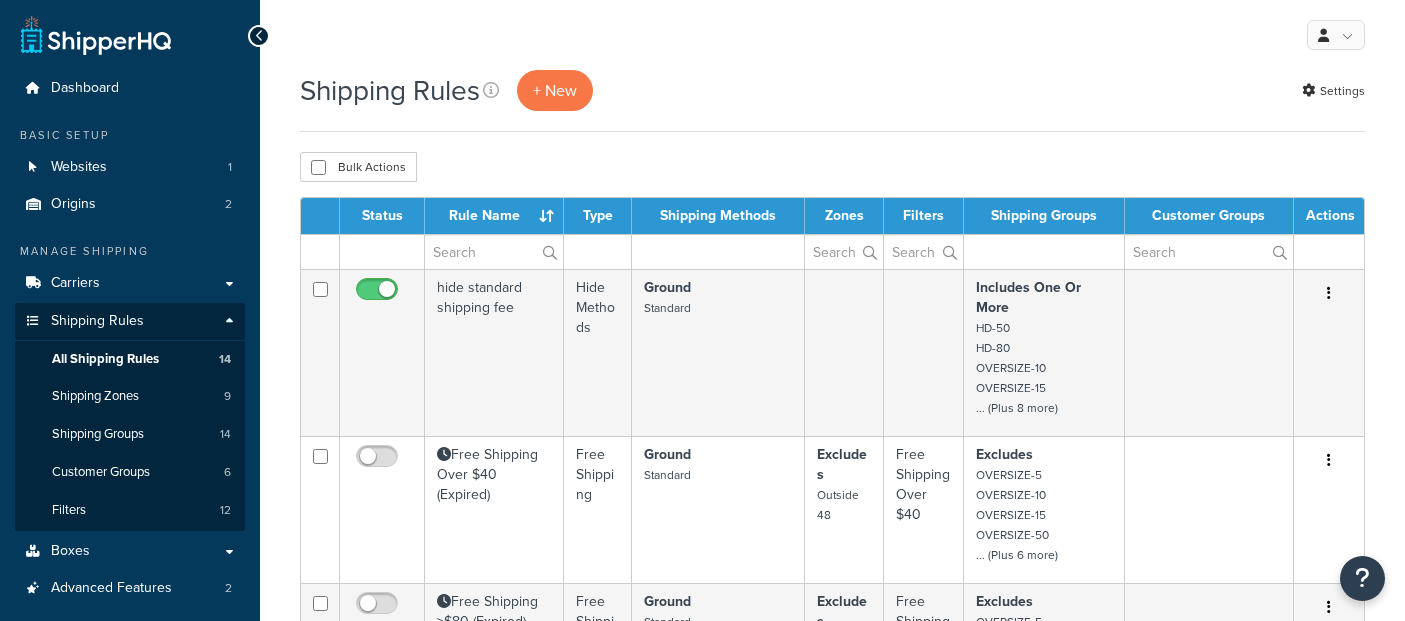 scroll, scrollTop: 0, scrollLeft: 0, axis: both 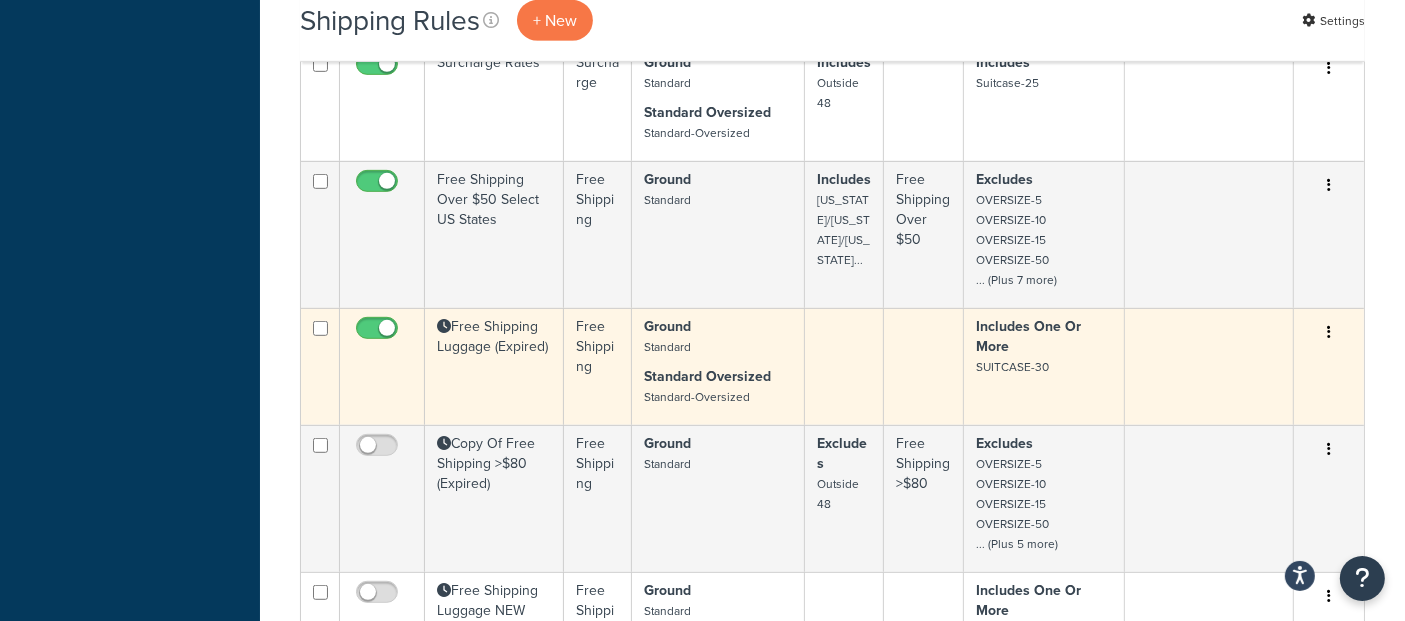 click on "Free Shipping Luggage (Expired)" at bounding box center [494, 366] 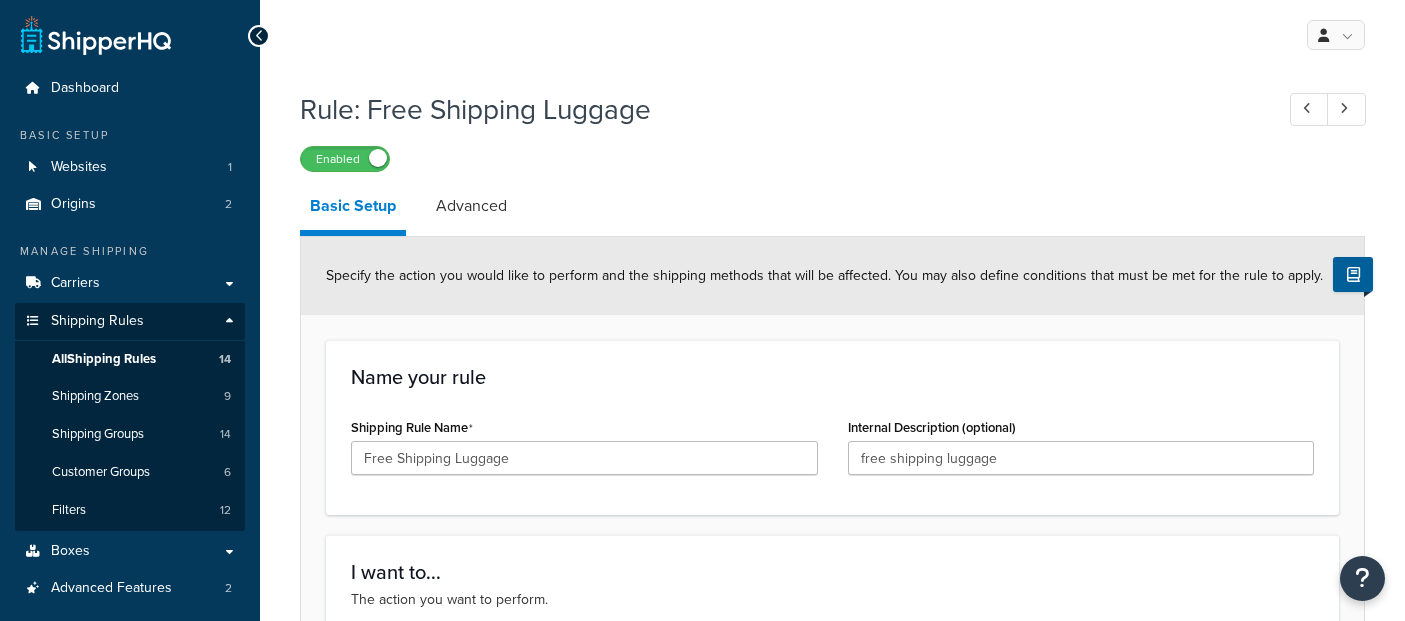 scroll, scrollTop: 0, scrollLeft: 0, axis: both 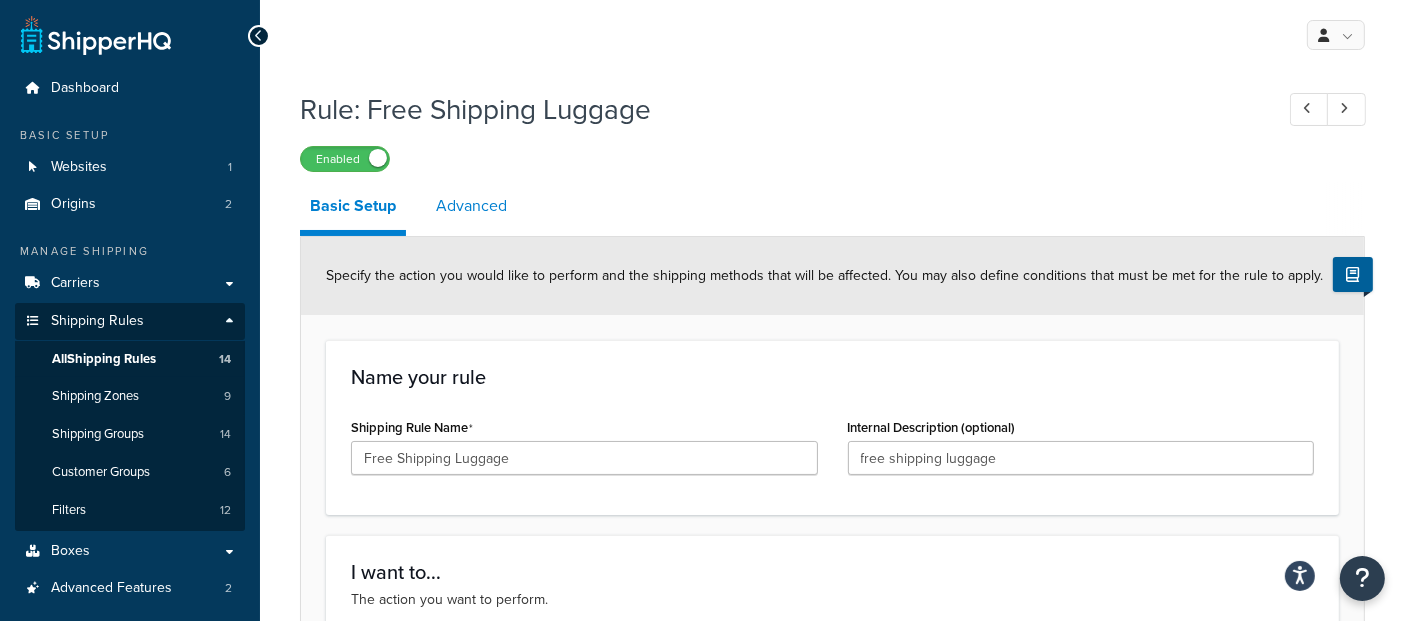 click on "Advanced" at bounding box center (471, 206) 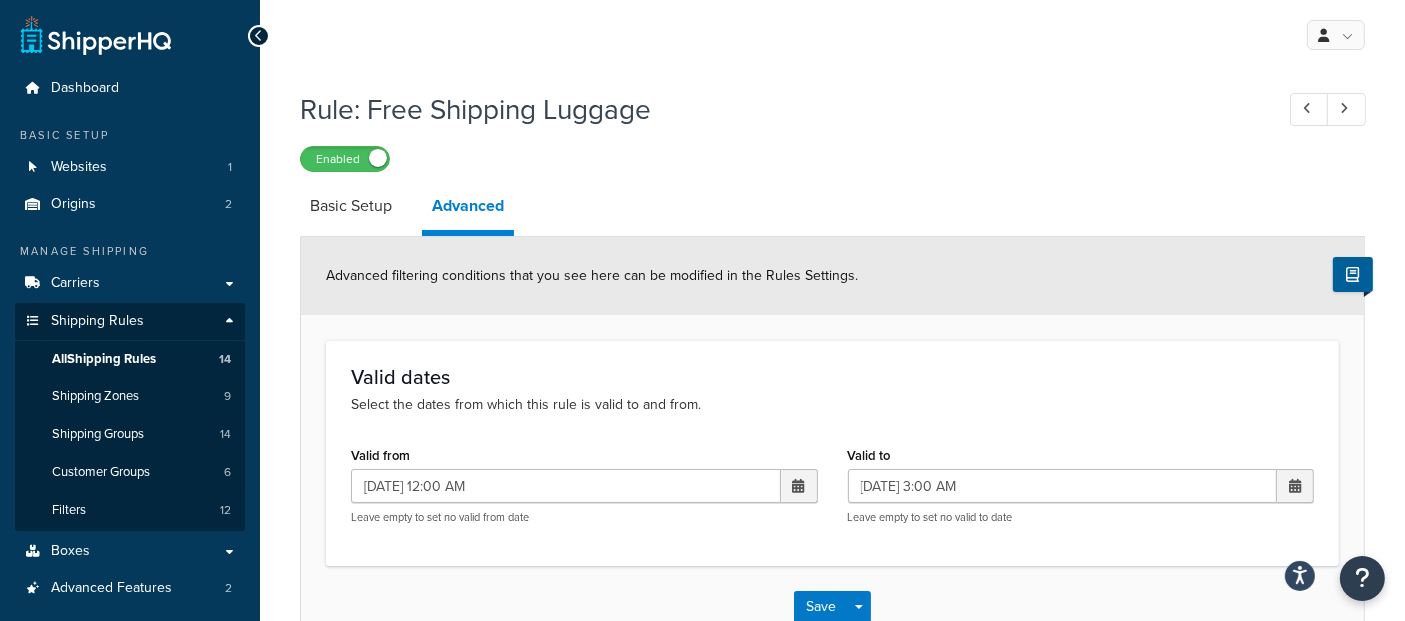 click at bounding box center (799, 486) 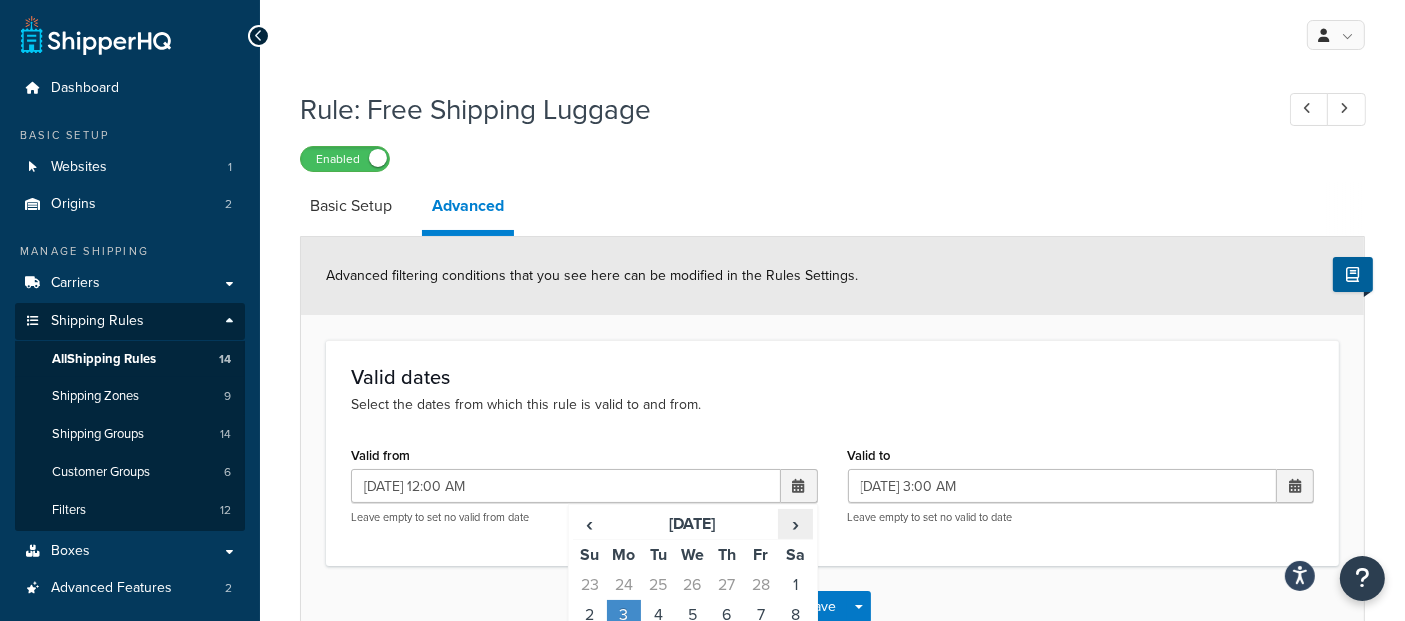 click on "›" at bounding box center [795, 524] 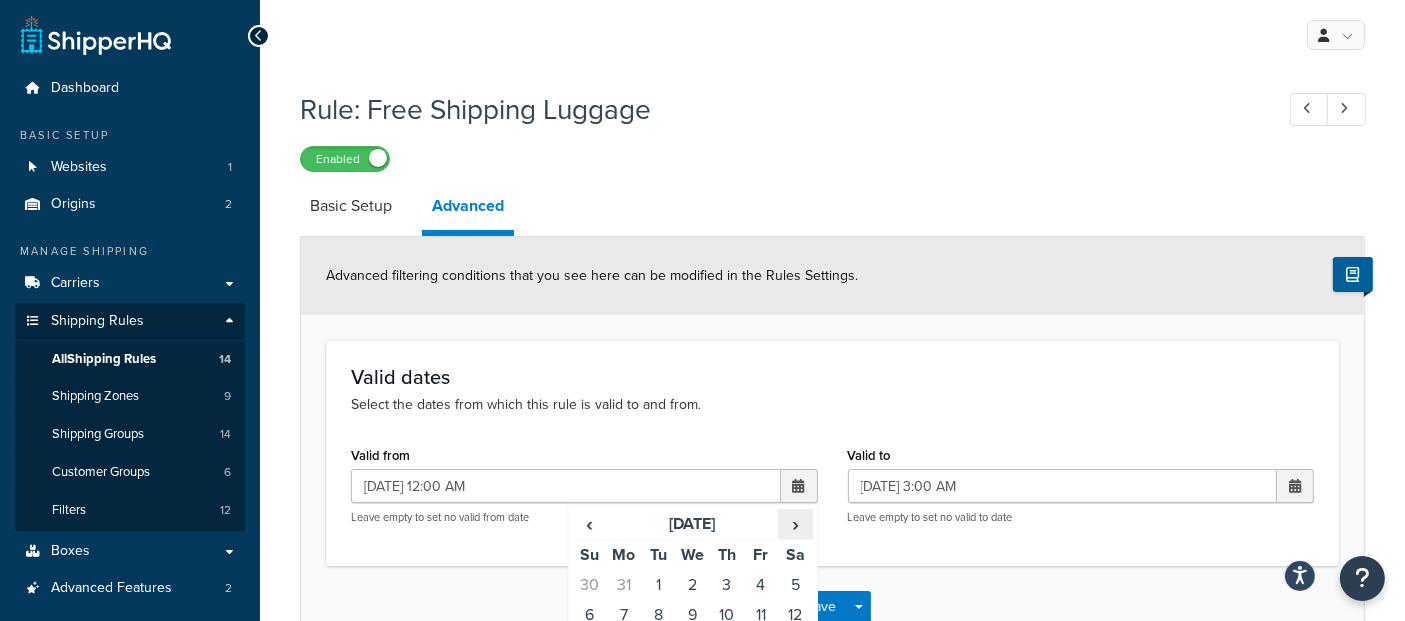 click on "›" at bounding box center (795, 524) 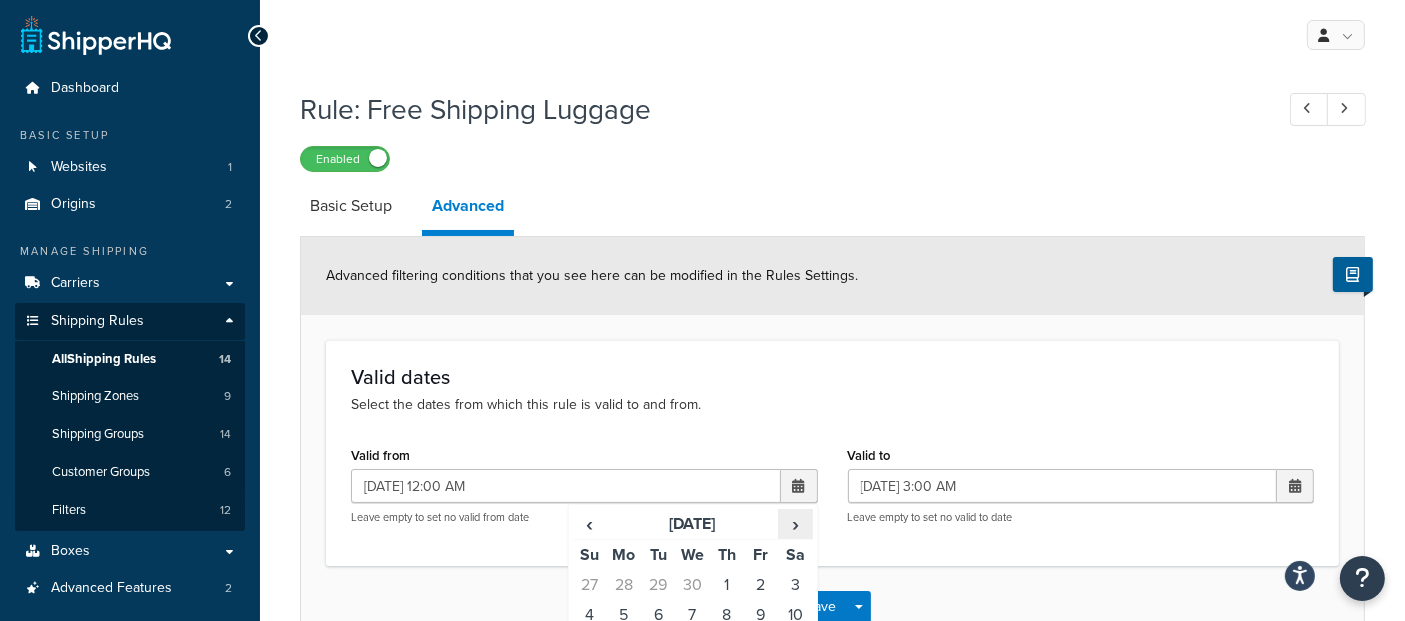 click on "›" at bounding box center [795, 524] 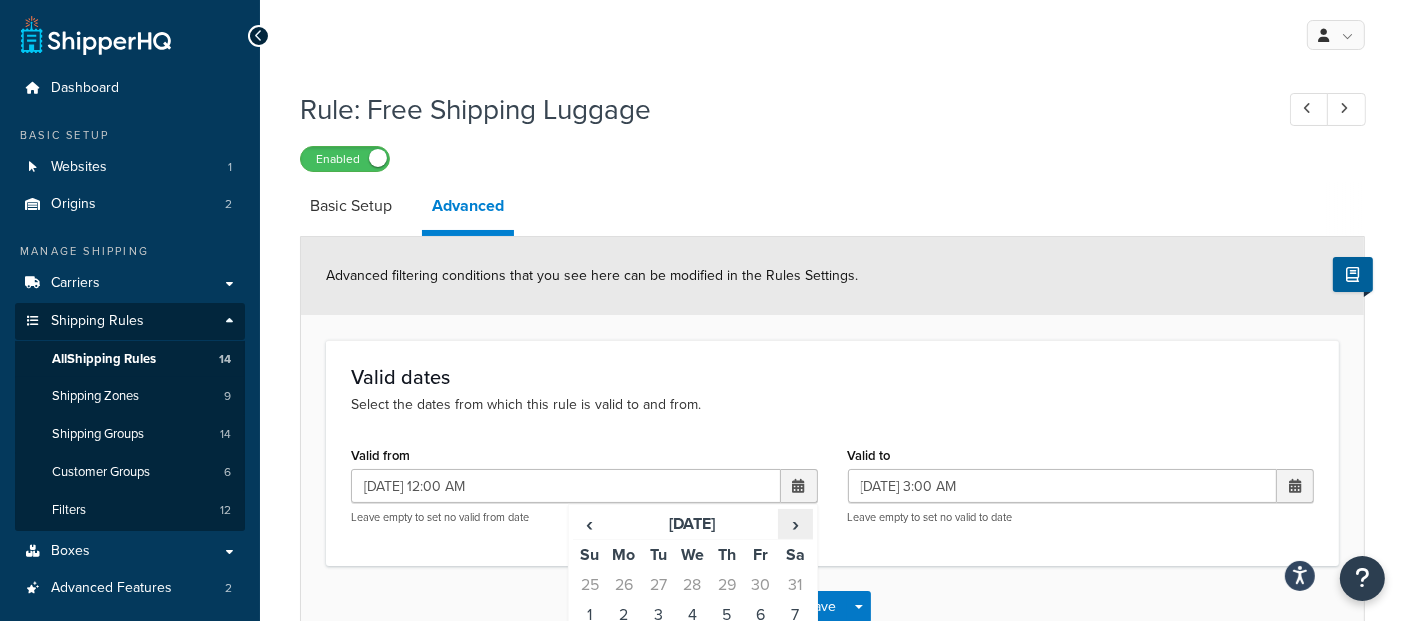 click on "›" at bounding box center [795, 524] 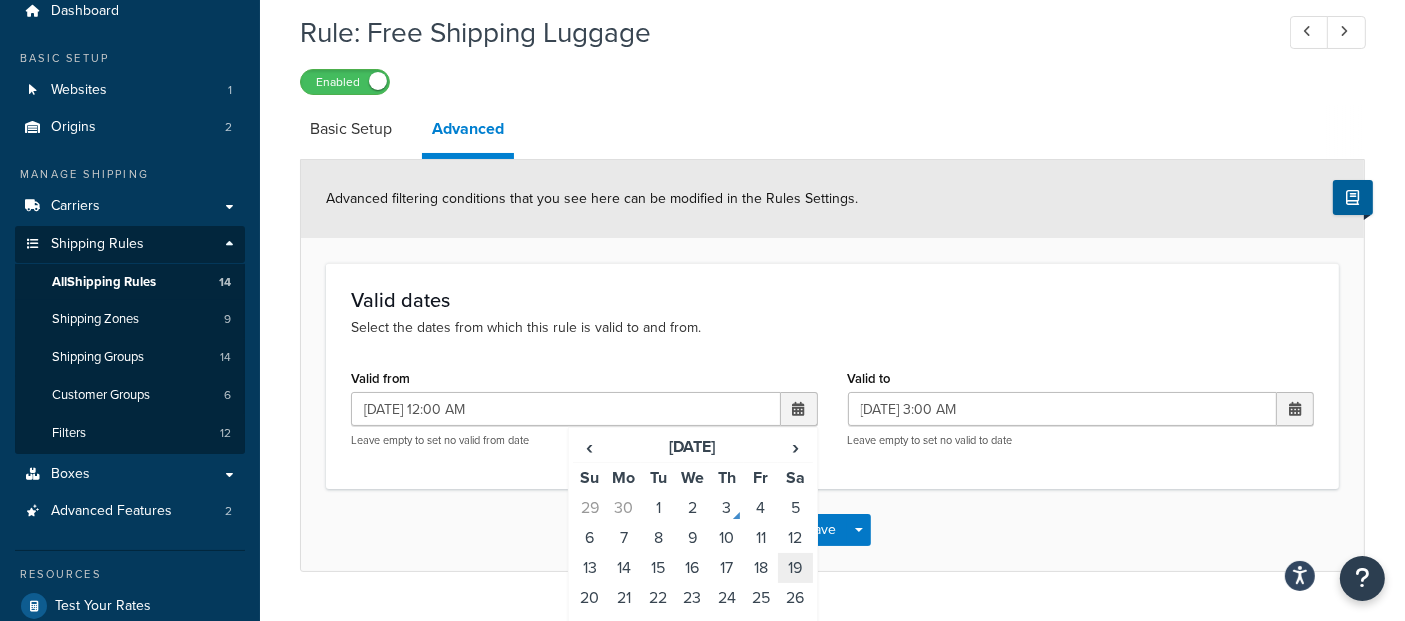scroll, scrollTop: 111, scrollLeft: 0, axis: vertical 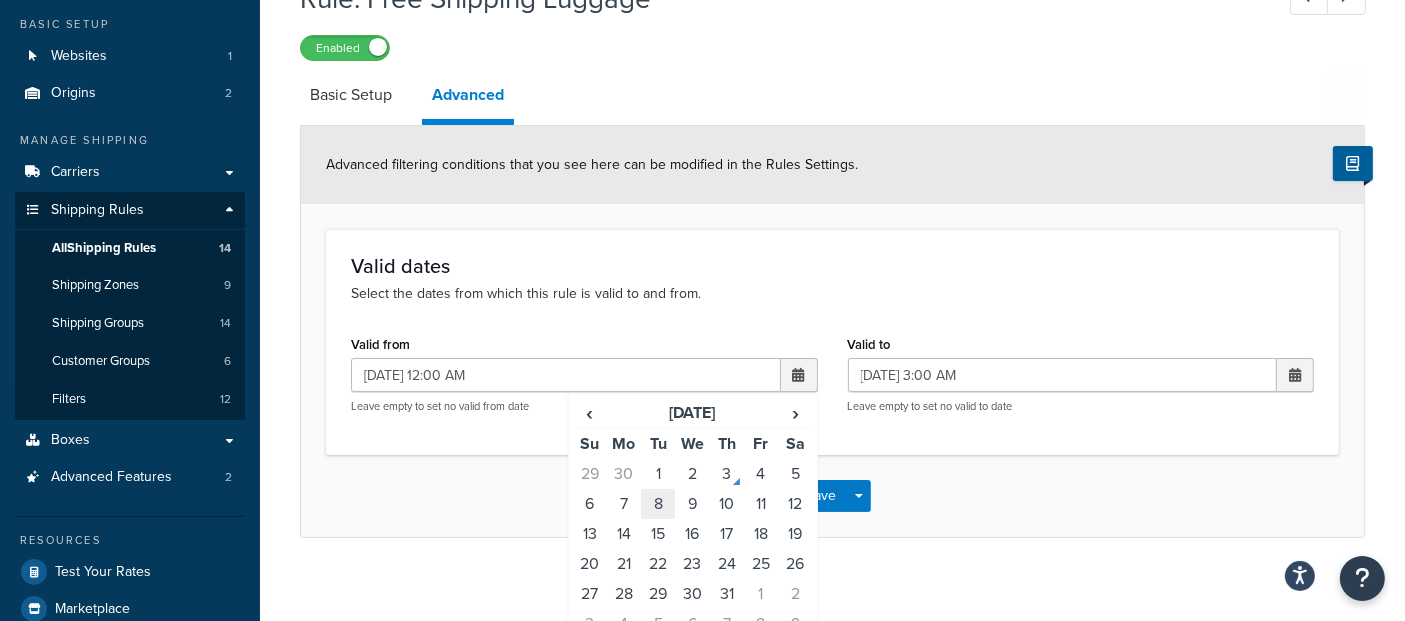 click on "8" at bounding box center (658, 504) 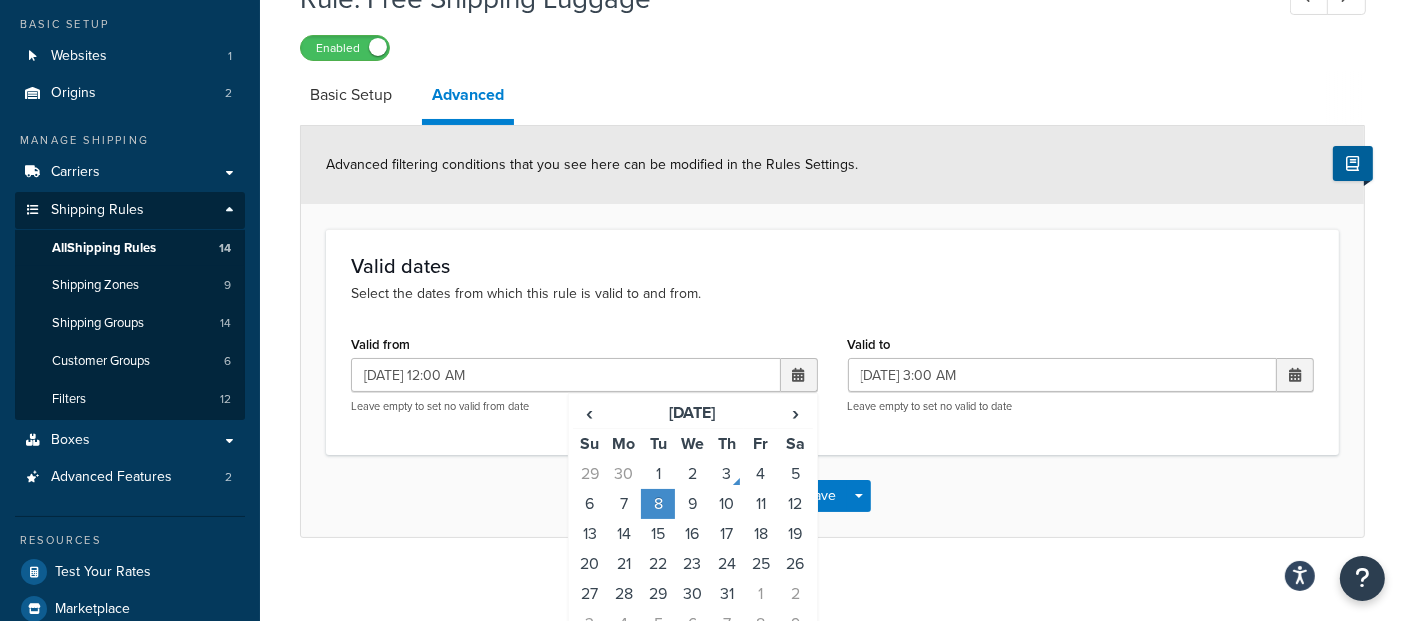 click on "Select the dates from which this rule is valid to and from." 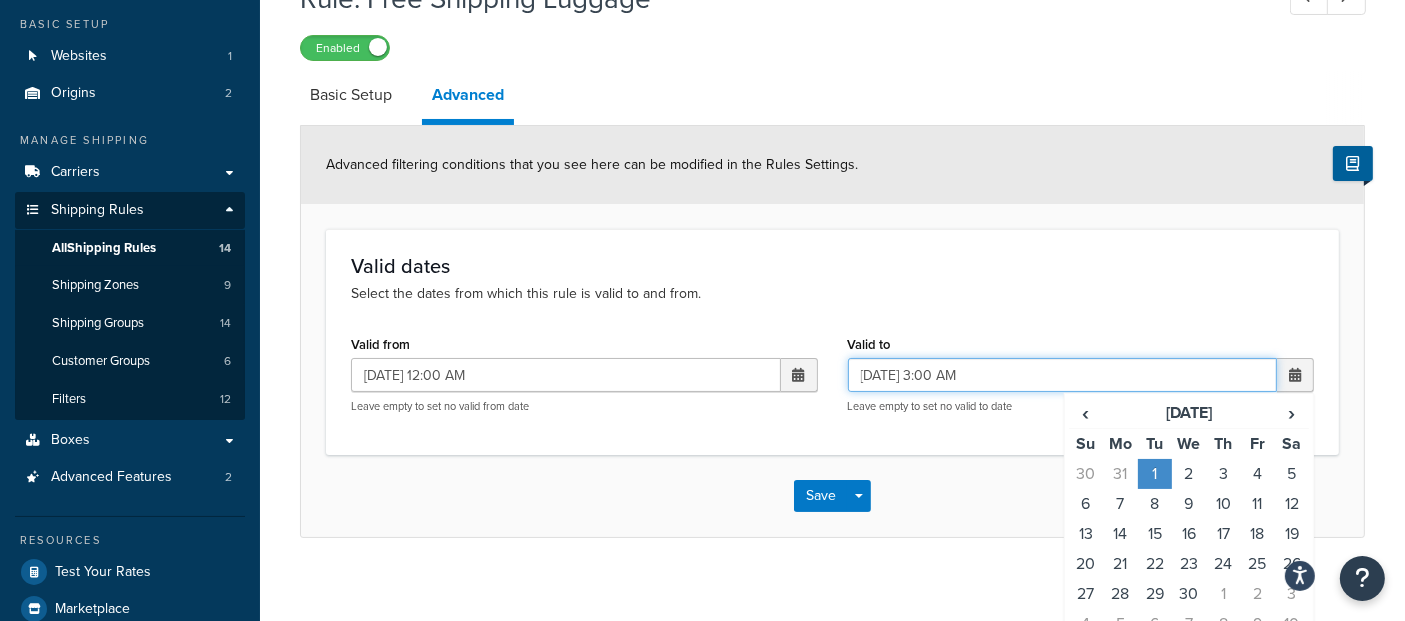 click on "[DATE] 3:00 AM" at bounding box center (1063, 375) 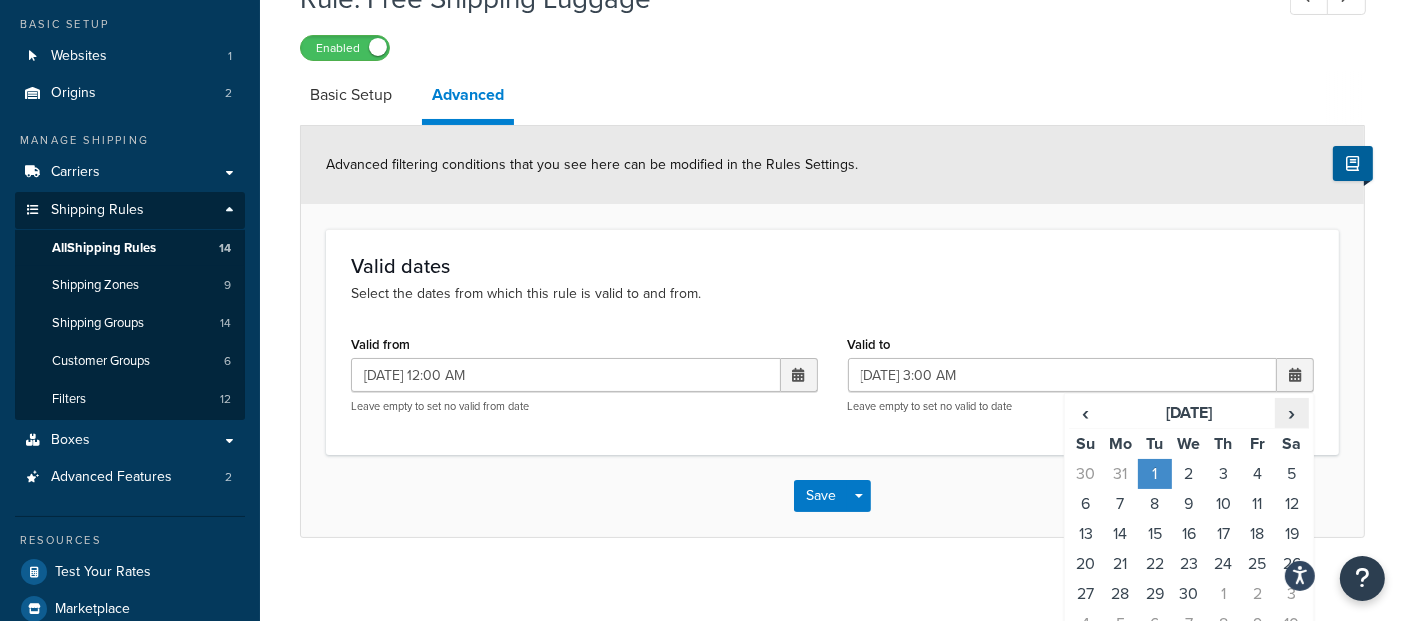 click on "›" at bounding box center [1292, 413] 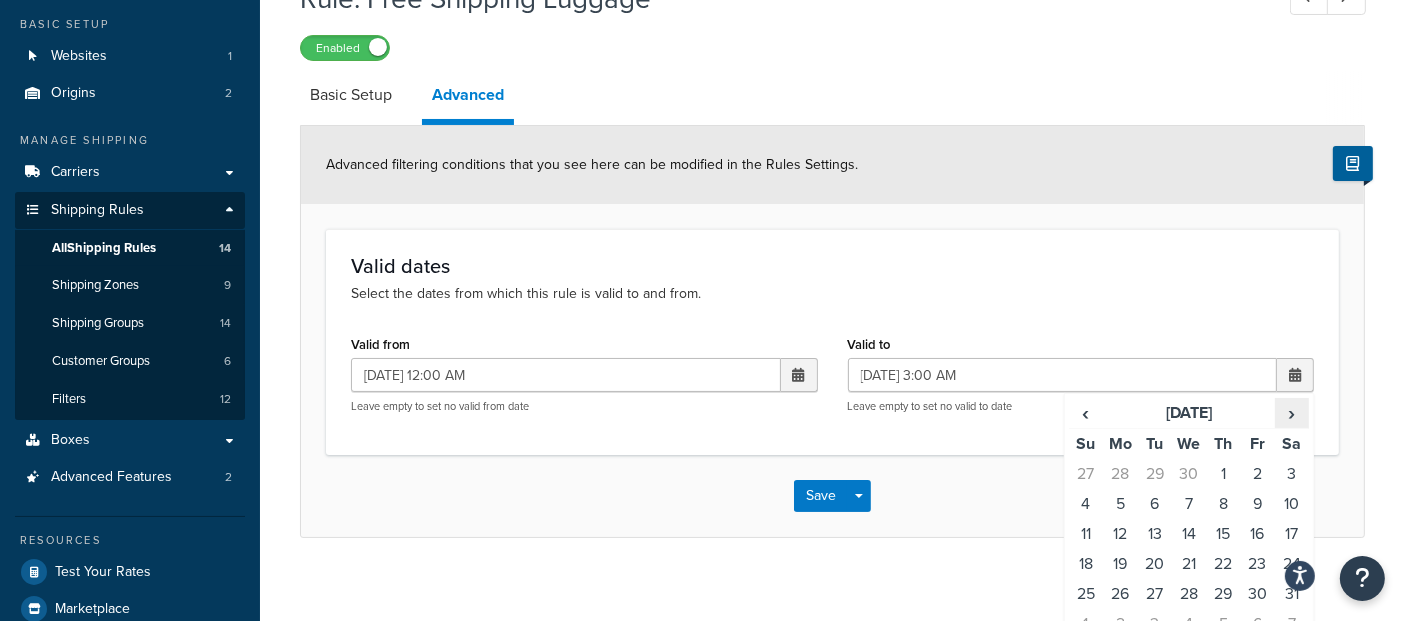 click on "›" at bounding box center [1292, 413] 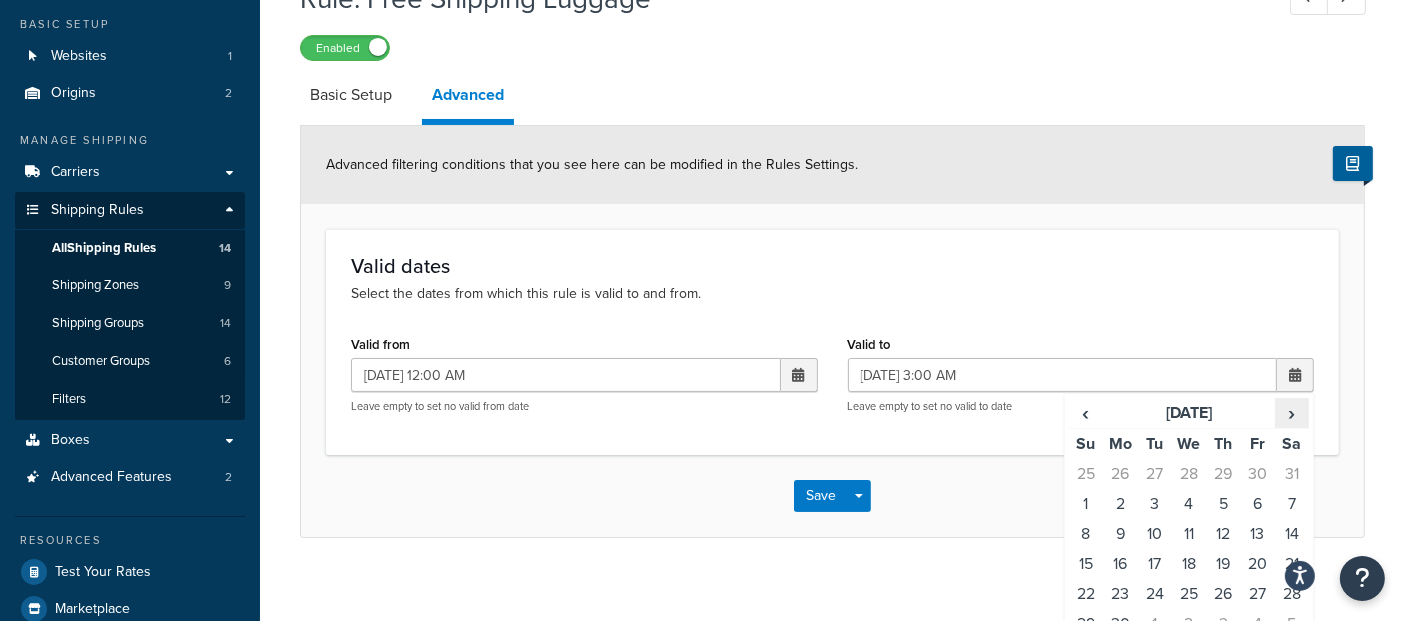 click on "›" at bounding box center [1292, 413] 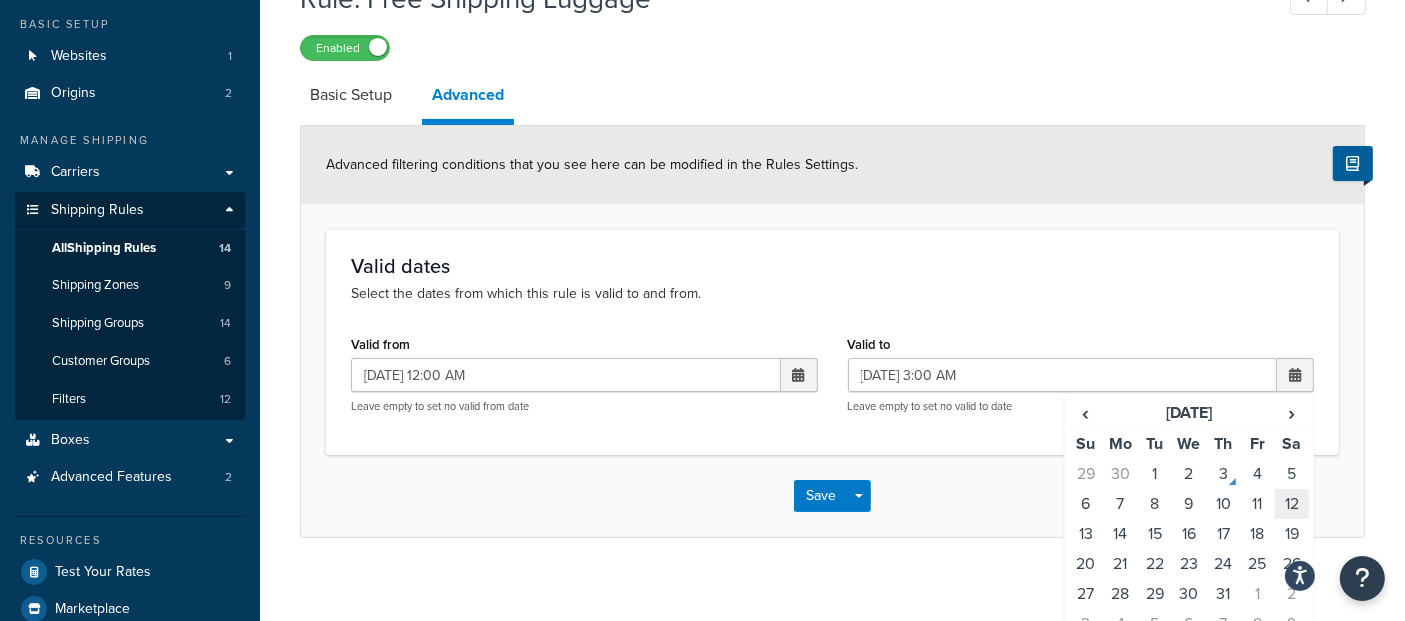 click on "12" at bounding box center (1292, 504) 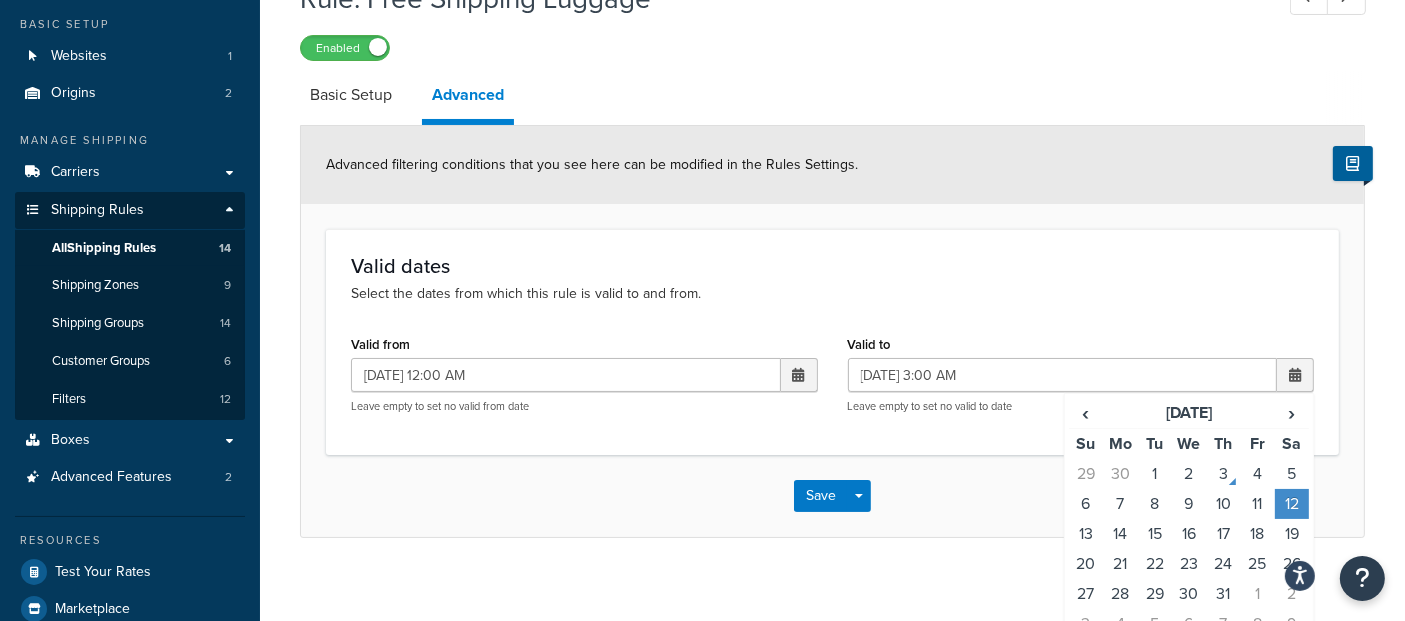 drag, startPoint x: 986, startPoint y: 493, endPoint x: 926, endPoint y: 507, distance: 61.611687 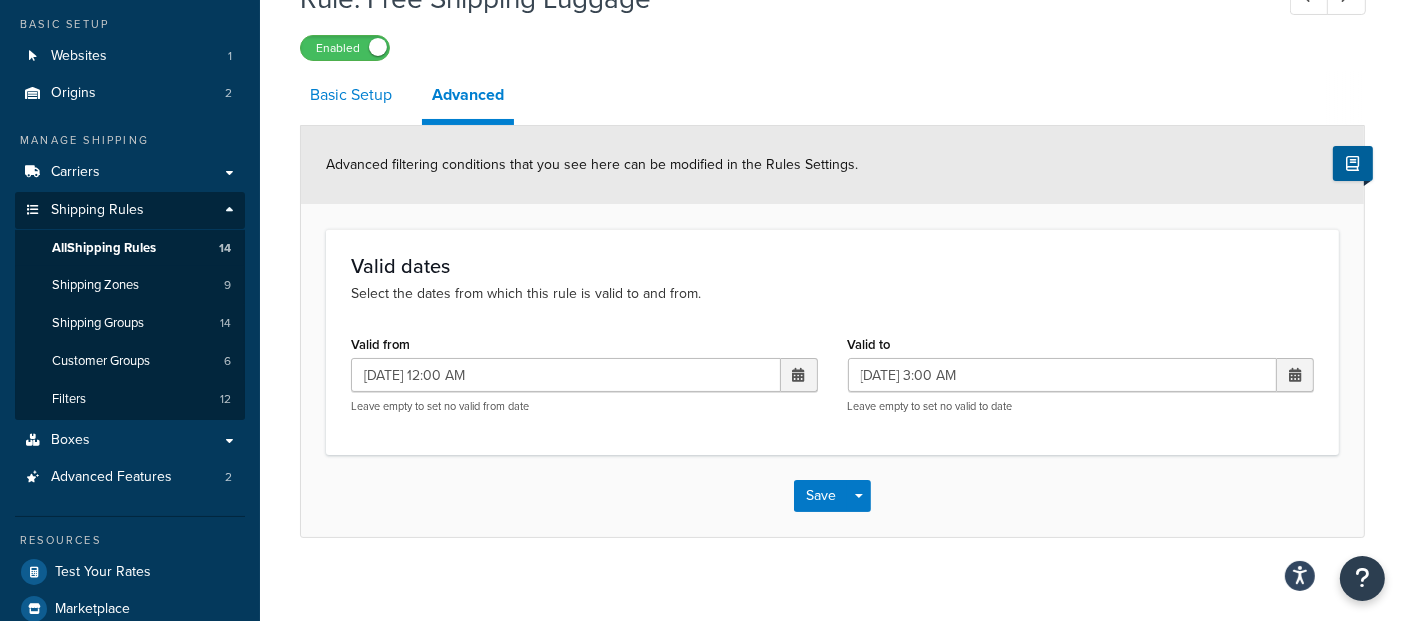 click on "Basic Setup" at bounding box center [351, 95] 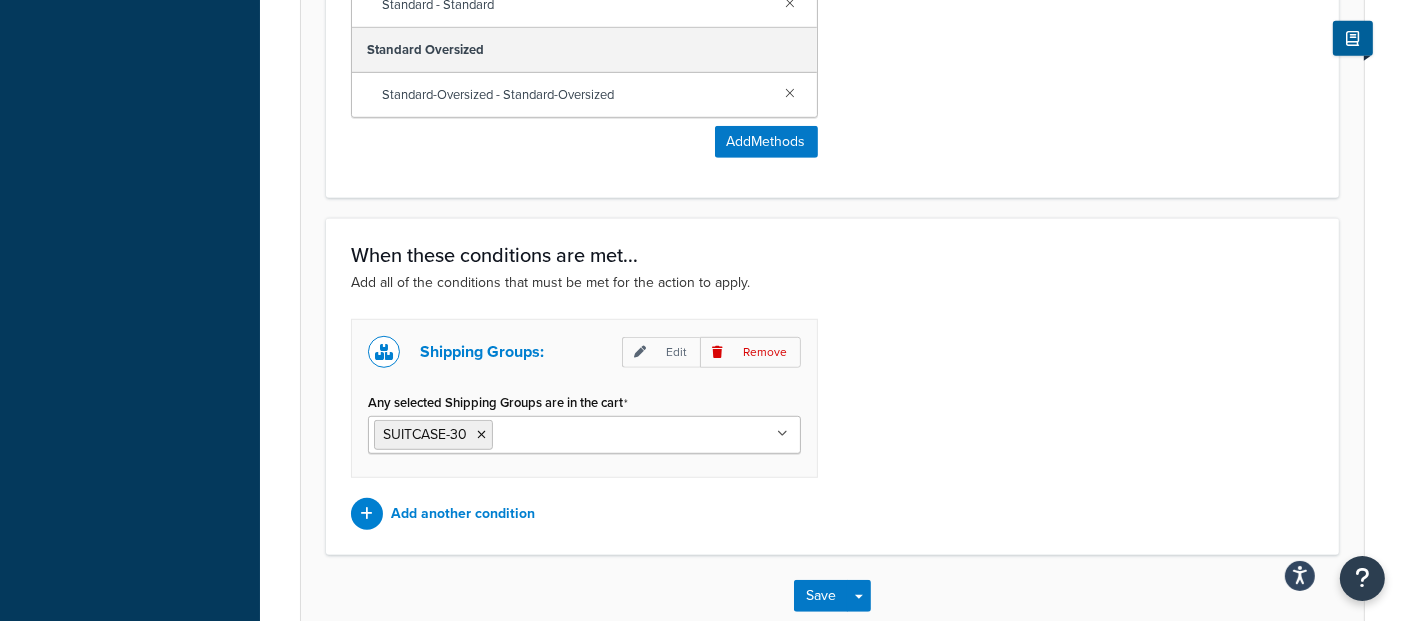 scroll, scrollTop: 1305, scrollLeft: 0, axis: vertical 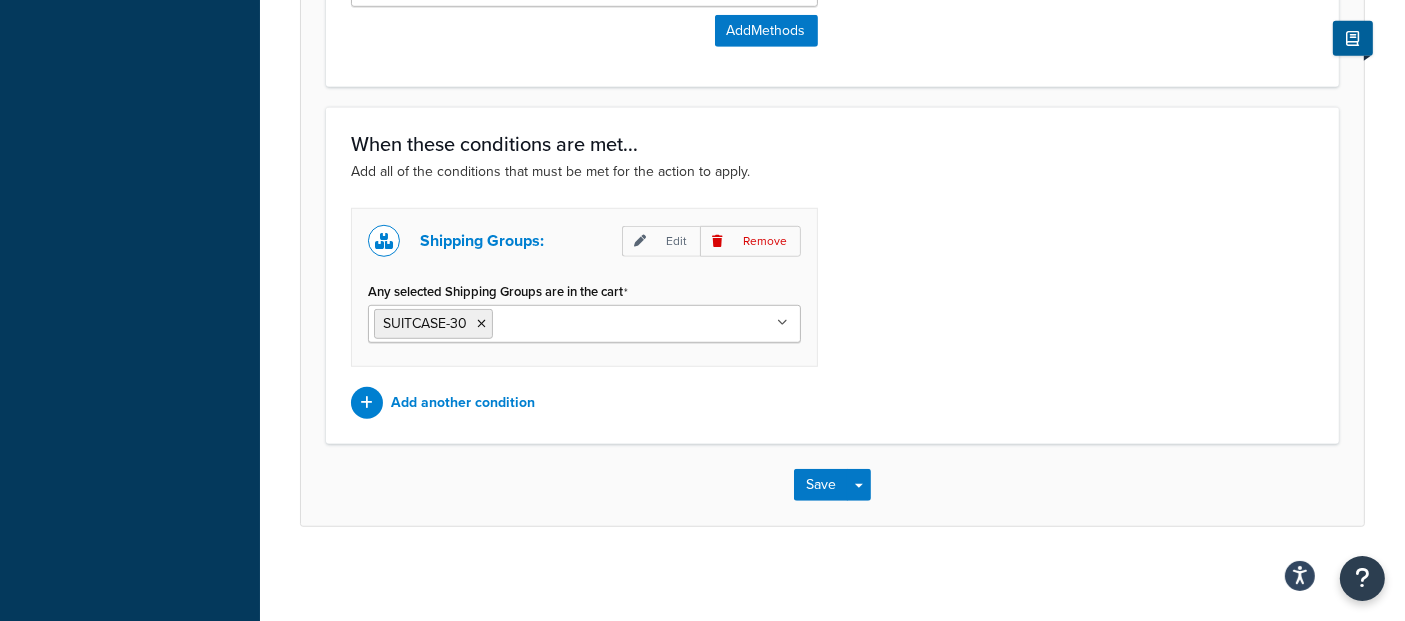 click on "Any selected Shipping Groups are in the cart" at bounding box center [586, 323] 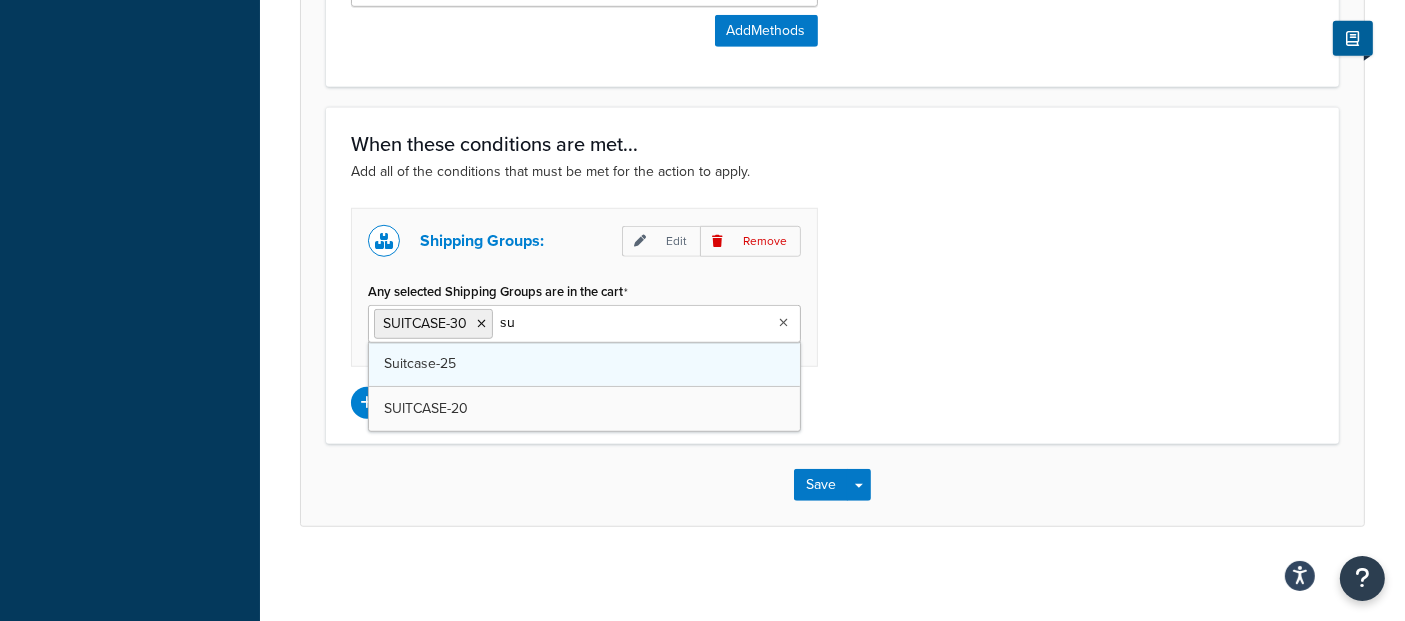 type on "sui" 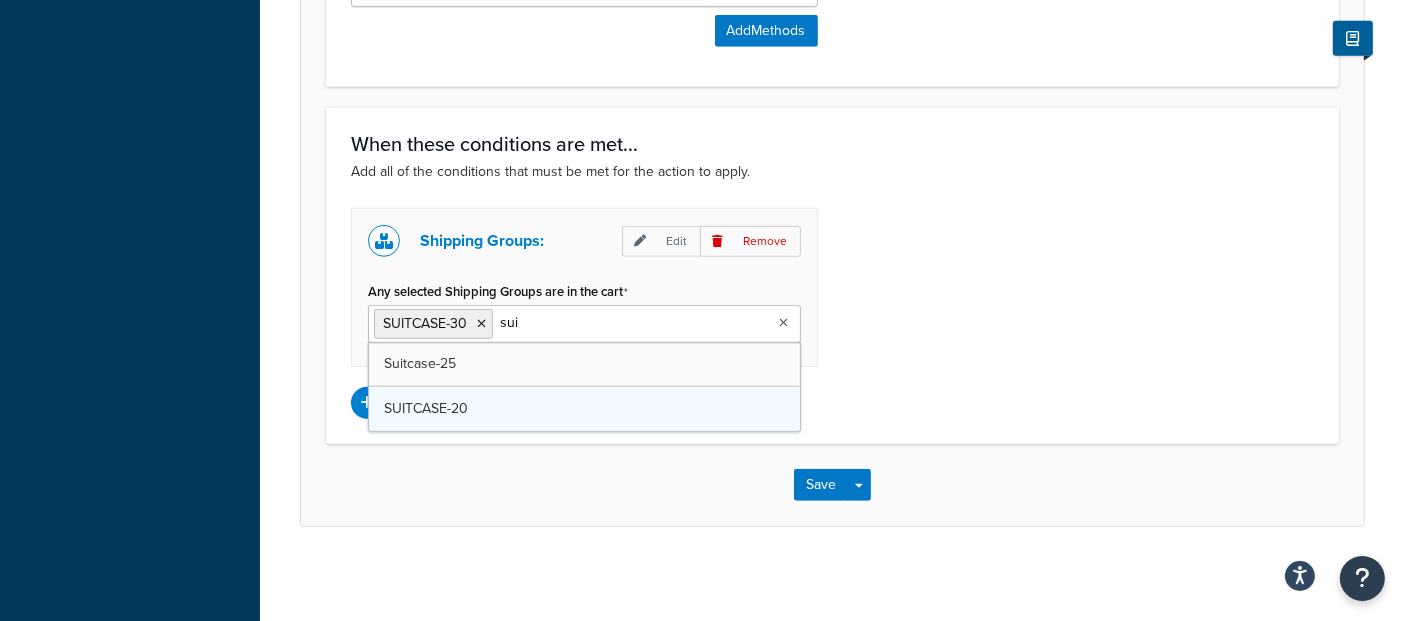 type 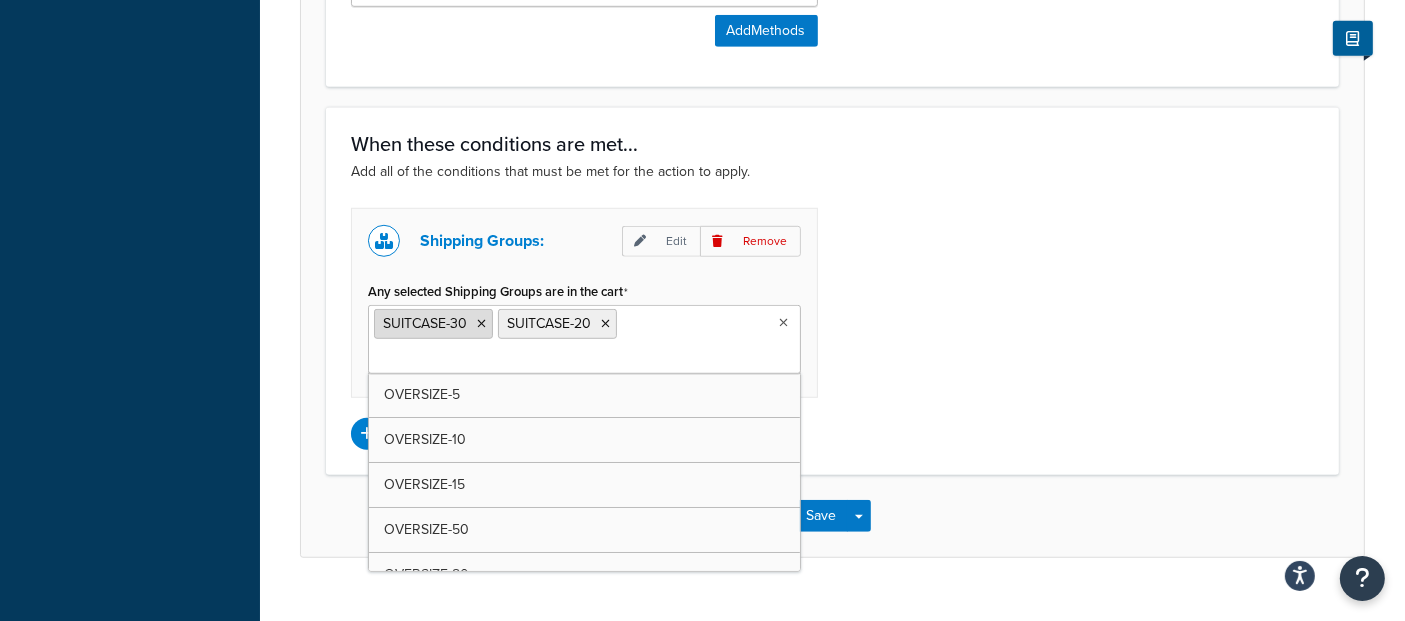 click on "SUITCASE-30" at bounding box center [433, 324] 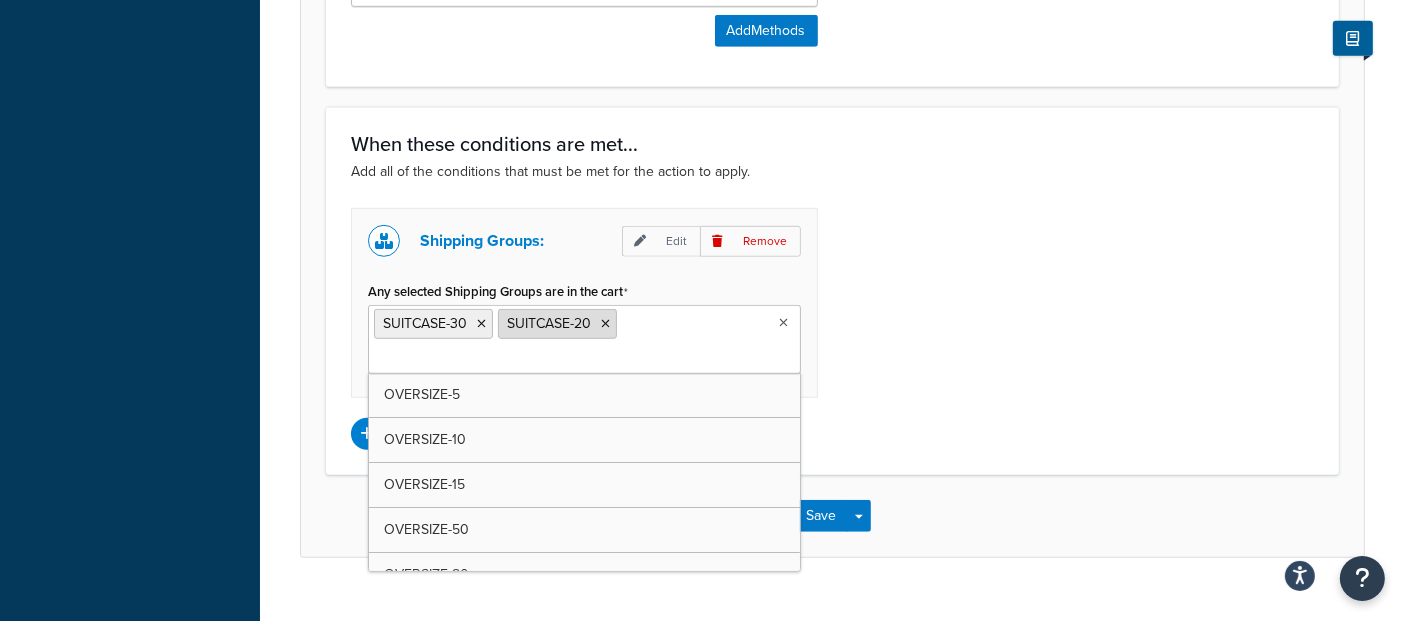 click at bounding box center [481, 324] 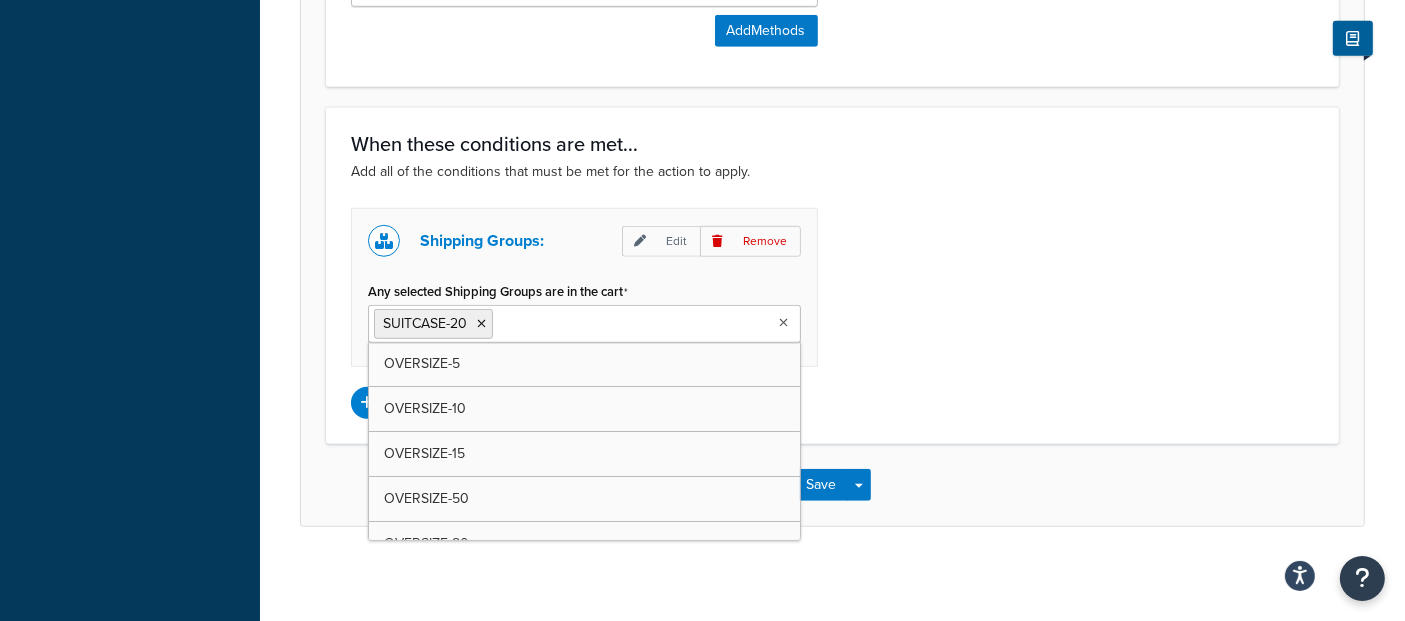 click on "Shipping Groups: Edit Remove Any selected Shipping Groups are in the cart   SUITCASE-20   OVERSIZE-5 OVERSIZE-10 OVERSIZE-15 OVERSIZE-50 OVERSIZE-80 HD-80 HD-50 Suitcase-25 SUITCASE-30 OVERSIZE-30 BFC-50 OVERSIZE-20 All Products not assigned to a Shipping Group Add another condition" at bounding box center (832, 313) 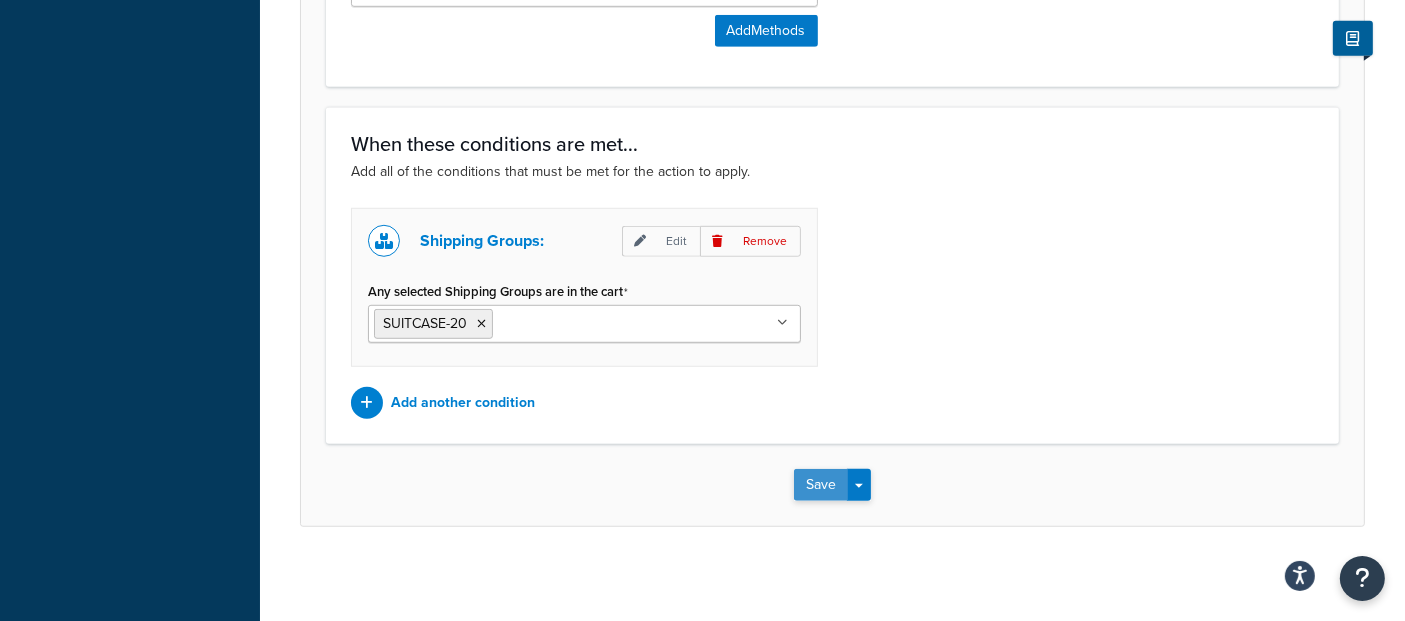 click on "Save" at bounding box center (821, 485) 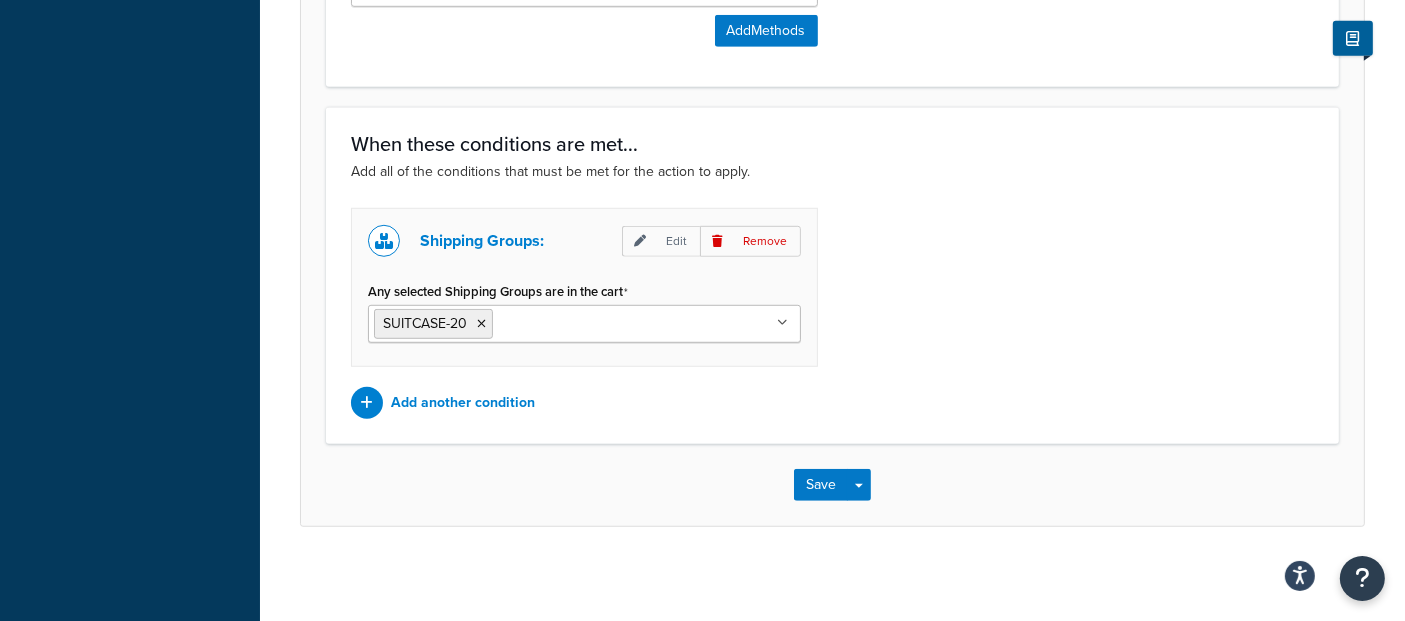 scroll, scrollTop: 0, scrollLeft: 0, axis: both 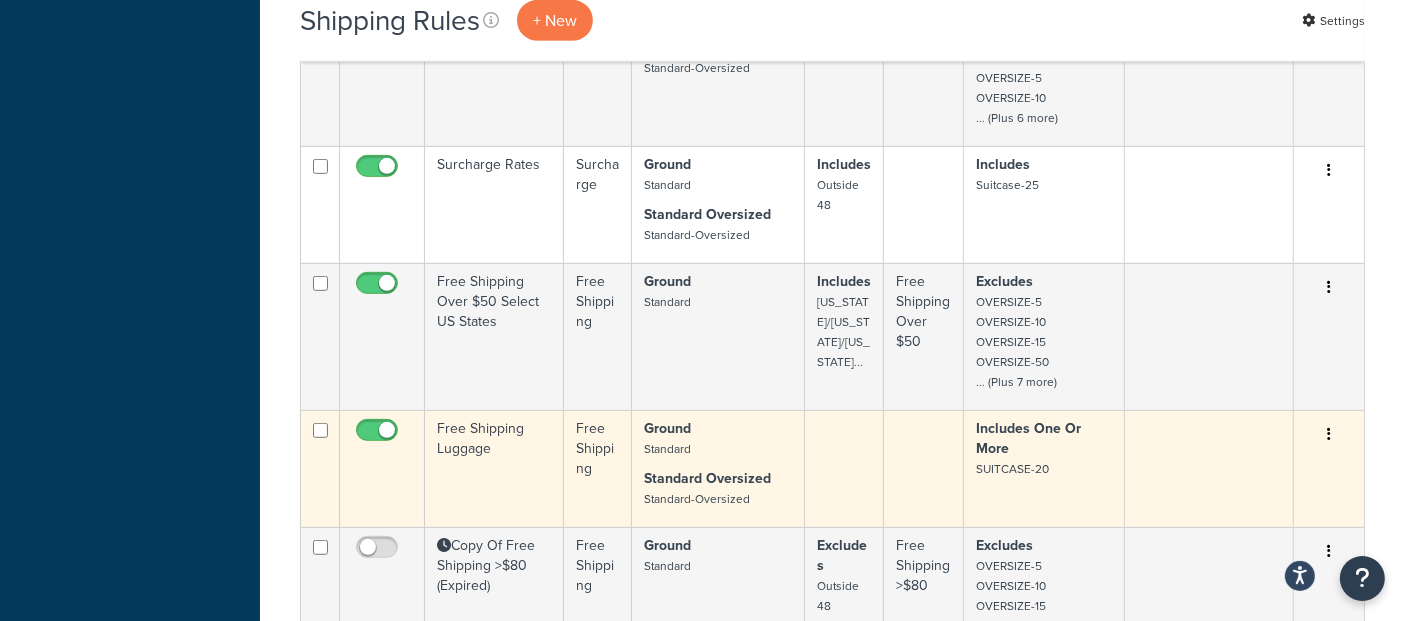 click on "Free Shipping Luggage" at bounding box center (494, 468) 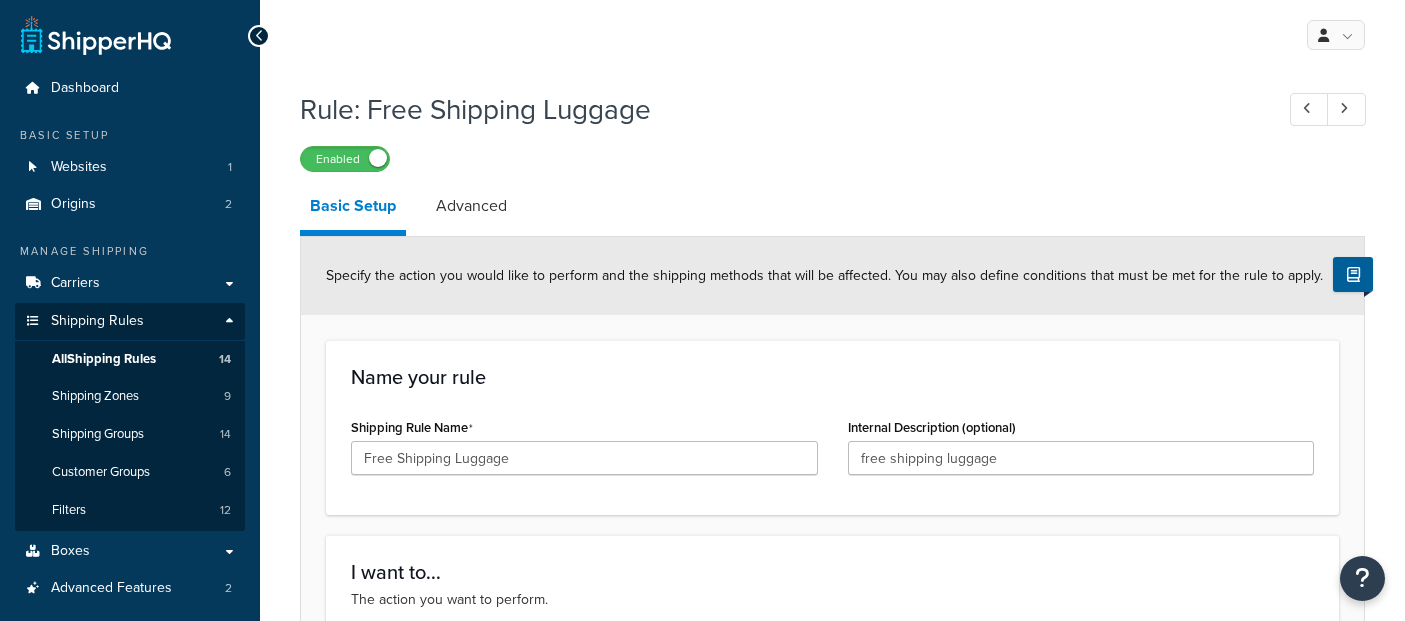 scroll, scrollTop: 0, scrollLeft: 0, axis: both 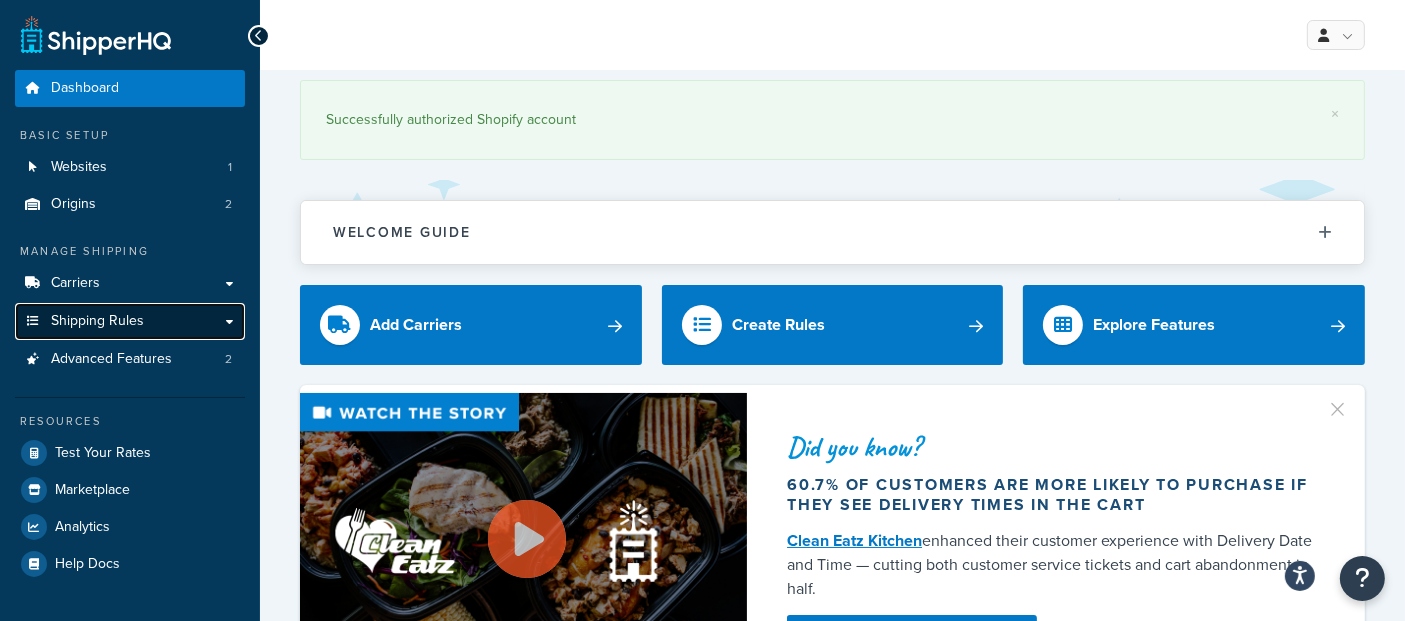 click on "Shipping Rules" at bounding box center [97, 321] 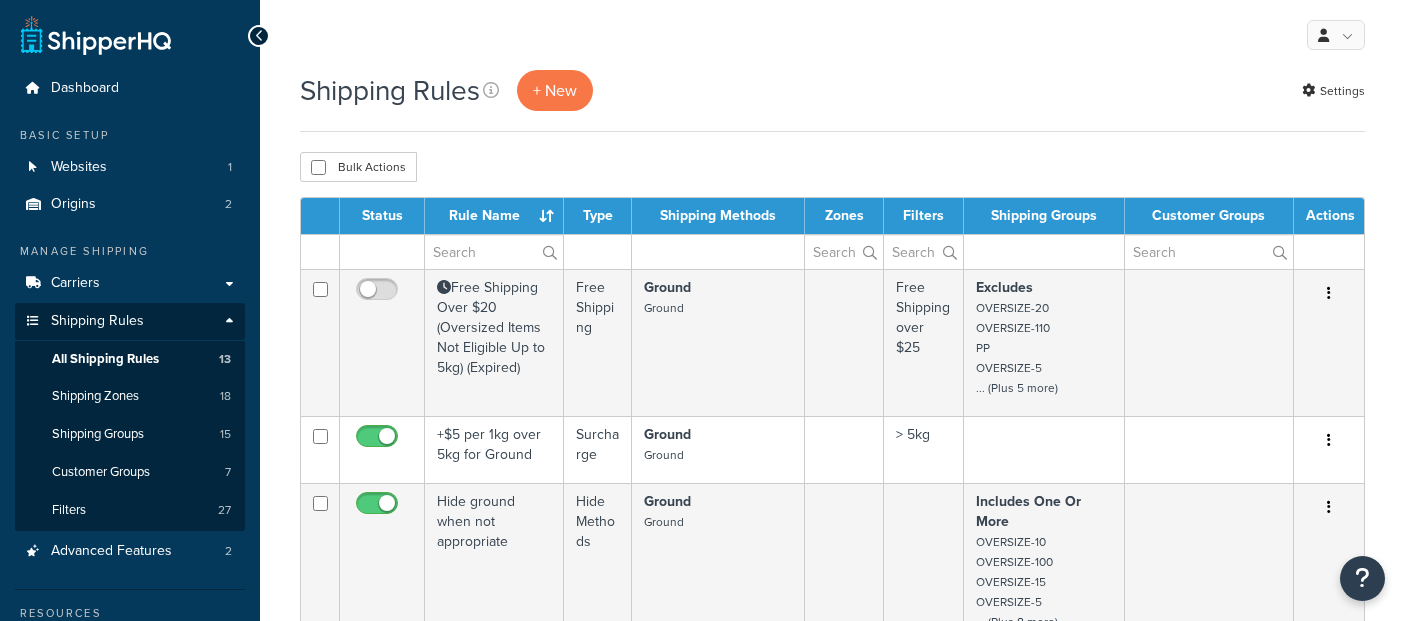 scroll, scrollTop: 388, scrollLeft: 0, axis: vertical 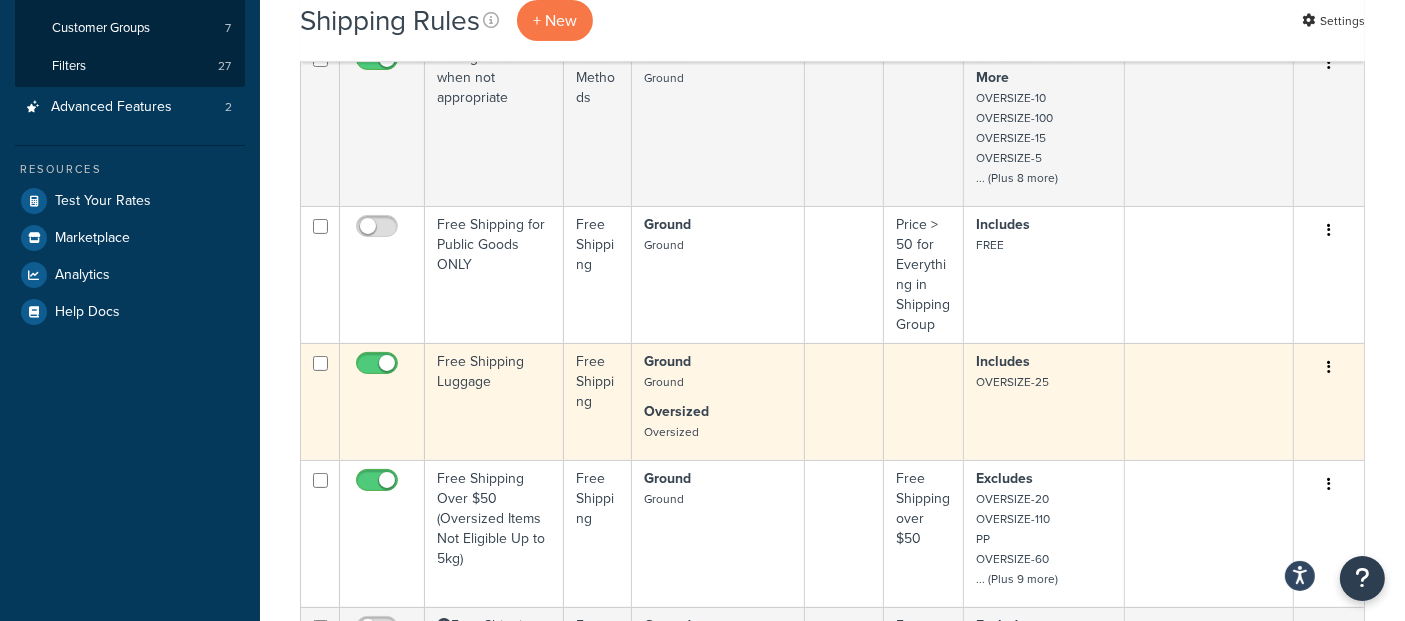 click on "Free Shipping Luggage" at bounding box center (494, 401) 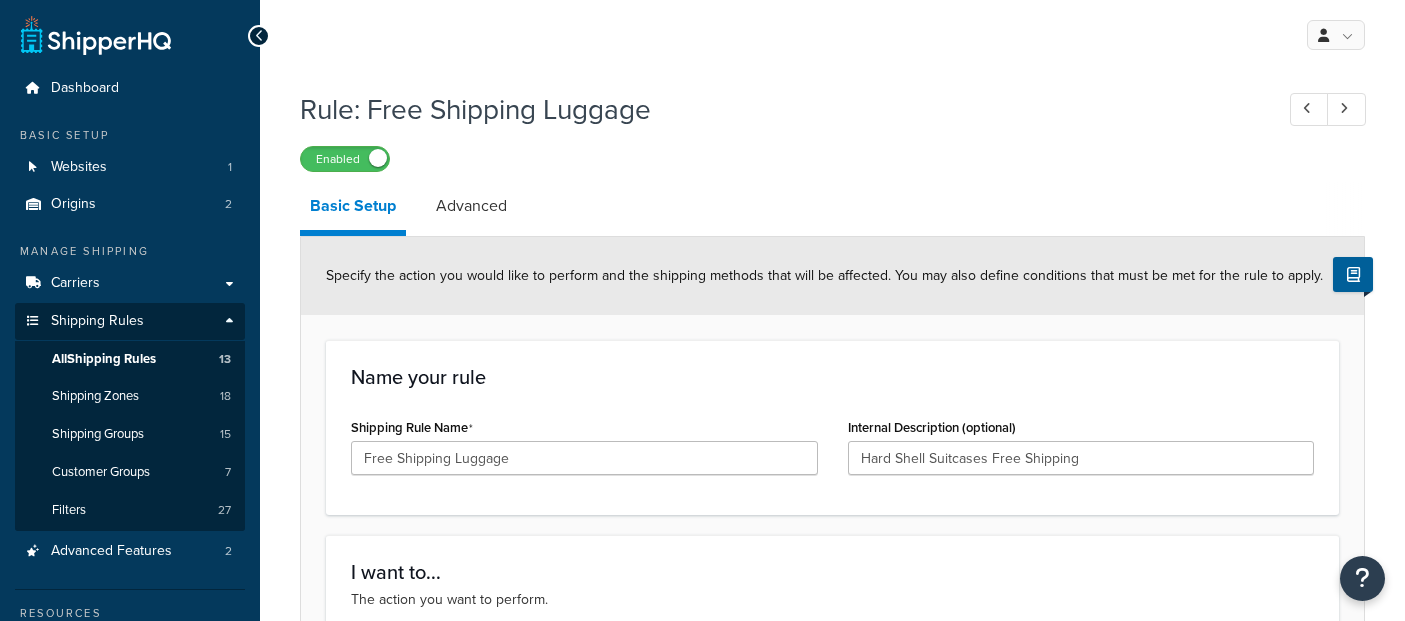 scroll, scrollTop: 0, scrollLeft: 0, axis: both 